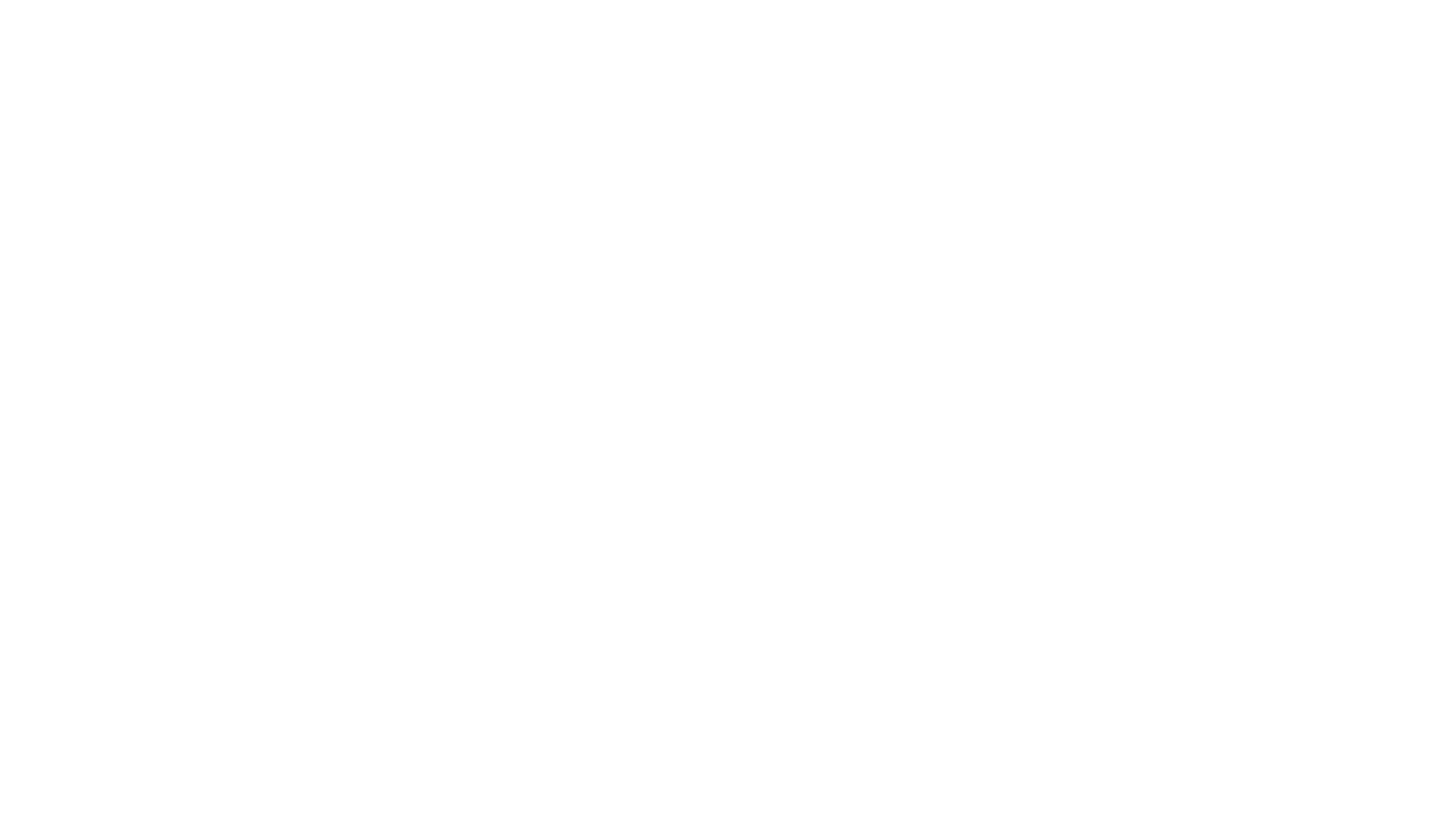 scroll, scrollTop: 0, scrollLeft: 0, axis: both 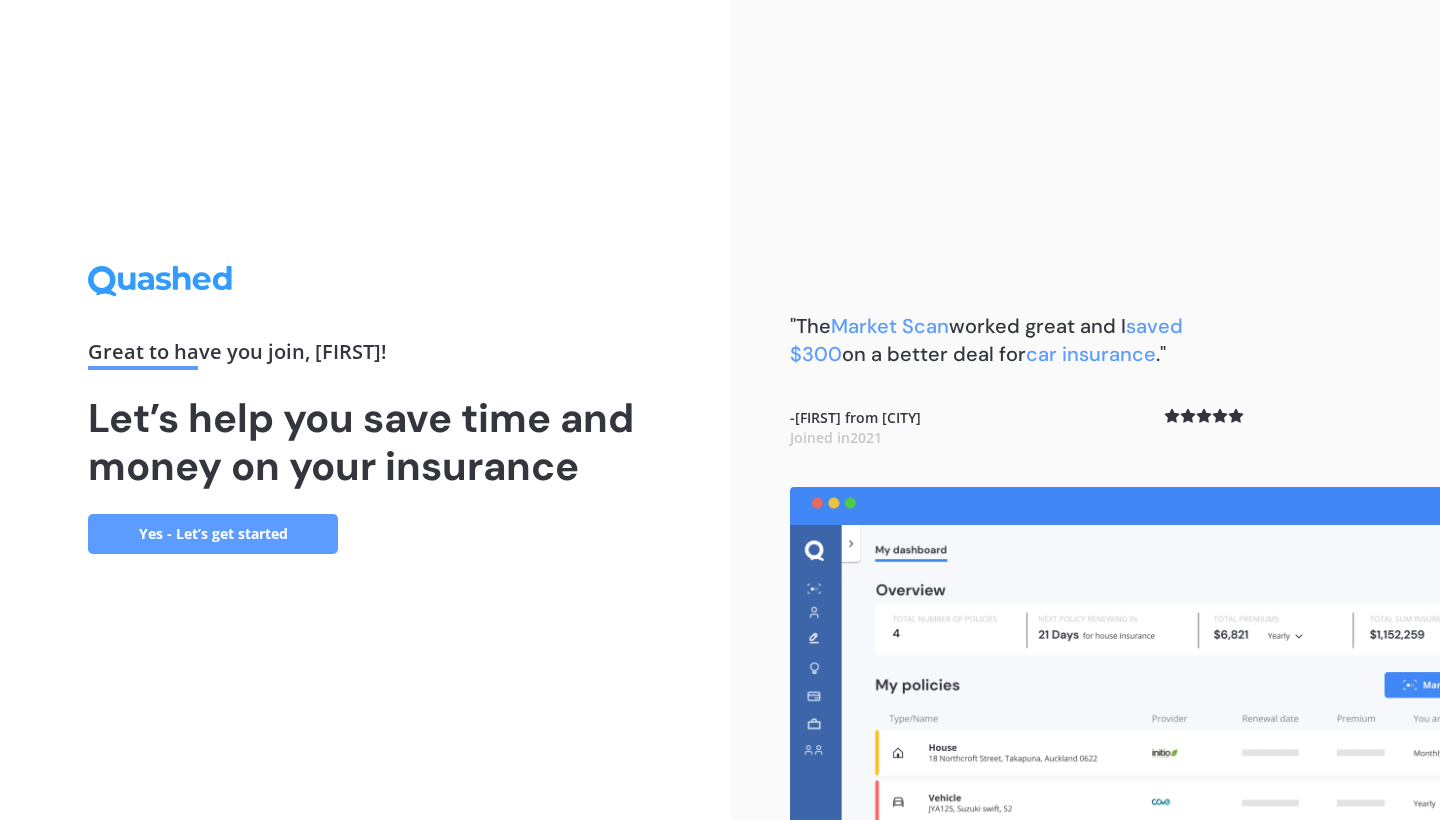 click on "Yes - Let’s get started" at bounding box center [213, 534] 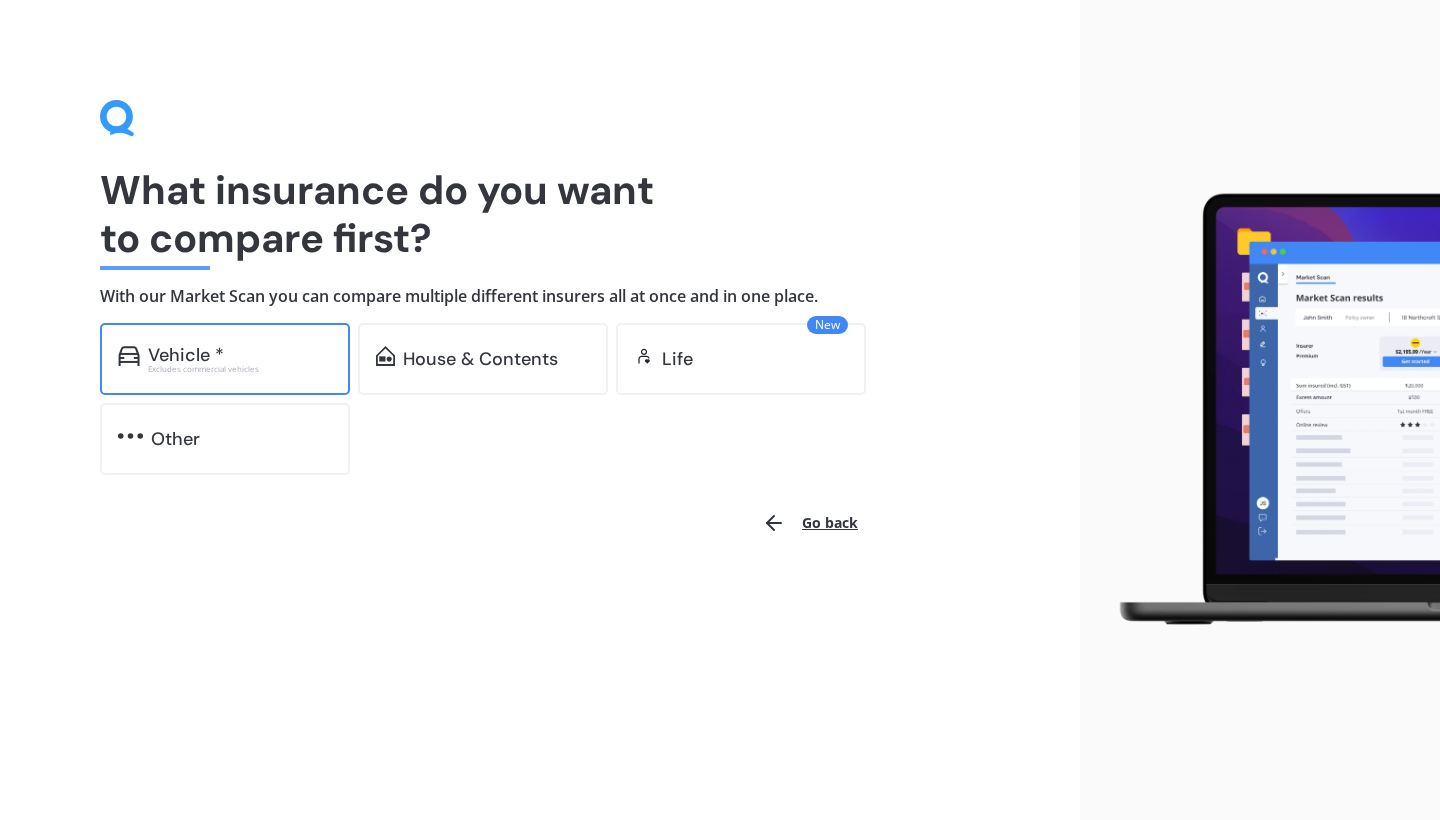 click on "Vehicle * Excludes commercial vehicles" at bounding box center (225, 359) 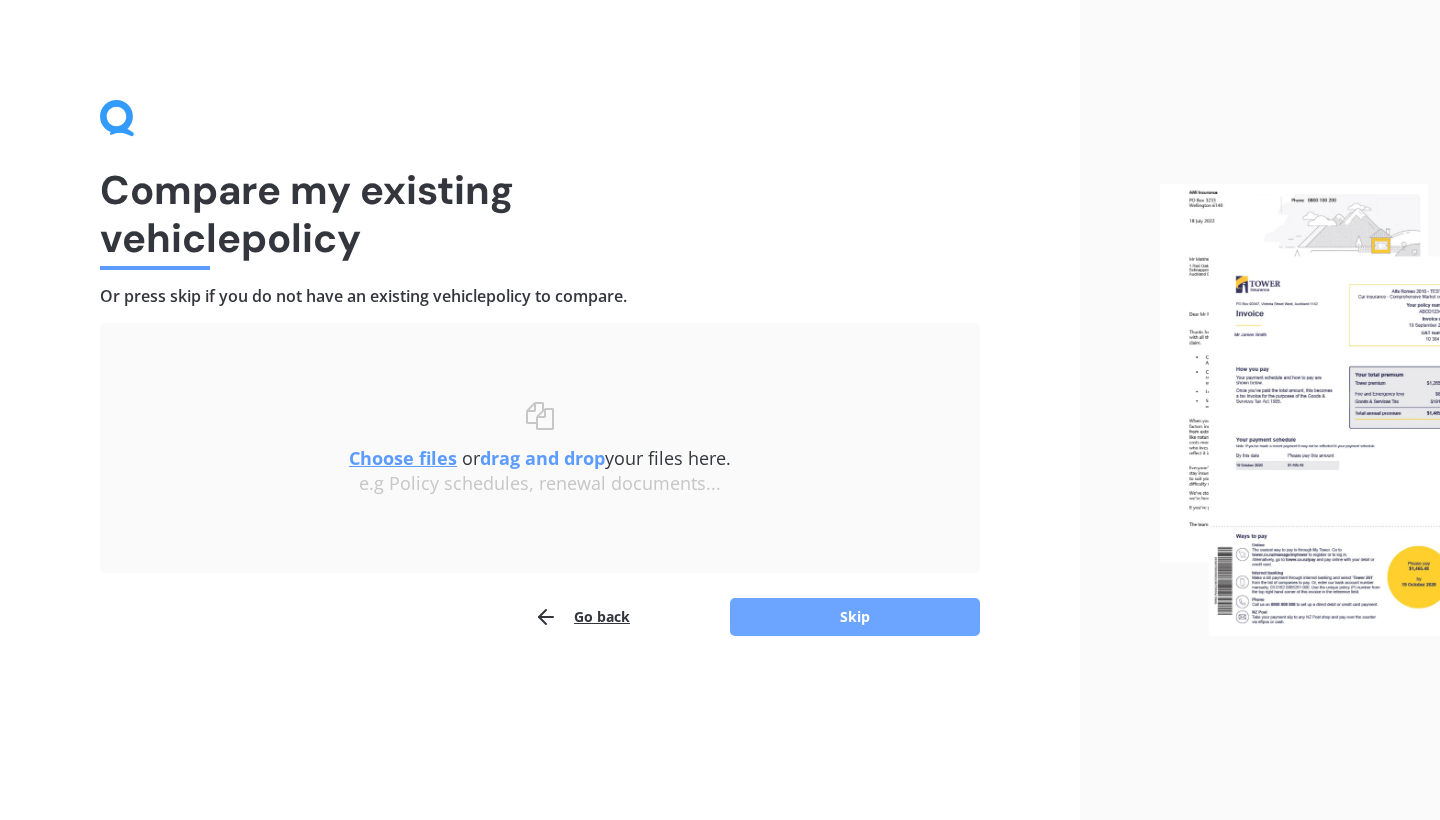 click on "Skip" at bounding box center [855, 617] 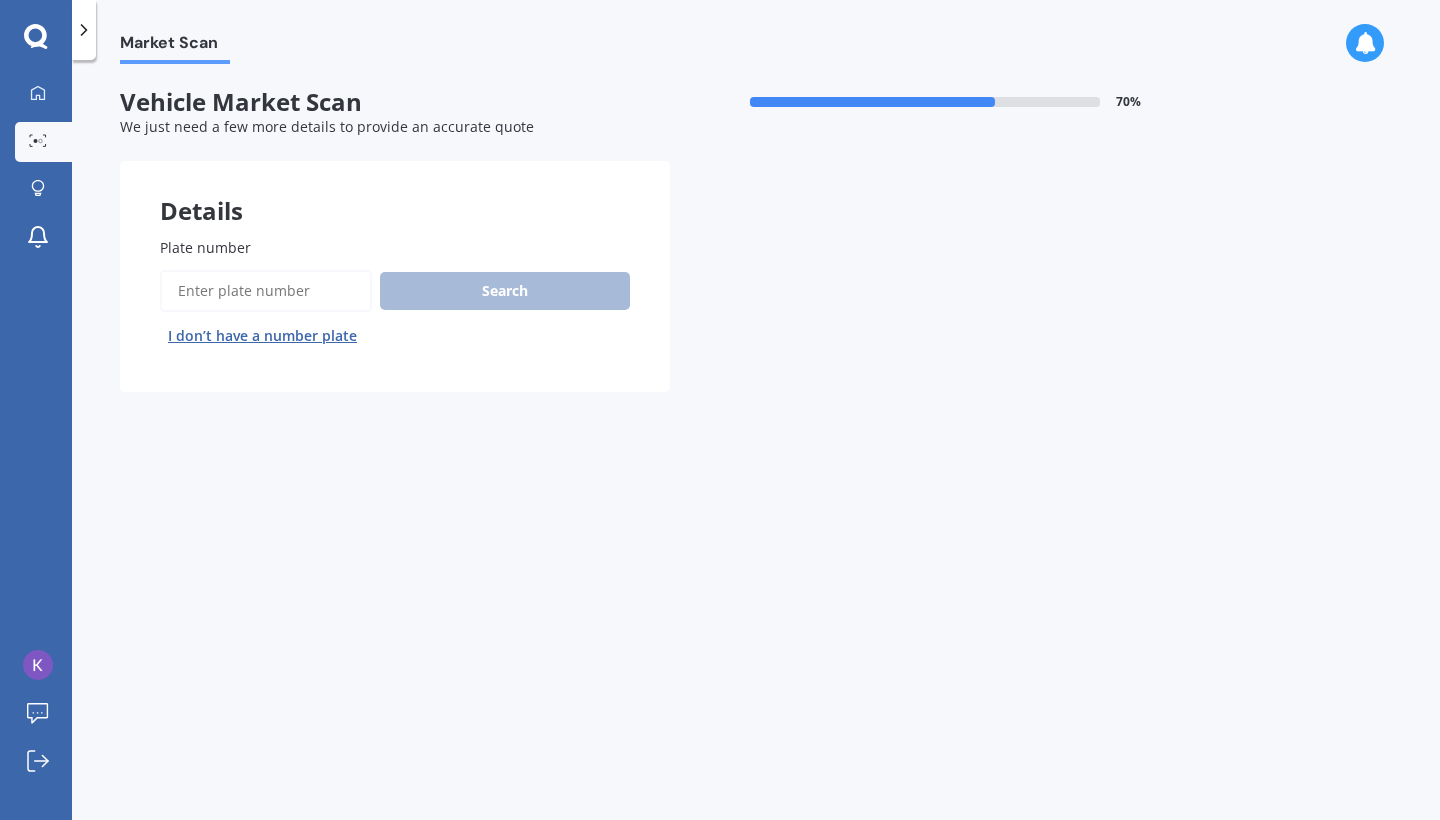 click on "I don’t have a number plate" at bounding box center (262, 336) 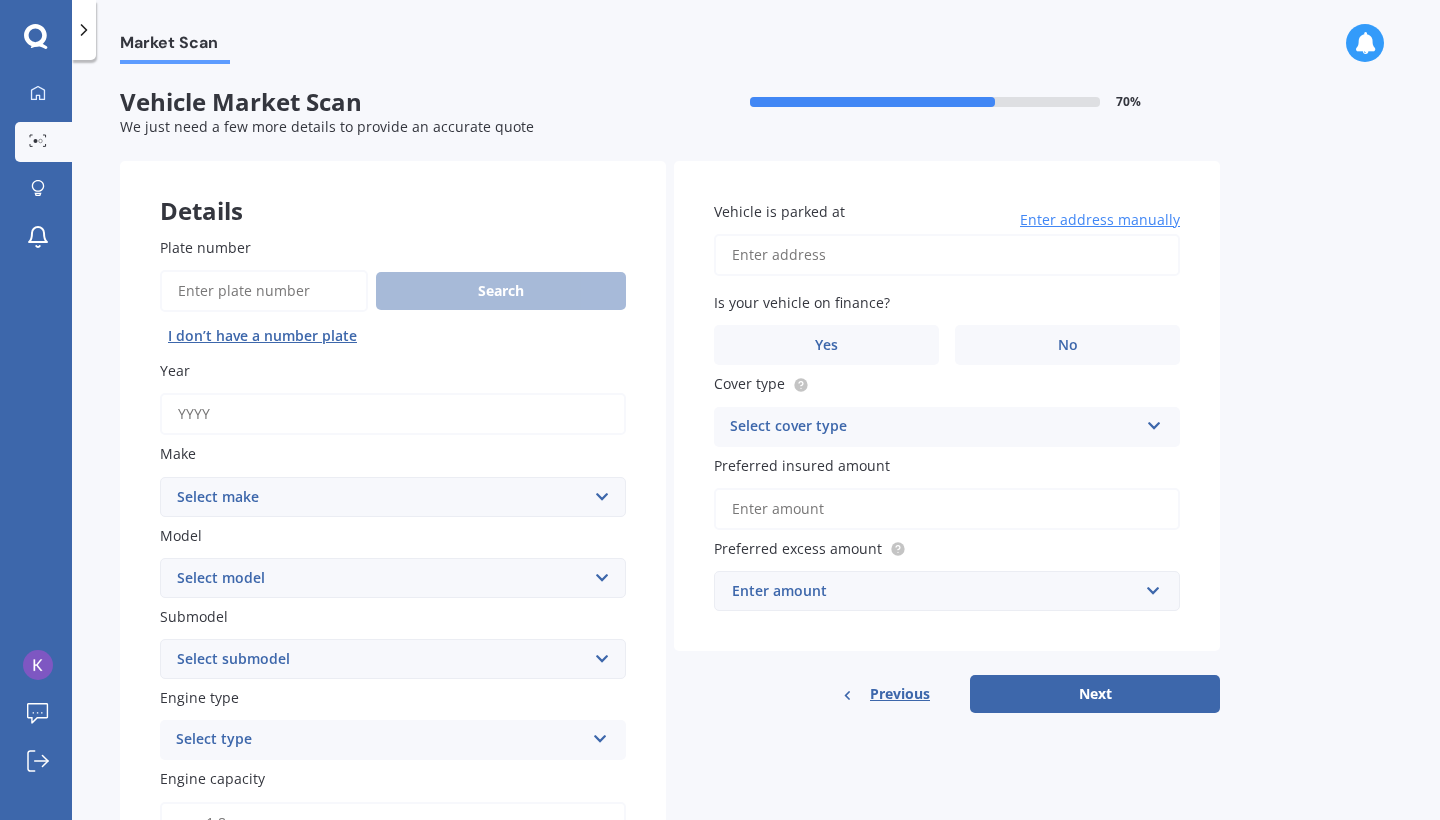 click on "Year" at bounding box center (393, 414) 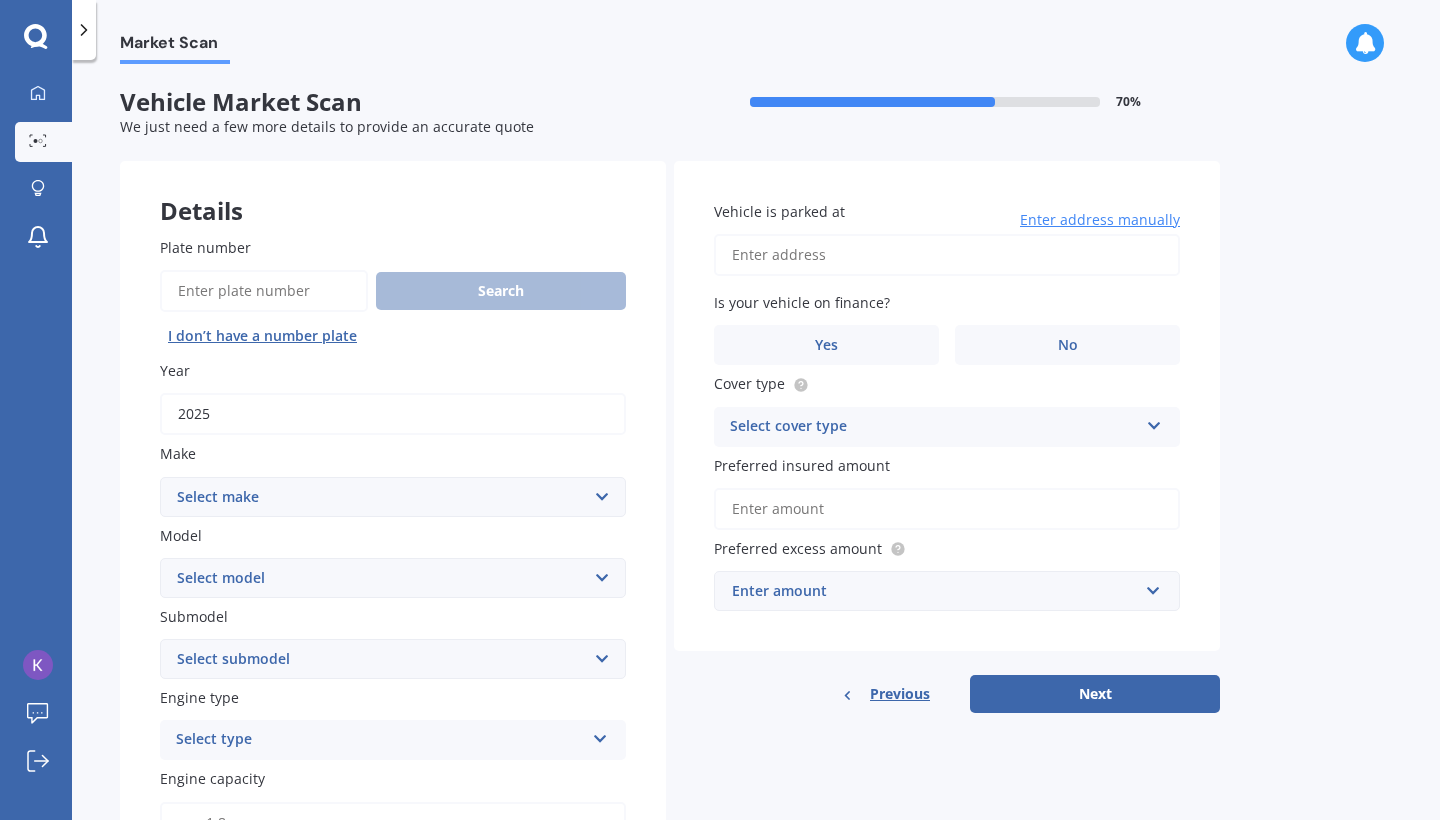type on "2025" 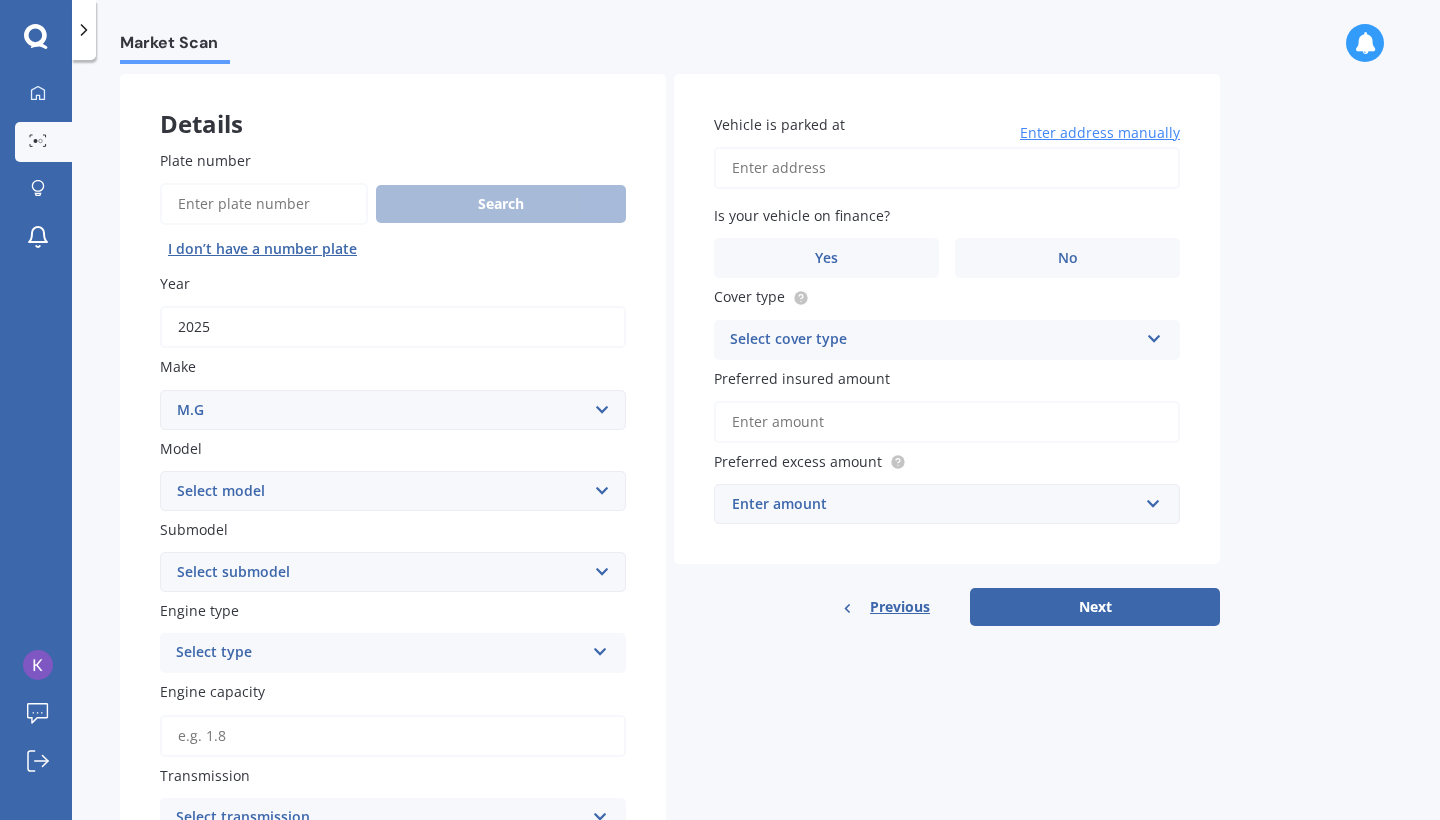 scroll, scrollTop: 96, scrollLeft: 0, axis: vertical 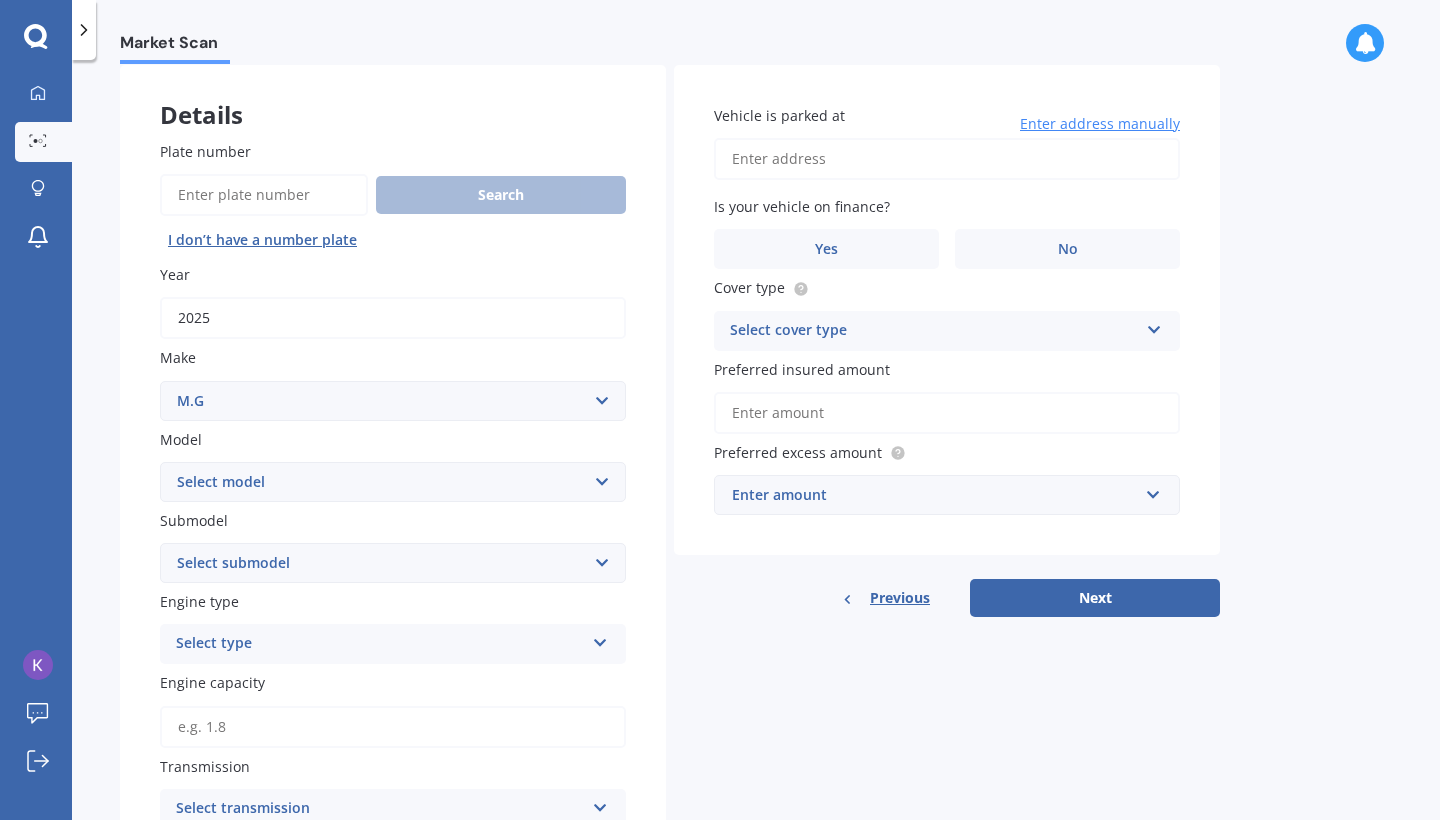 click on "2025" at bounding box center (393, 318) 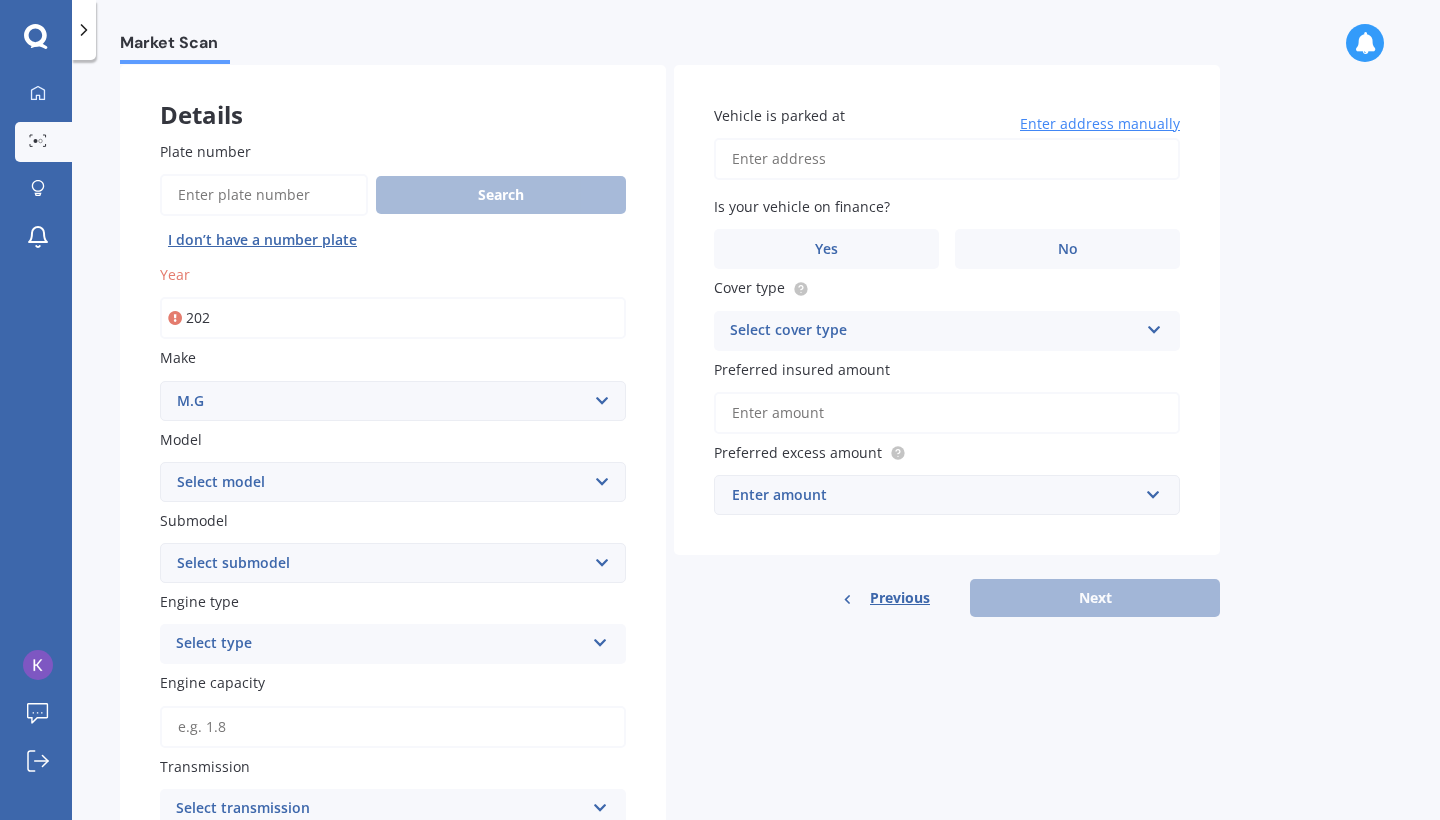 type on "2025" 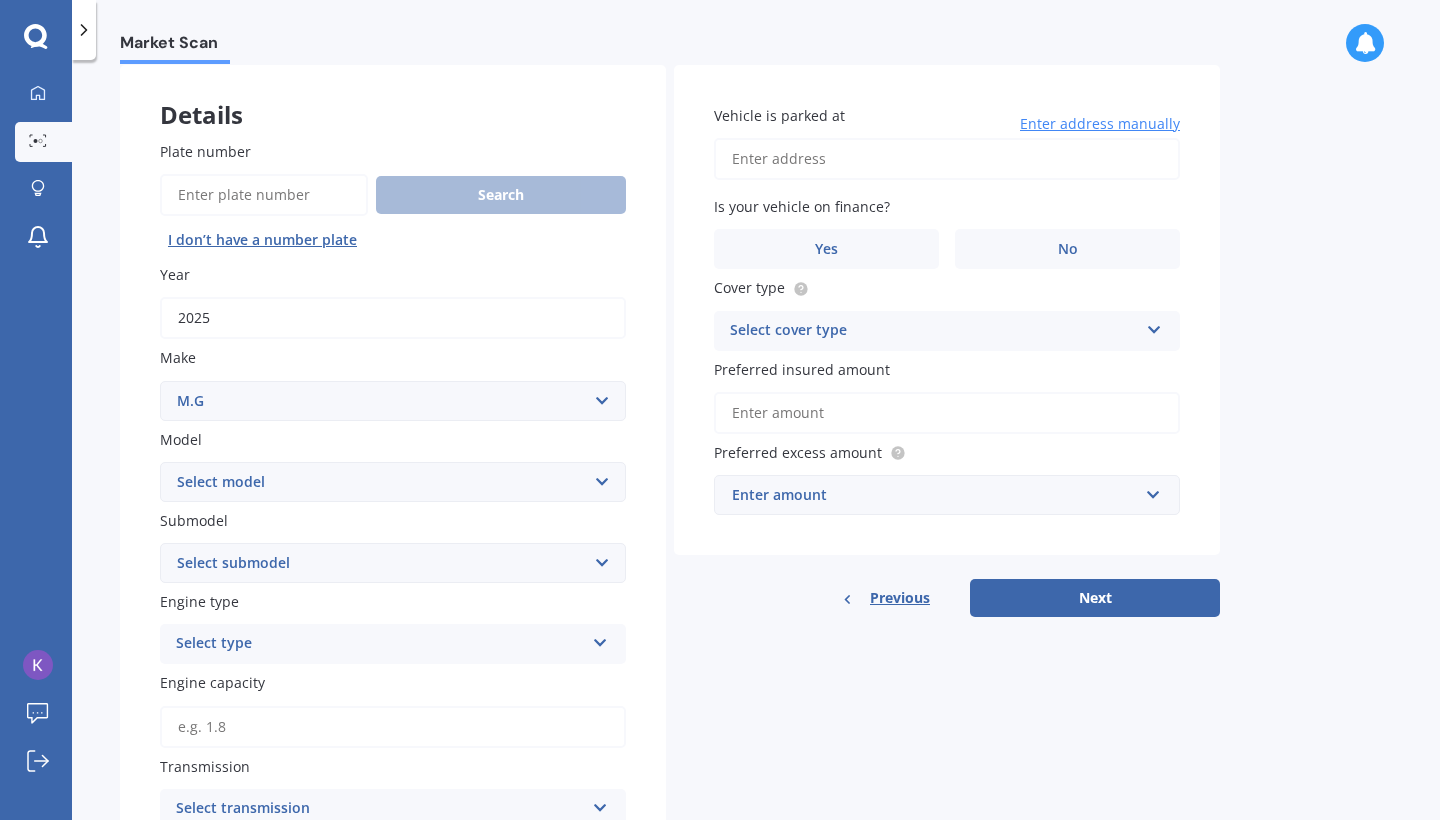 click on "Plate number Search I don’t have a number plate Year 2025 Make Select make AC ALFA ROMEO ASTON MARTIN AUDI AUSTIN BEDFORD Bentley BMW BYD CADILLAC CAN-AM CHERY CHEVROLET CHRYSLER Citroen CRUISEAIR CUPRA DAEWOO DAIHATSU DAIMLER DAMON DIAHATSU DODGE EXOCET FACTORY FIVE FERRARI FIAT Fiord FLEETWOOD FORD FOTON FRASER GEELY GENESIS GEORGIE BOY GMC GREAT WALL GWM HAVAL HILLMAN HINO HOLDEN HOLIDAY RAMBLER HONDA HUMMER HYUNDAI INFINITI ISUZU IVECO JAC JAECOO JAGUAR JEEP KGM KIA LADA LAMBORGHINI LANCIA LANDROVER LDV LEAPMOTOR LEXUS LINCOLN LOTUS LUNAR M.G M.G. MAHINDRA MASERATI MAZDA MCLAREN MERCEDES AMG Mercedes Benz MERCEDES-AMG MERCURY MINI Mitsubishi MORGAN MORRIS NEWMAR Nissan OMODA OPEL OXFORD PEUGEOT Plymouth Polestar PONTIAC PORSCHE PROTON RAM Range Rover Rayne RENAULT ROLLS ROYCE ROVER SAAB SATURN SEAT SHELBY SKODA SMART SSANGYONG SUBARU SUZUKI TATA TESLA TIFFIN Toyota TRIUMPH TVR Vauxhall VOLKSWAGEN VOLVO WESTFIELD WINNEBAGO ZX Model Select model HS Submodel Select submodel Engine type Select type Petrol" at bounding box center [393, 688] 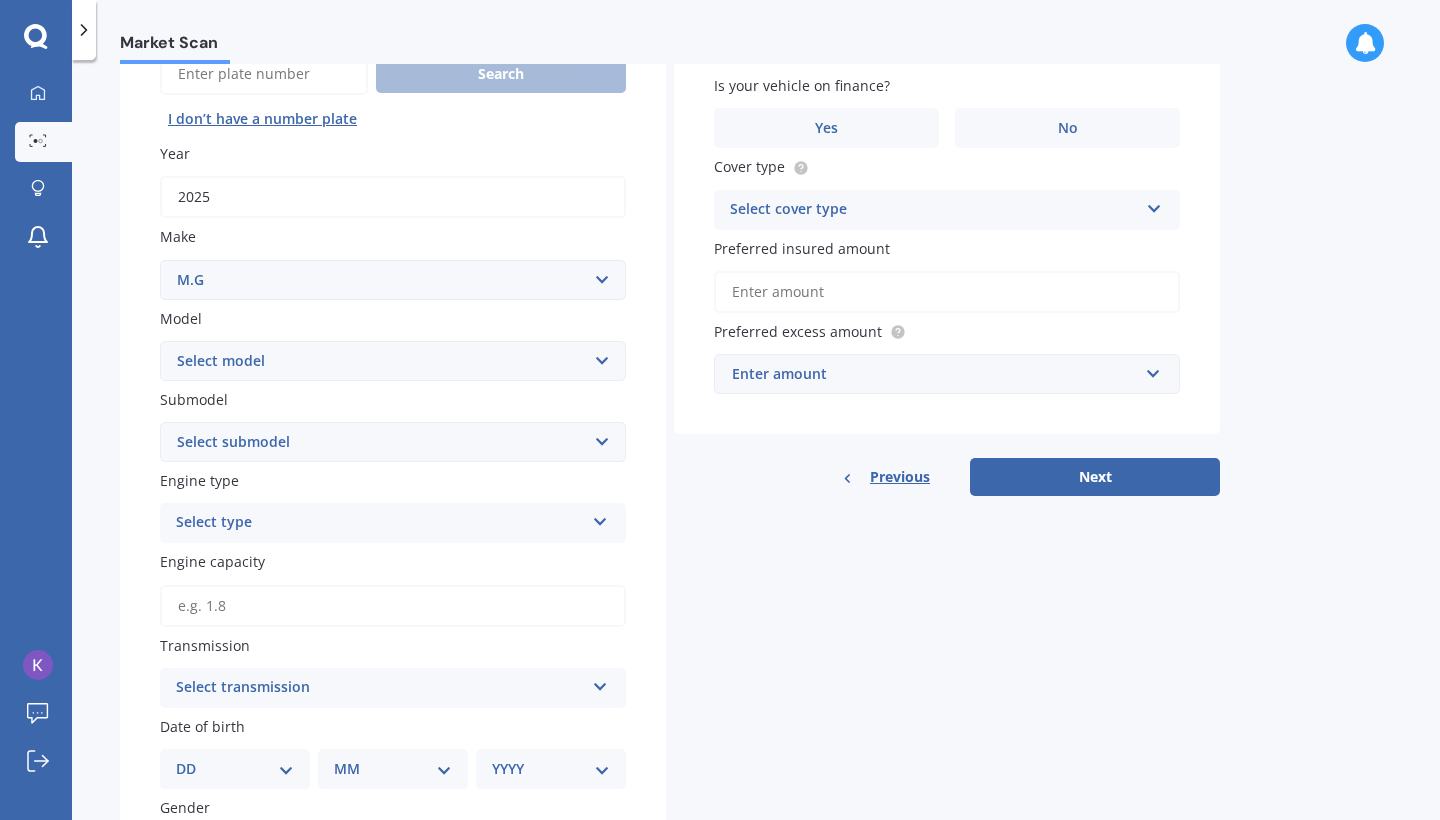 scroll, scrollTop: 237, scrollLeft: 0, axis: vertical 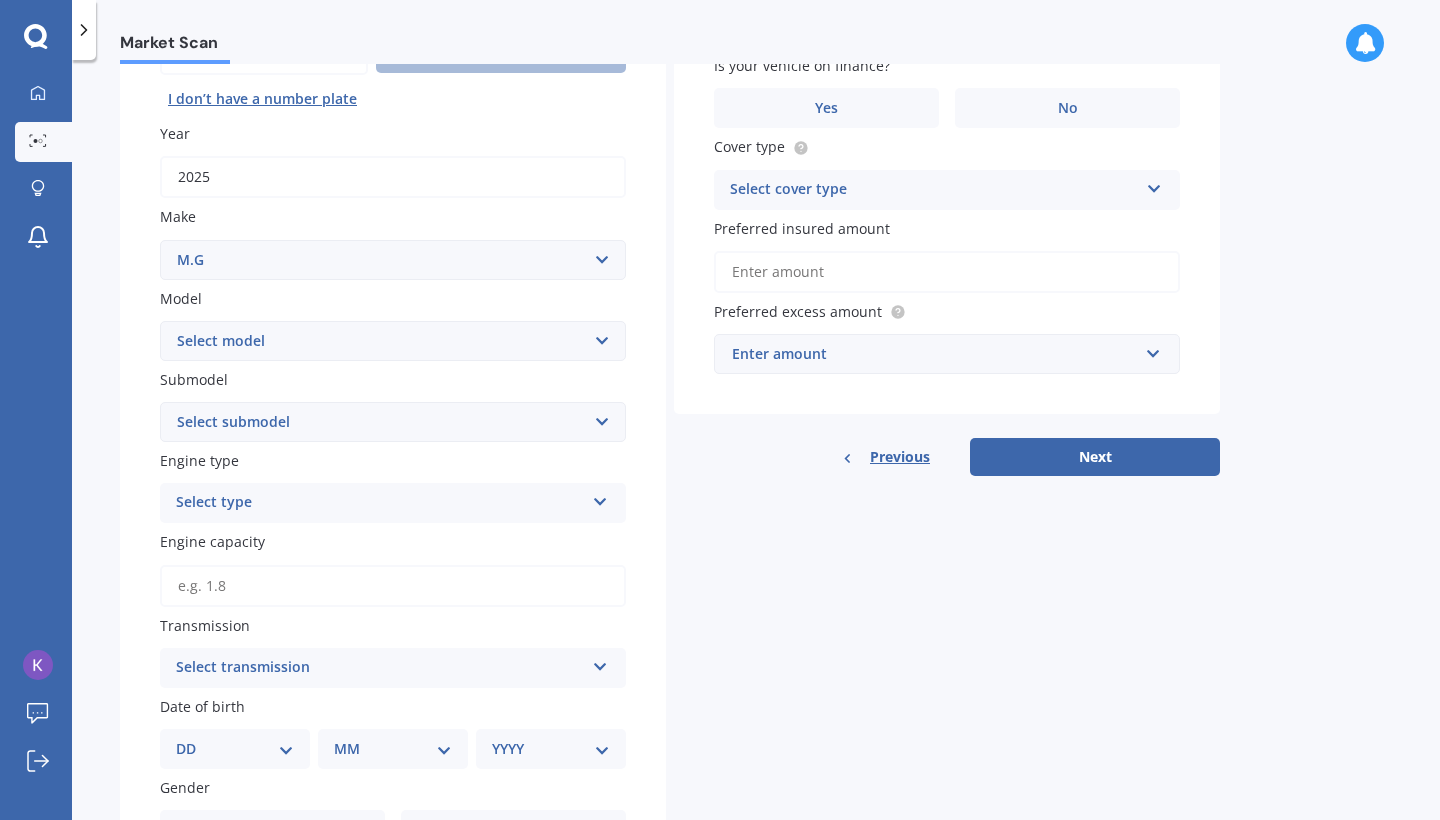 click on "Select type" at bounding box center (380, 503) 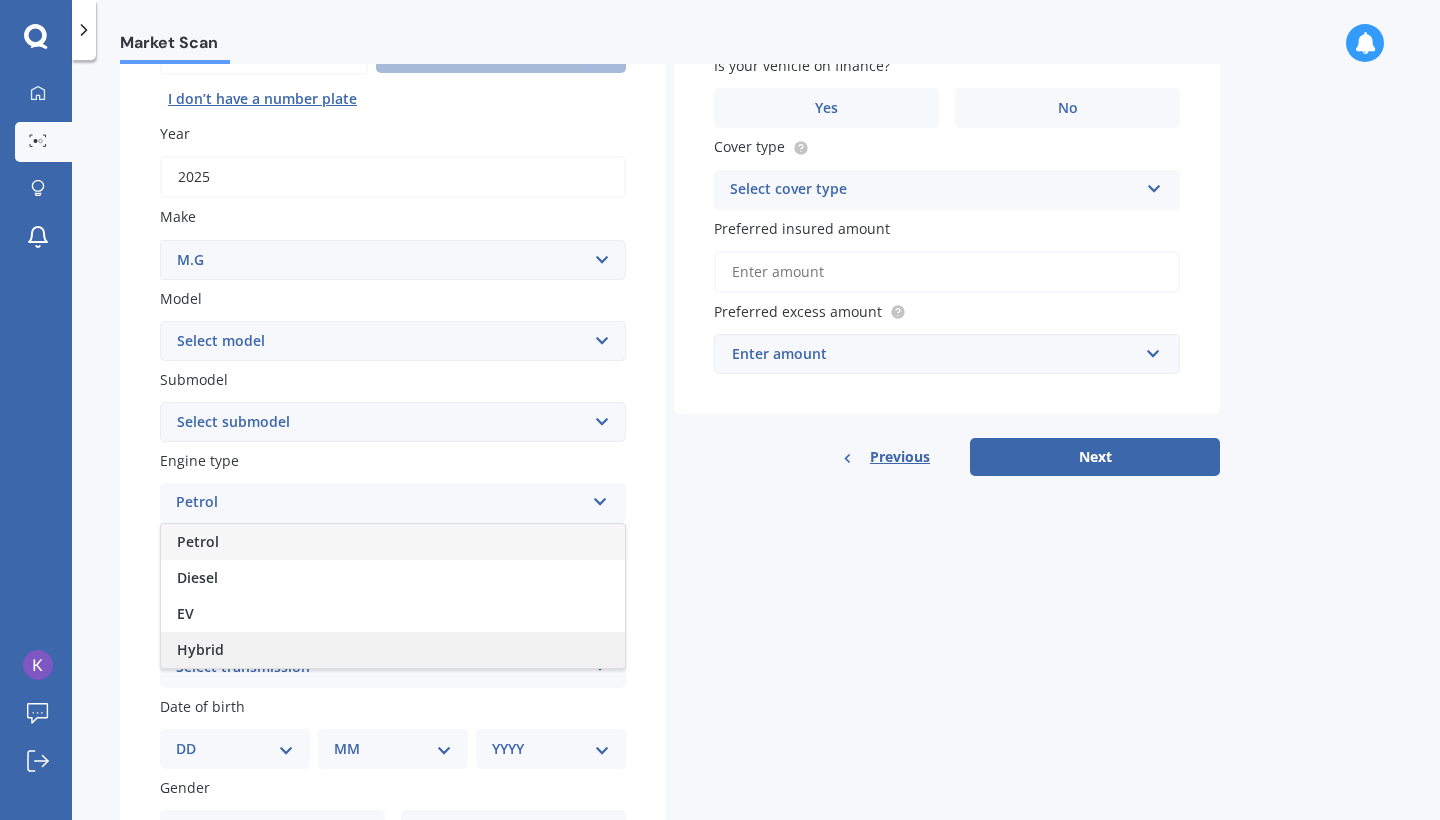 click on "Hybrid" at bounding box center [393, 650] 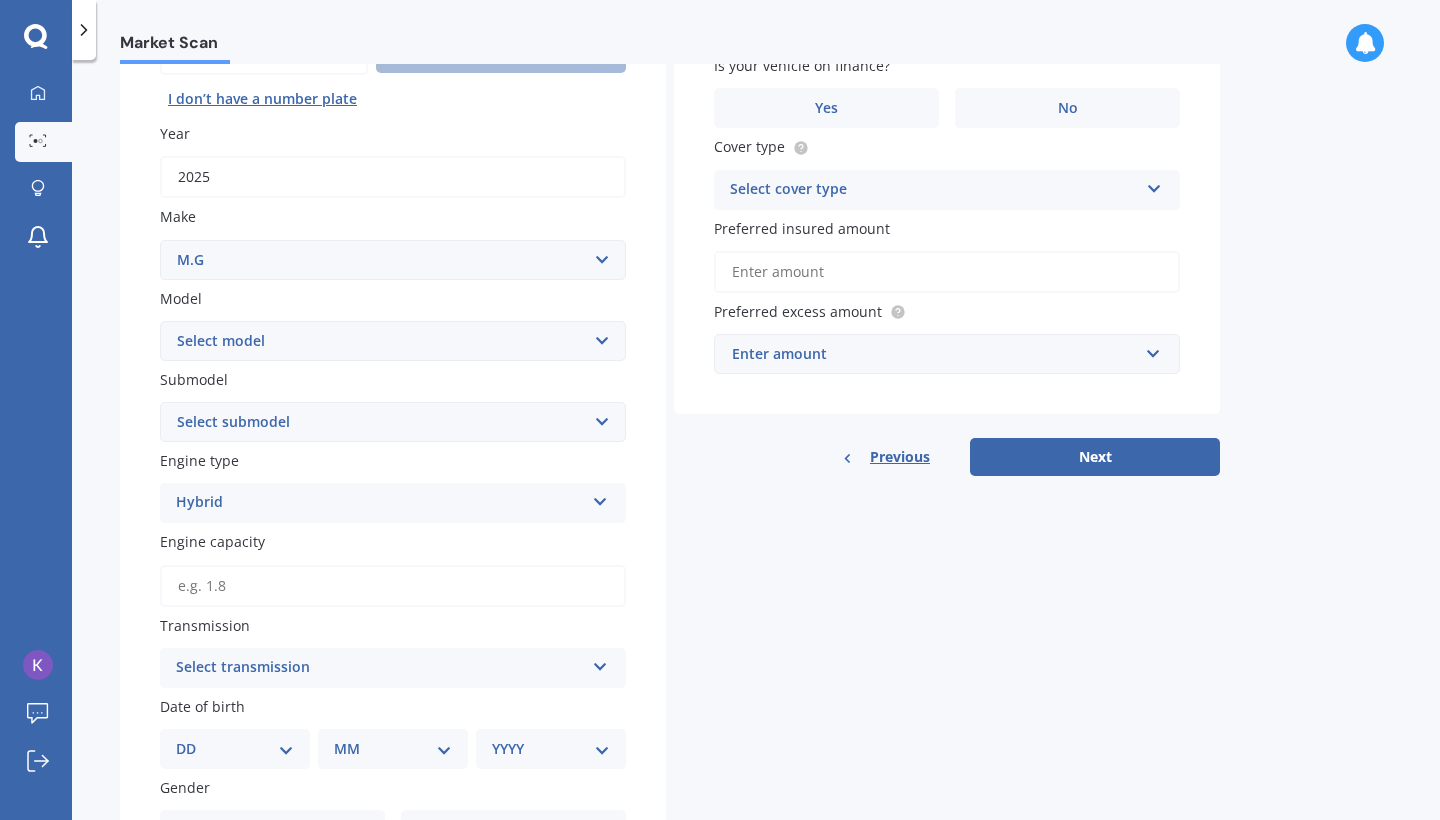 select on "HS" 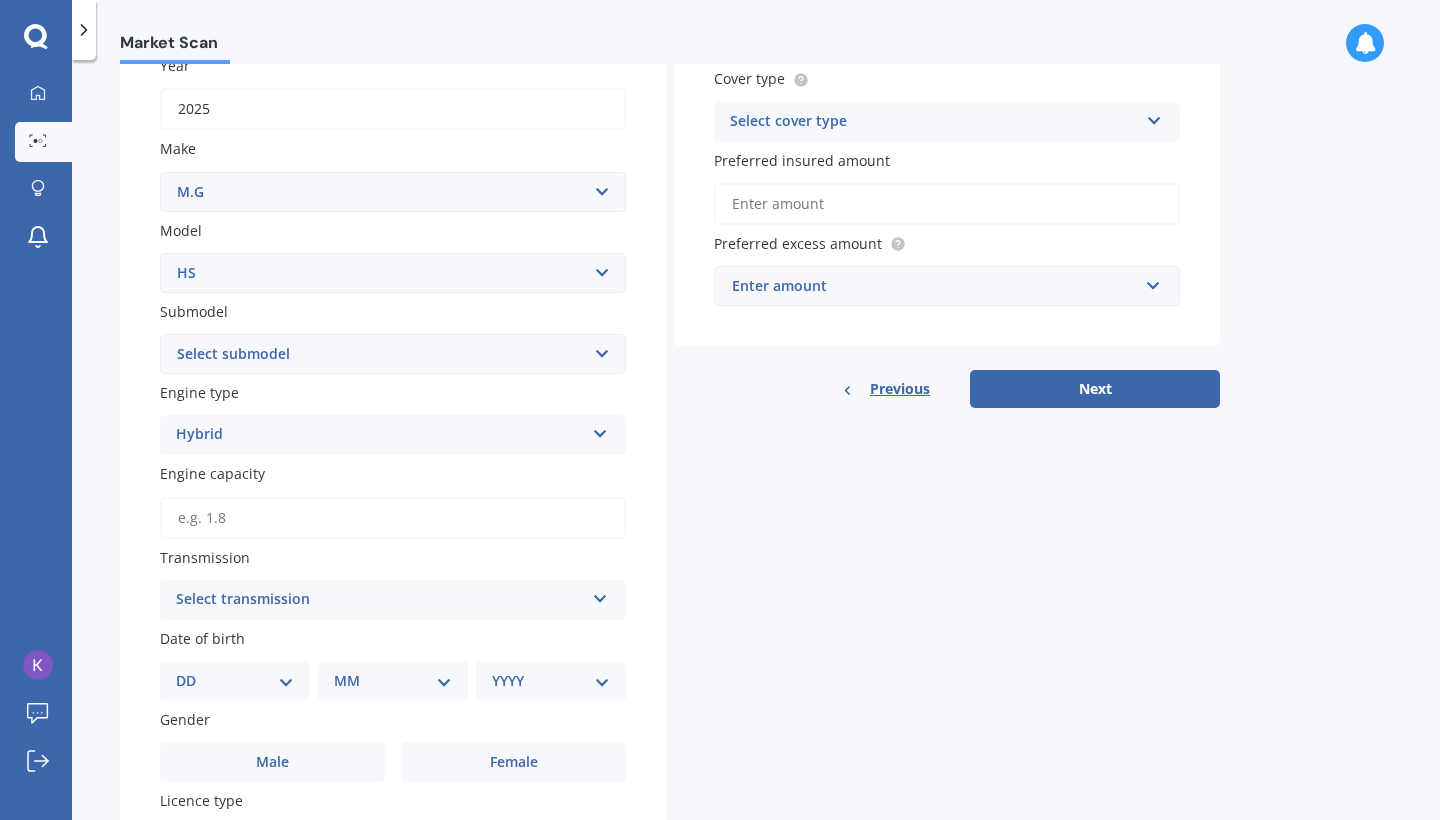 scroll, scrollTop: 307, scrollLeft: 0, axis: vertical 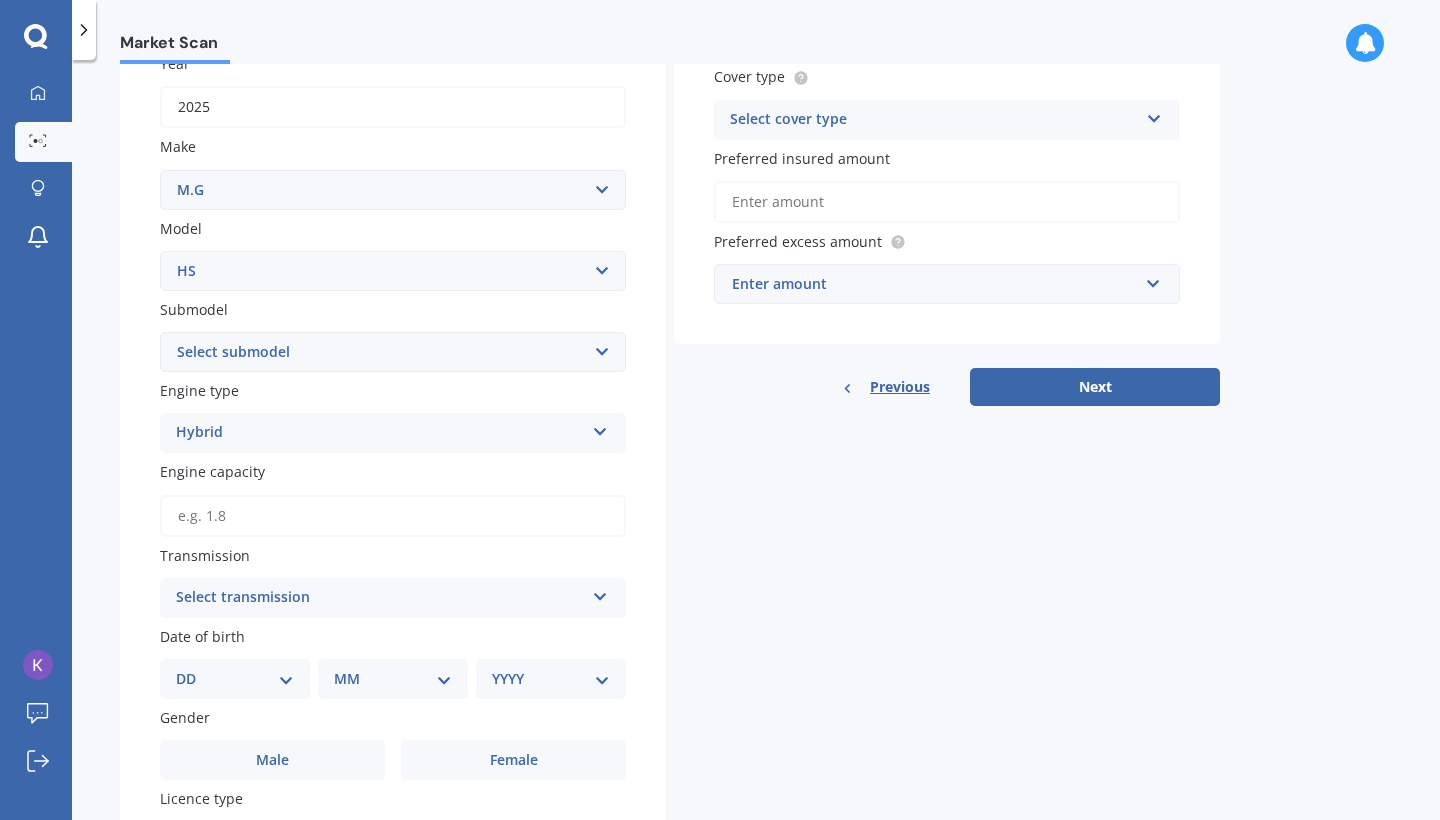 click on "Engine capacity" at bounding box center (393, 516) 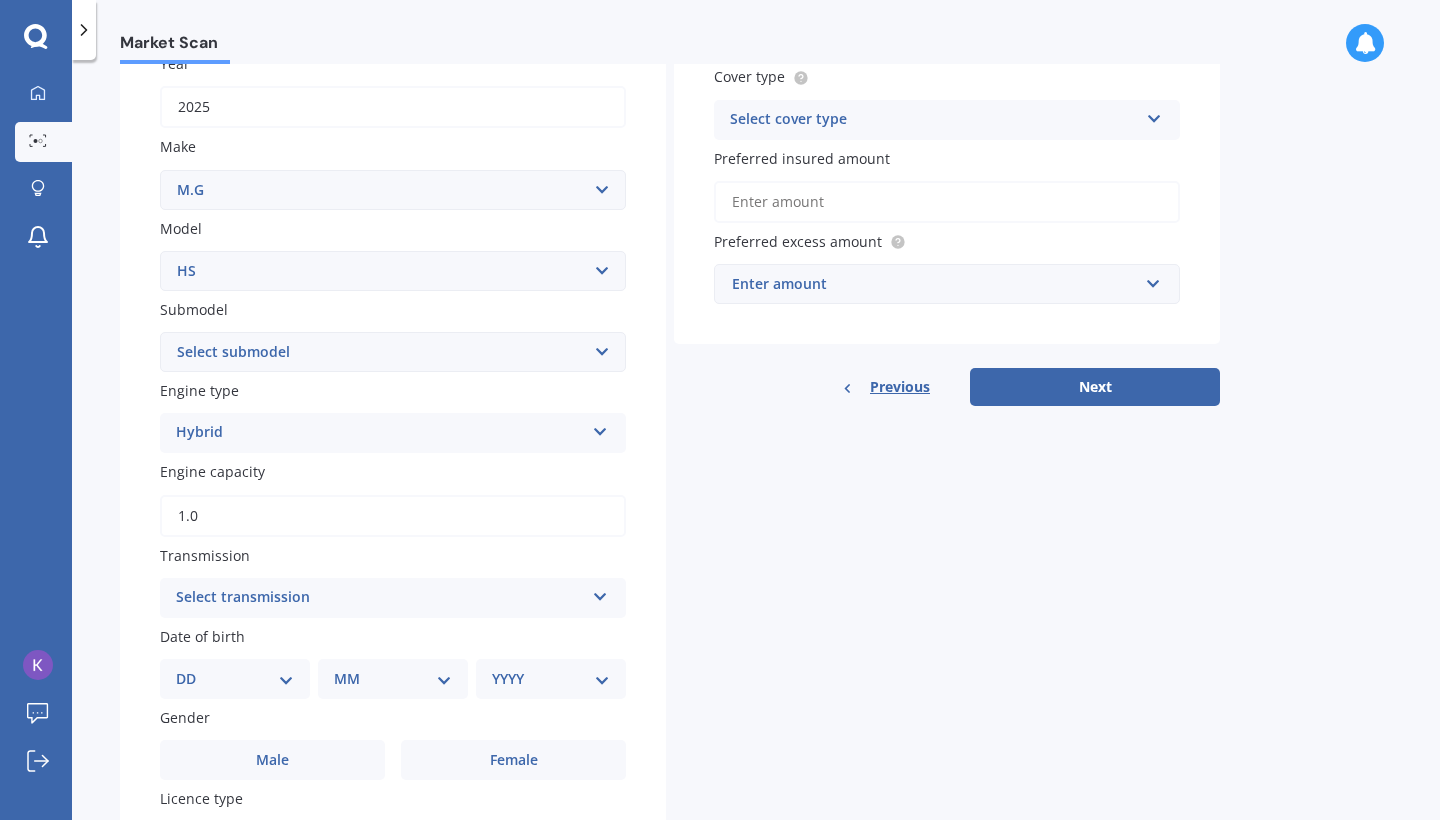 type on "1.5" 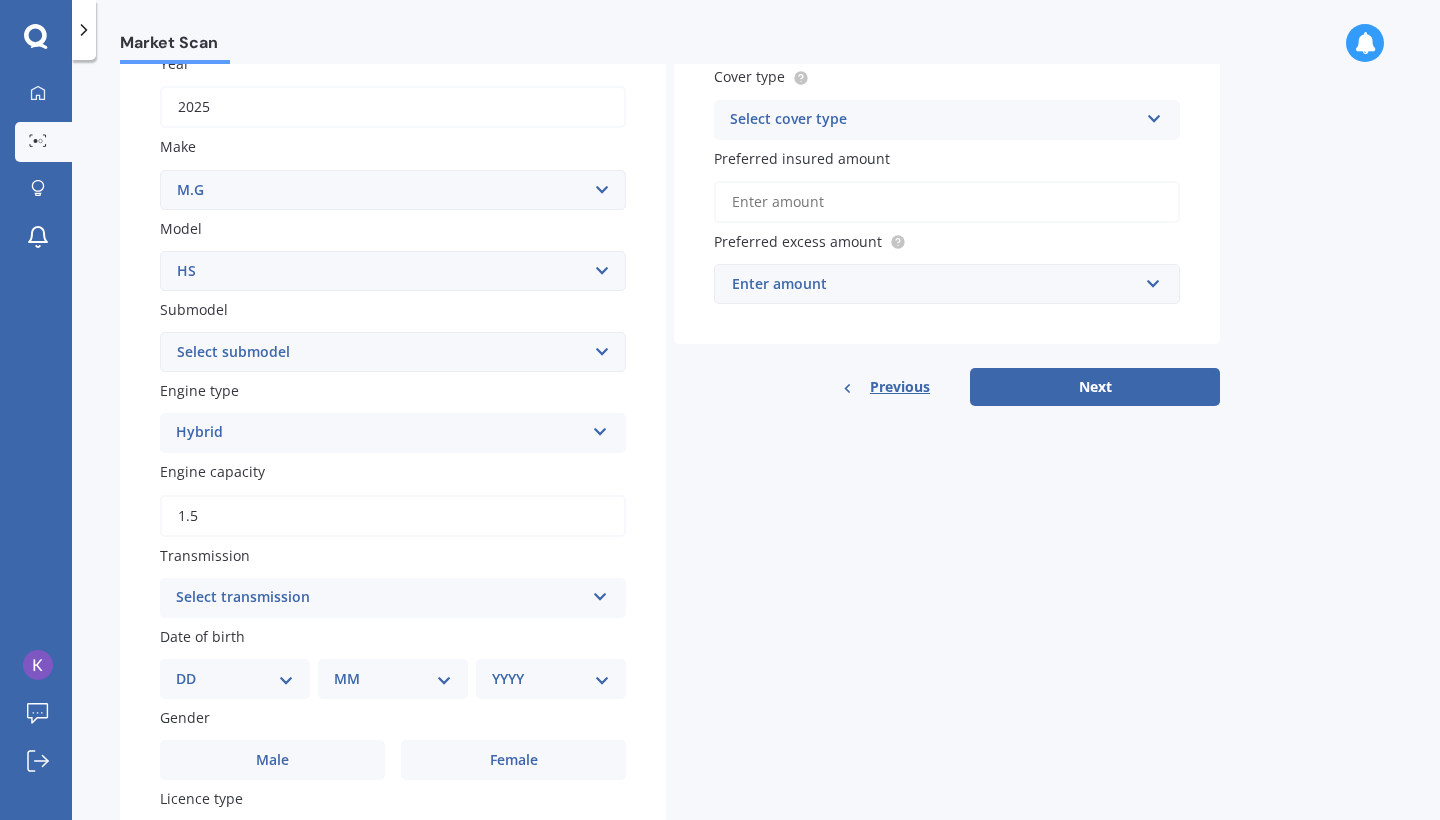click on "Select transmission Auto Manual Other" at bounding box center [393, 598] 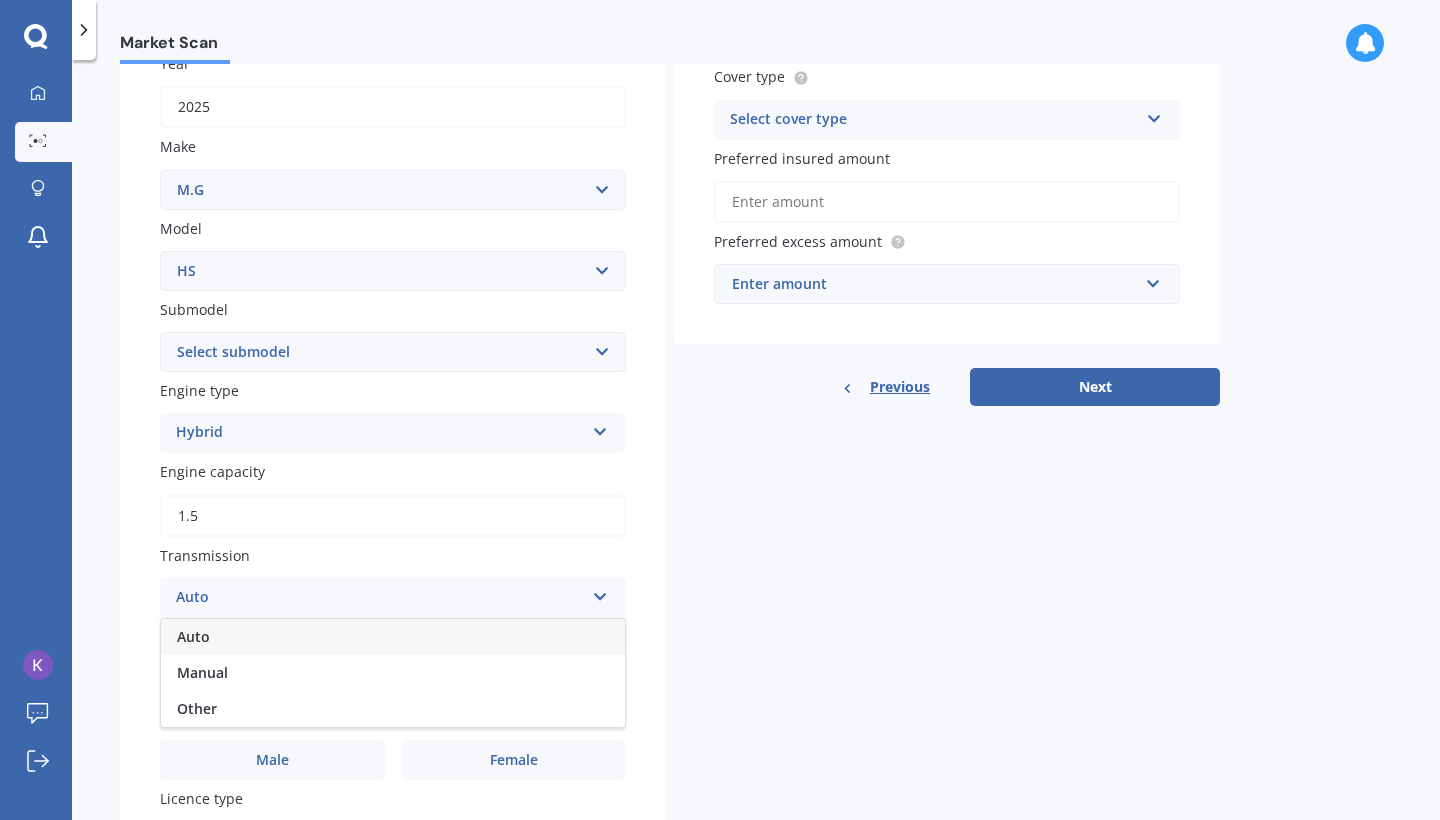 click on "Auto" at bounding box center [393, 637] 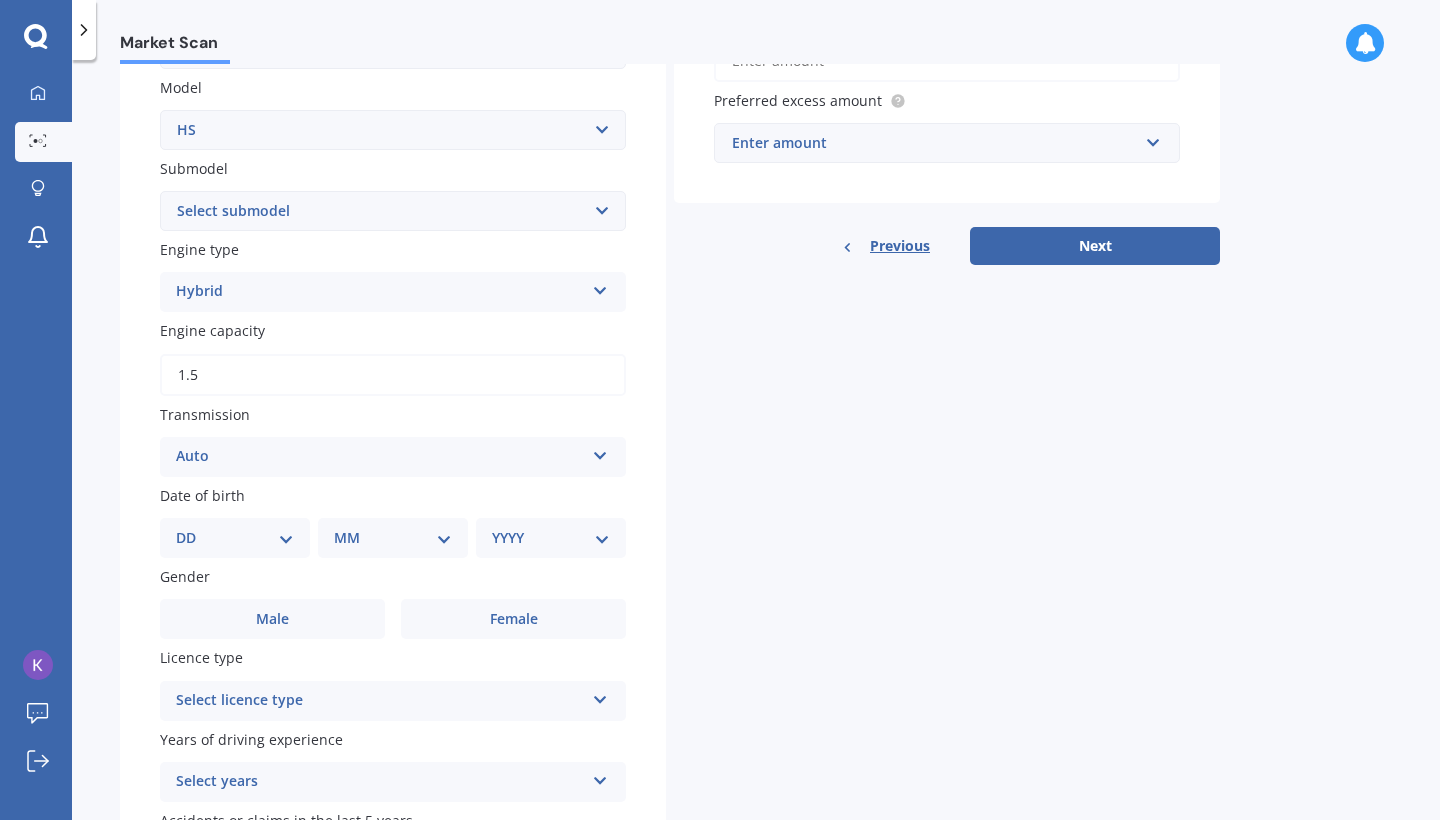 scroll, scrollTop: 452, scrollLeft: 0, axis: vertical 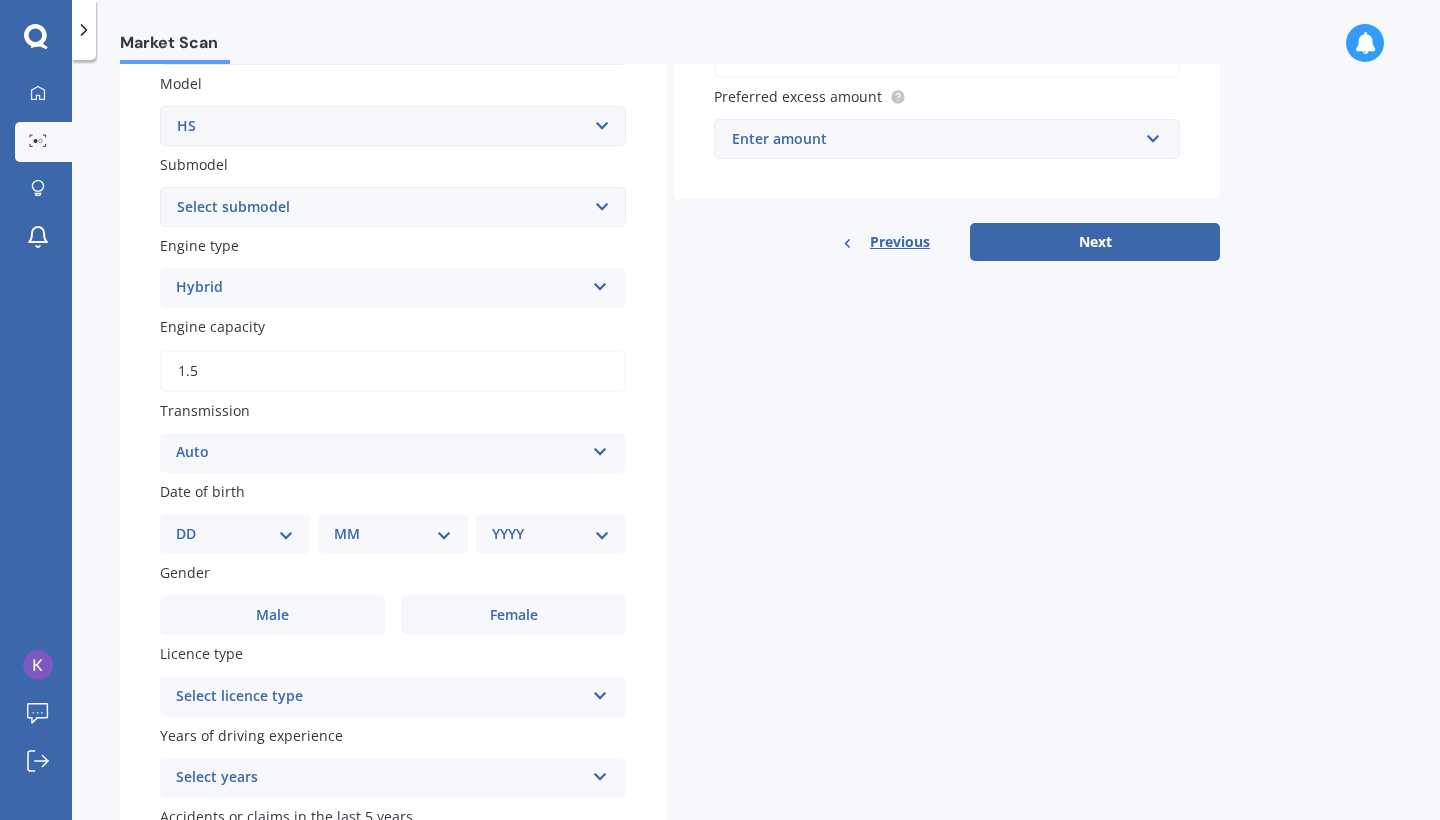 select on "29" 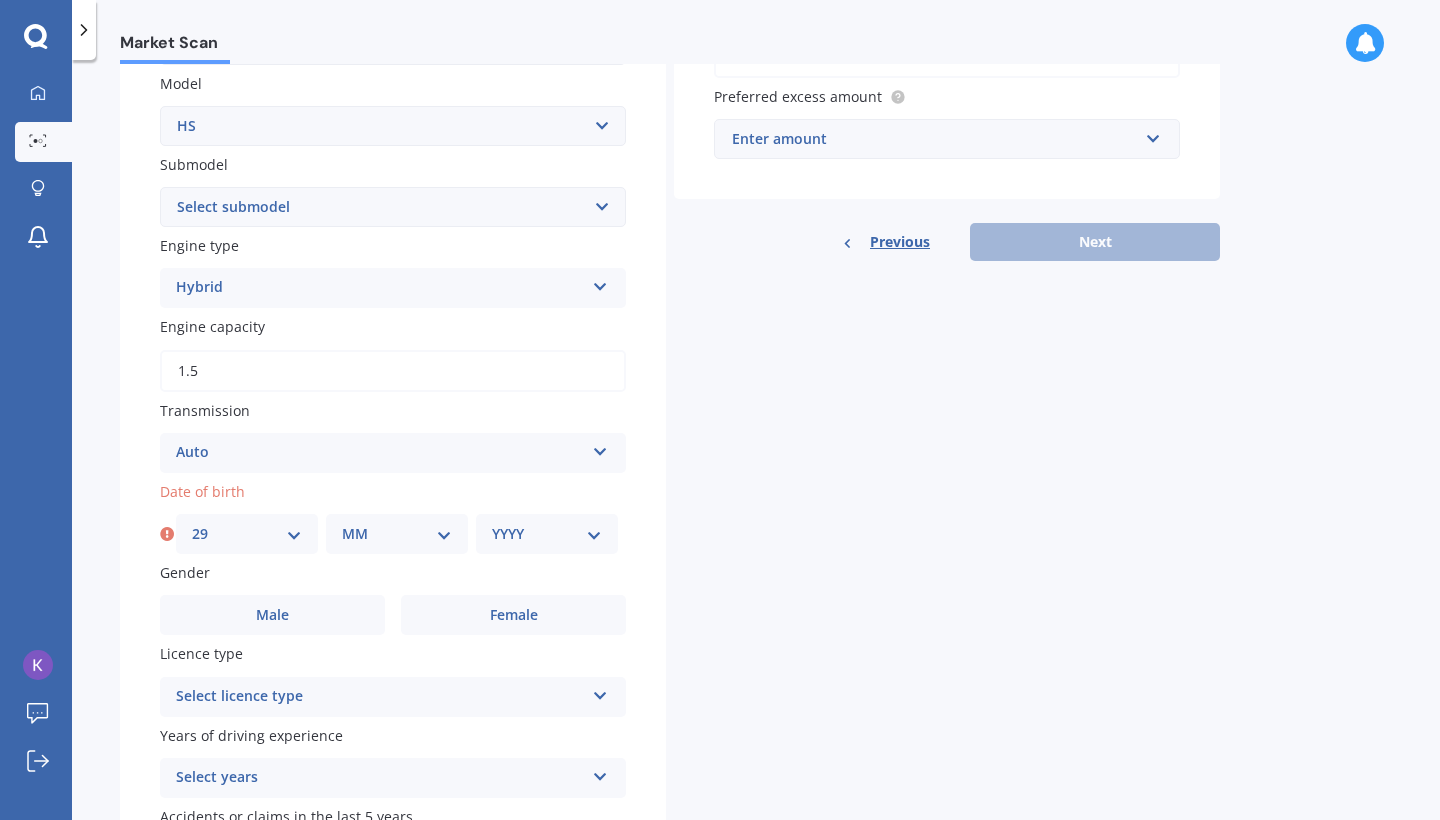 click on "MM 01 02 03 04 05 06 07 08 09 10 11 12" at bounding box center (397, 534) 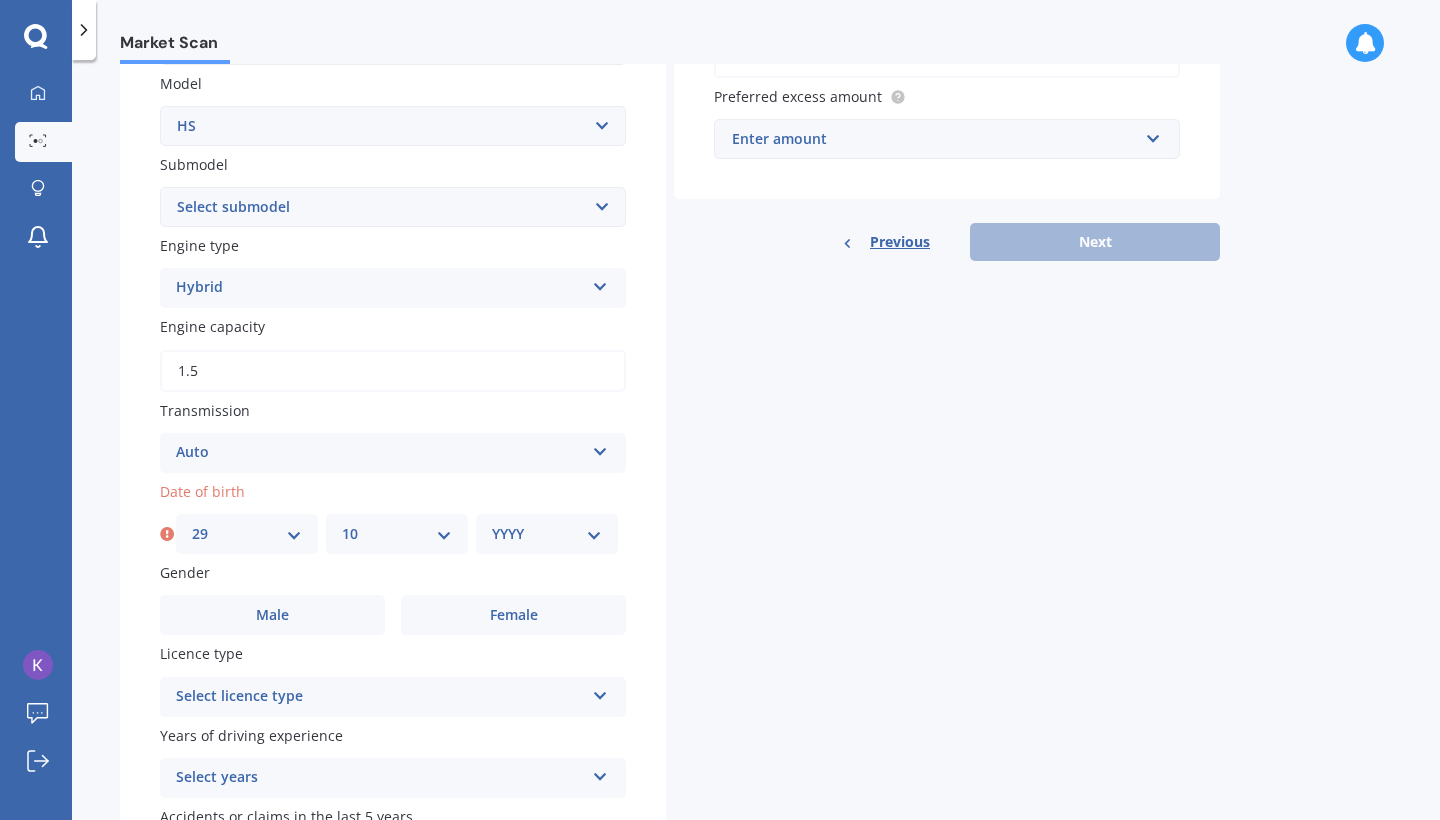select on "2003" 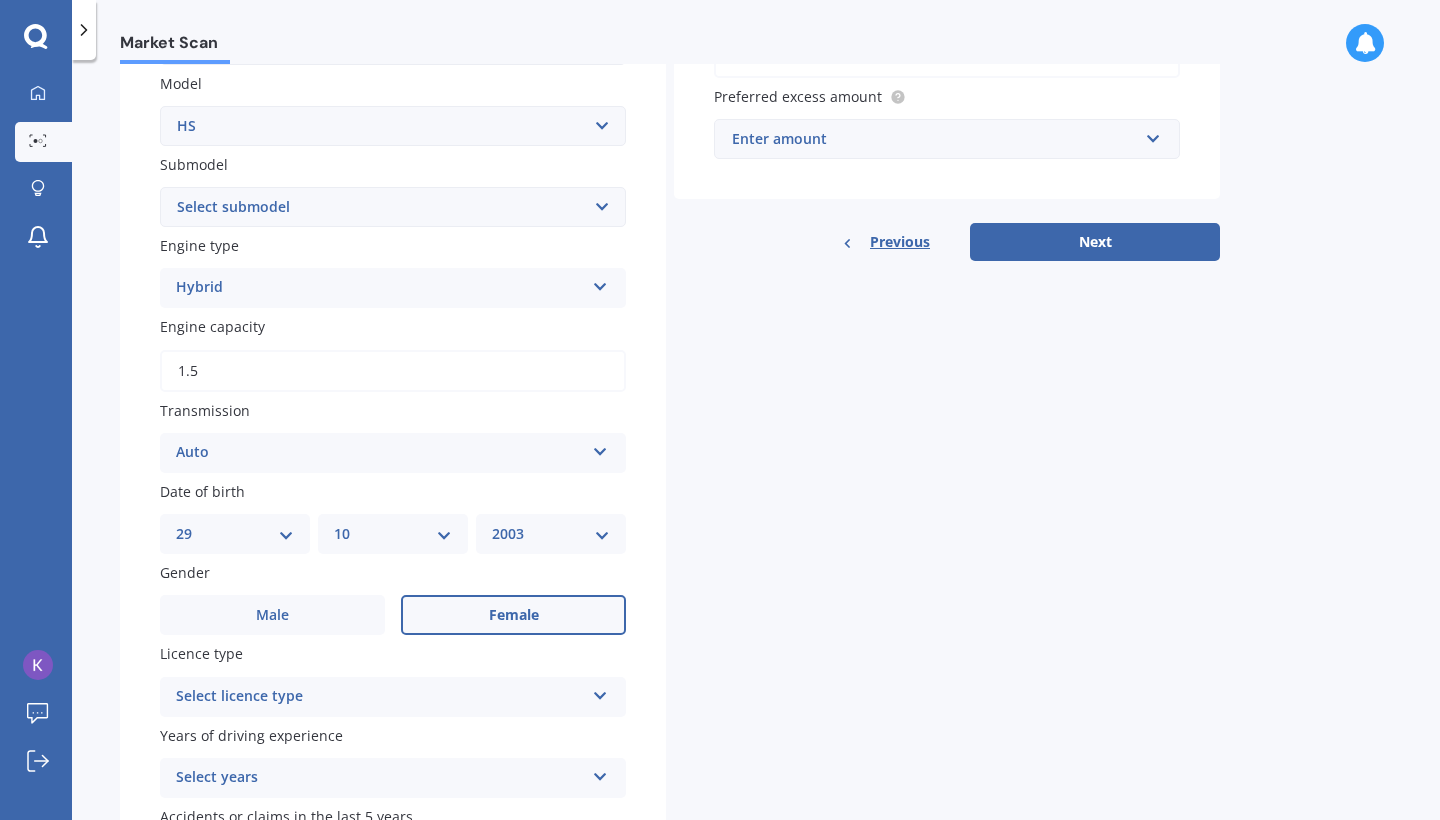 click on "Female" at bounding box center (513, 615) 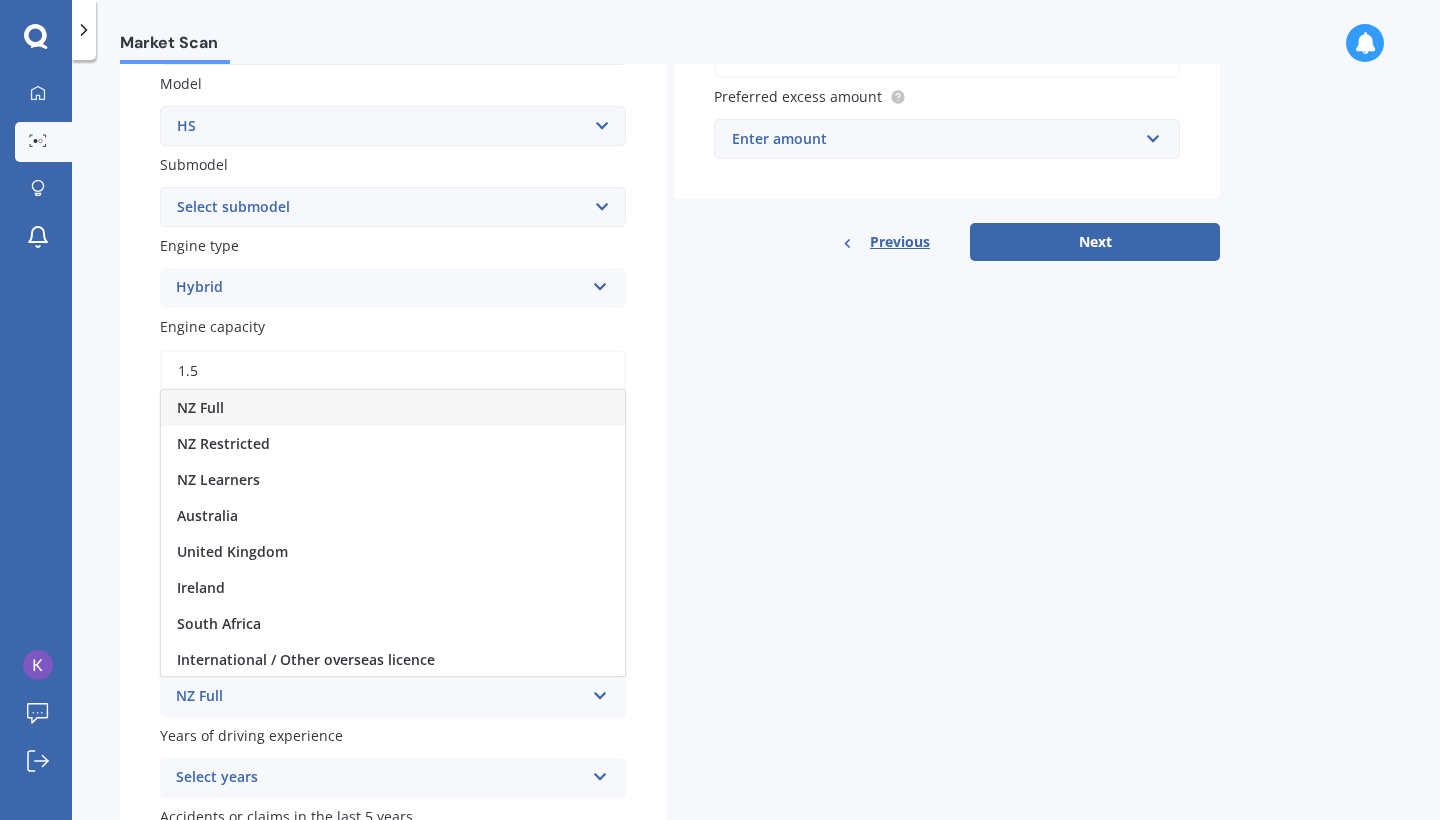 click on "NZ Full" at bounding box center (393, 408) 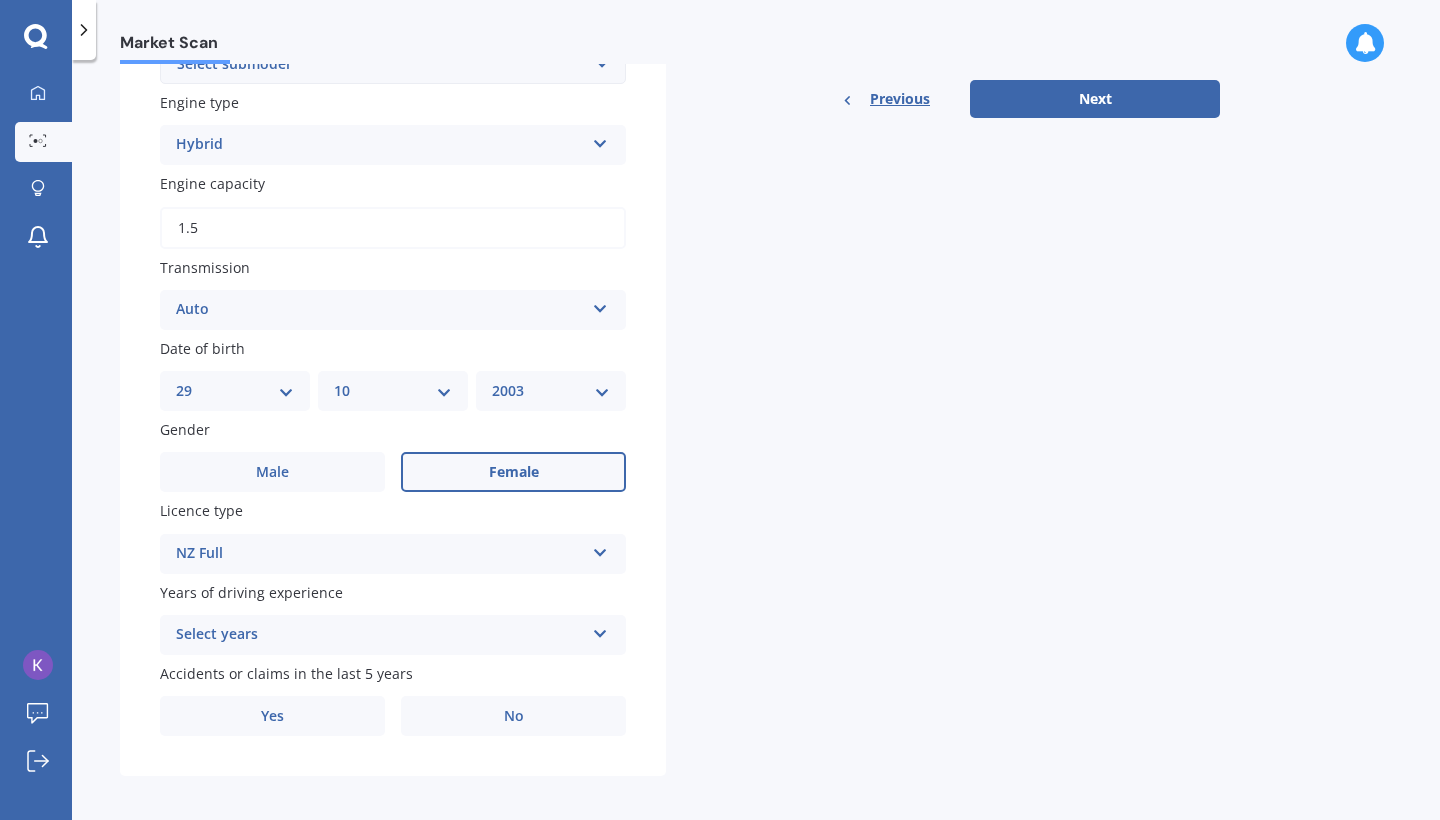 scroll, scrollTop: 594, scrollLeft: 0, axis: vertical 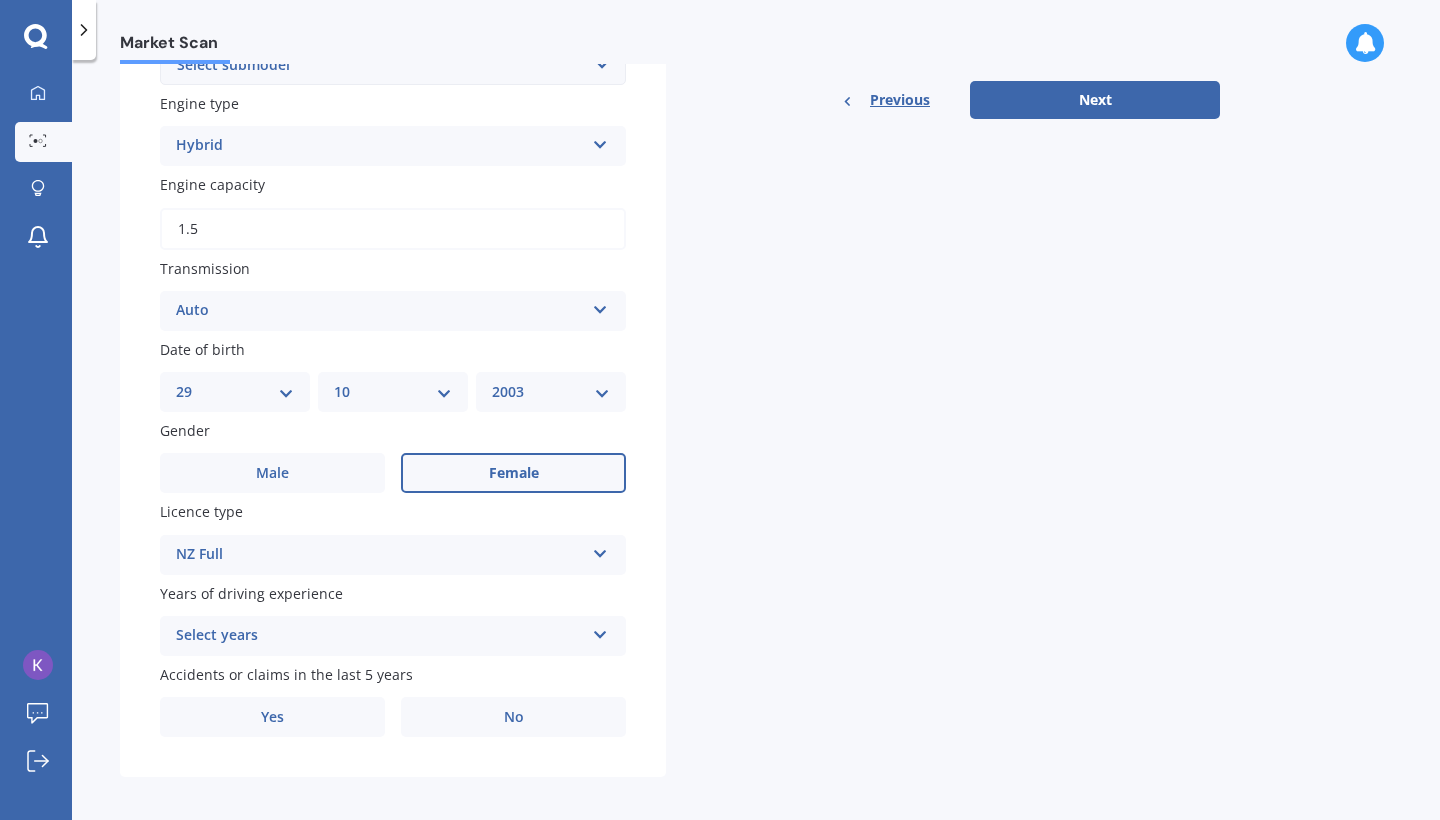 click on "Select years" at bounding box center (380, 636) 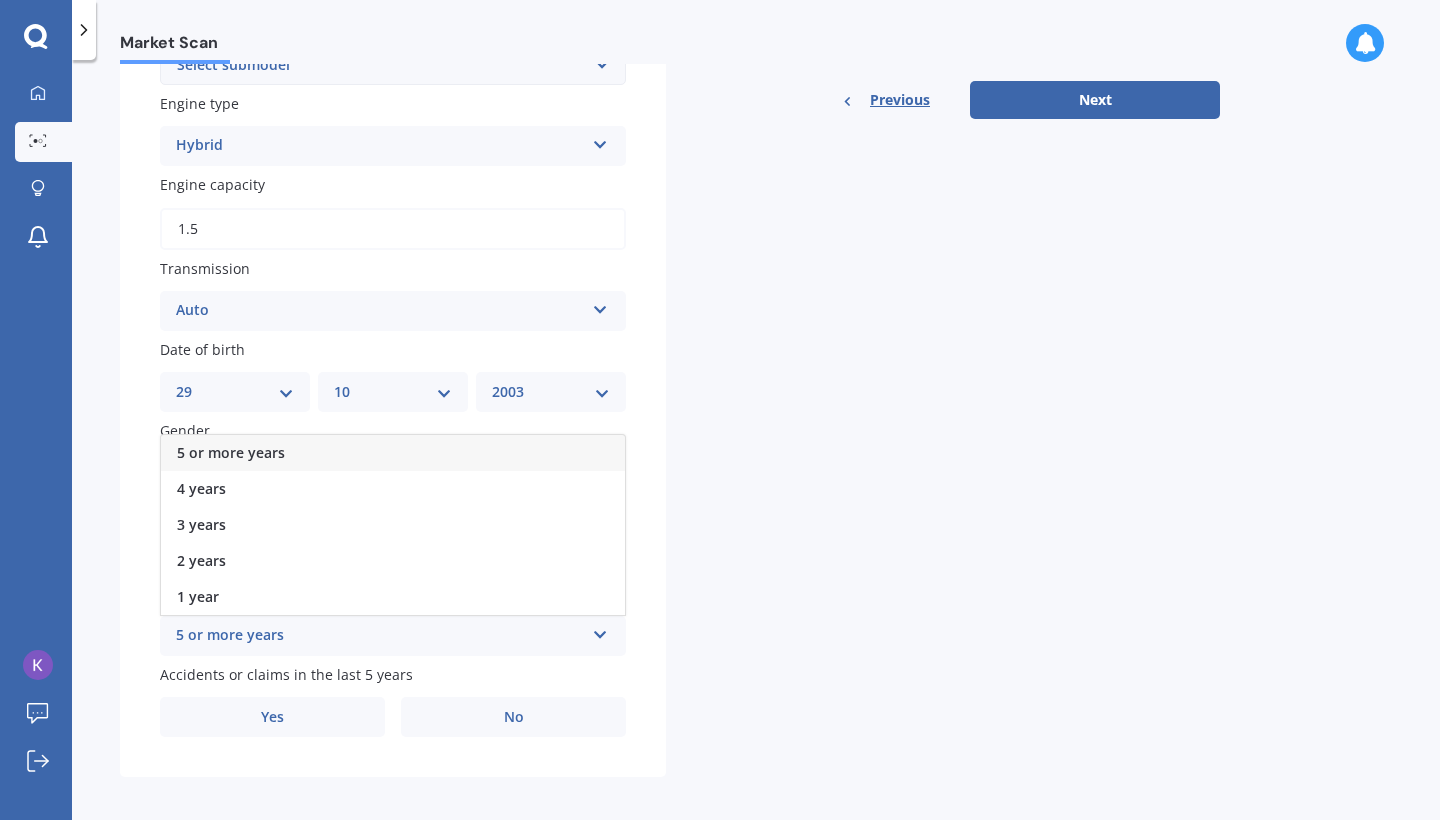 click on "5 or more years" at bounding box center (231, 452) 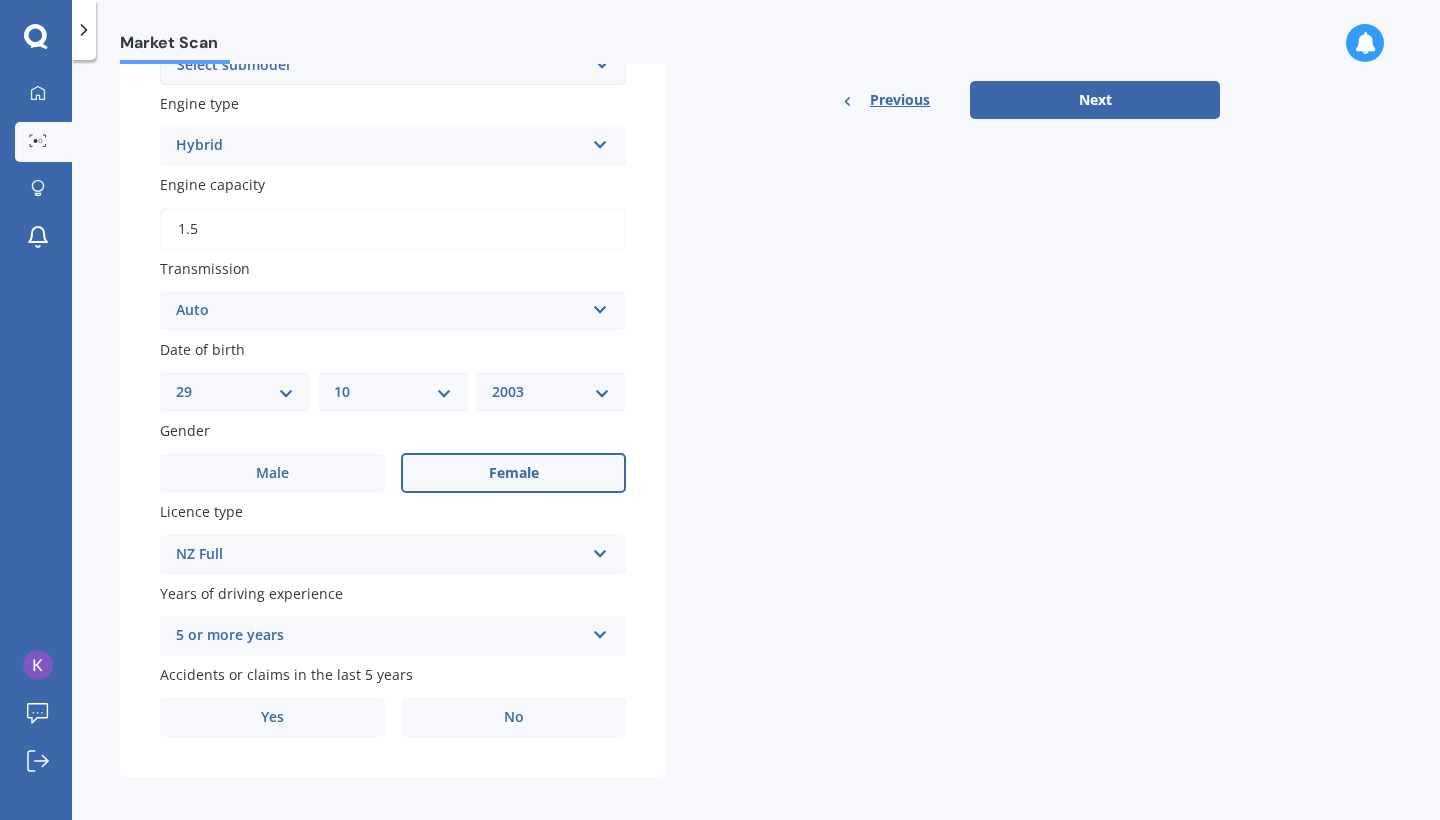 scroll, scrollTop: 0, scrollLeft: 0, axis: both 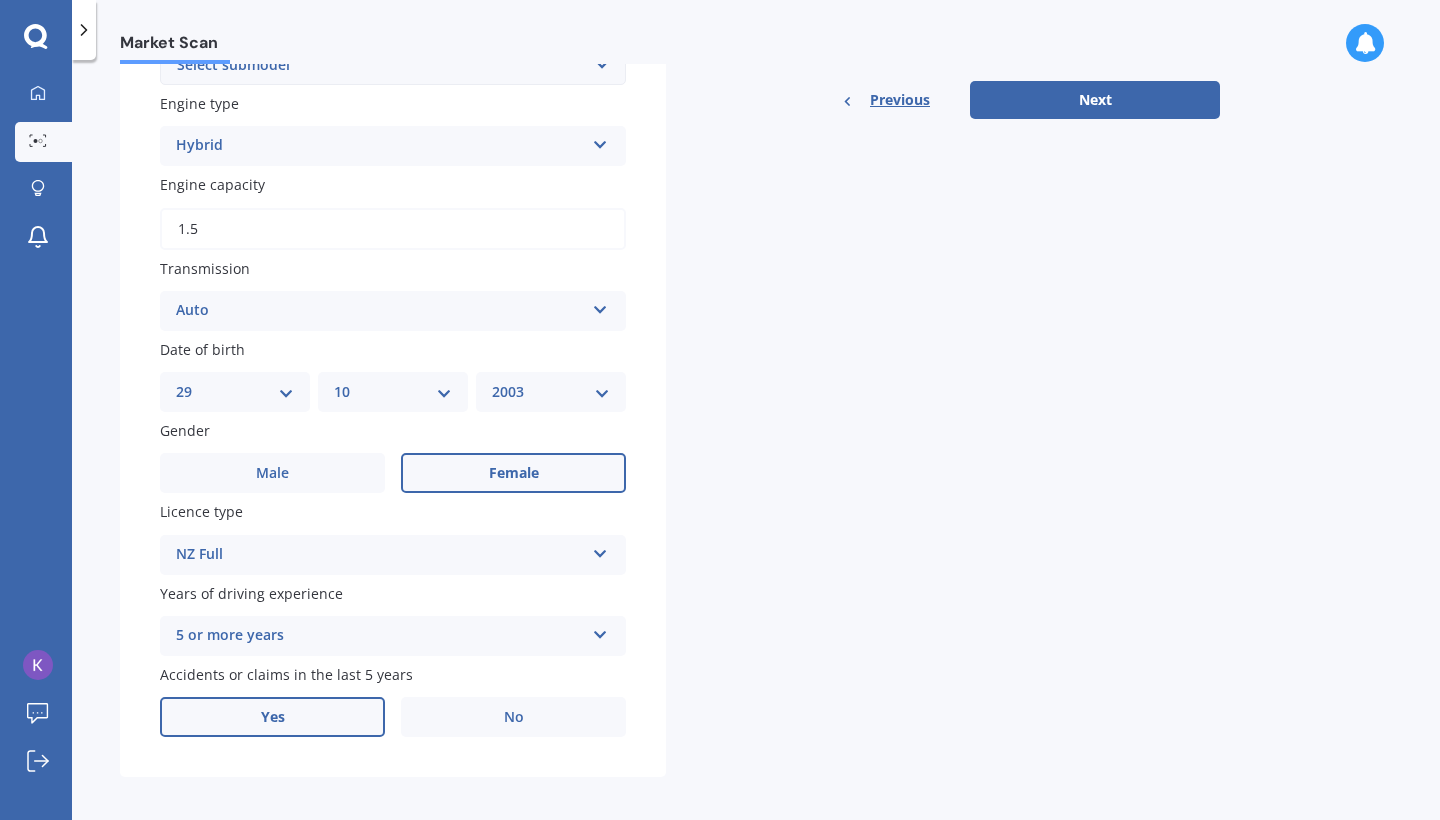 click on "Yes" at bounding box center [272, 717] 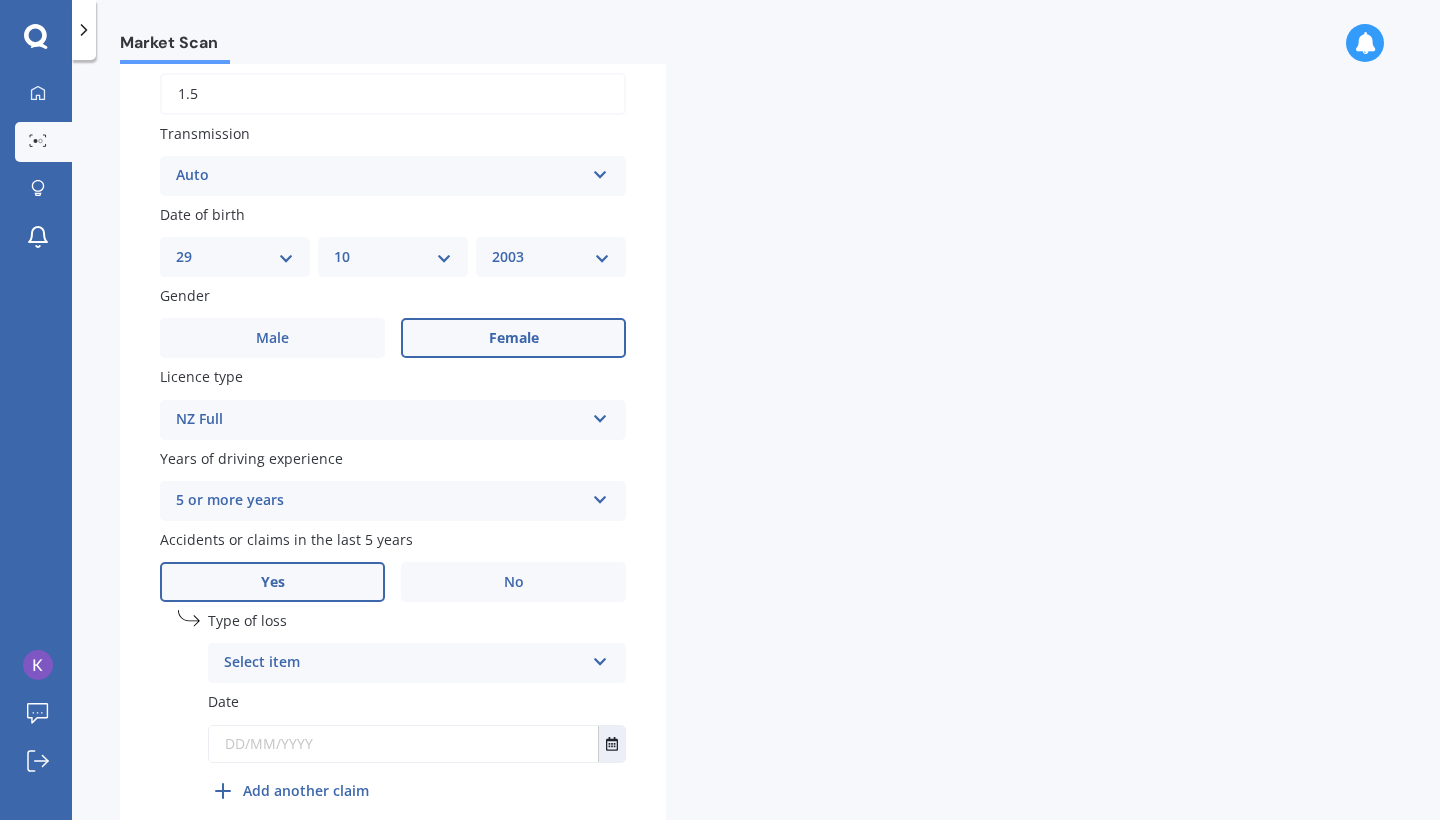 scroll, scrollTop: 730, scrollLeft: 0, axis: vertical 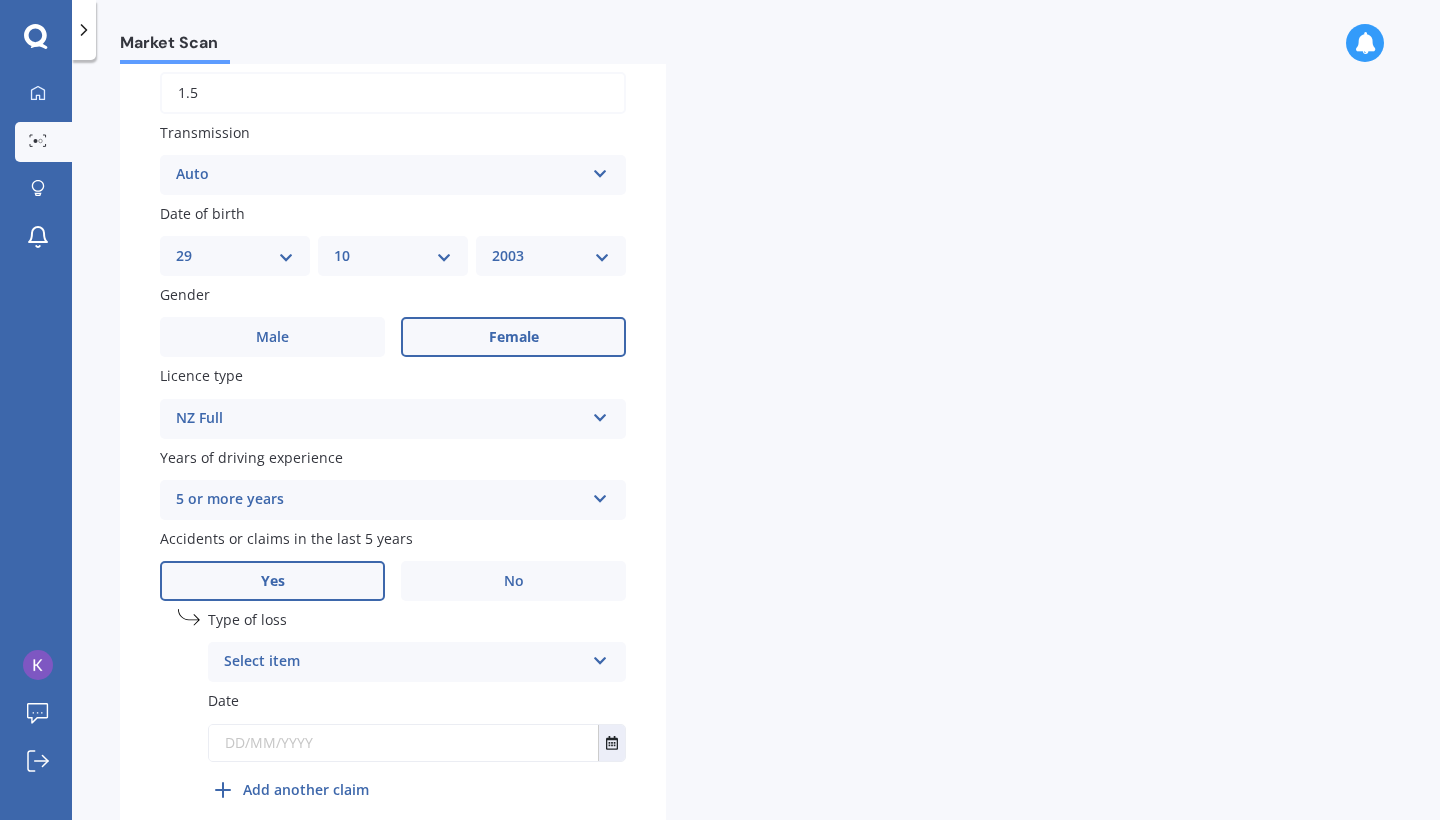 click on "Select item At fault accident Not at fault accident" at bounding box center (417, 662) 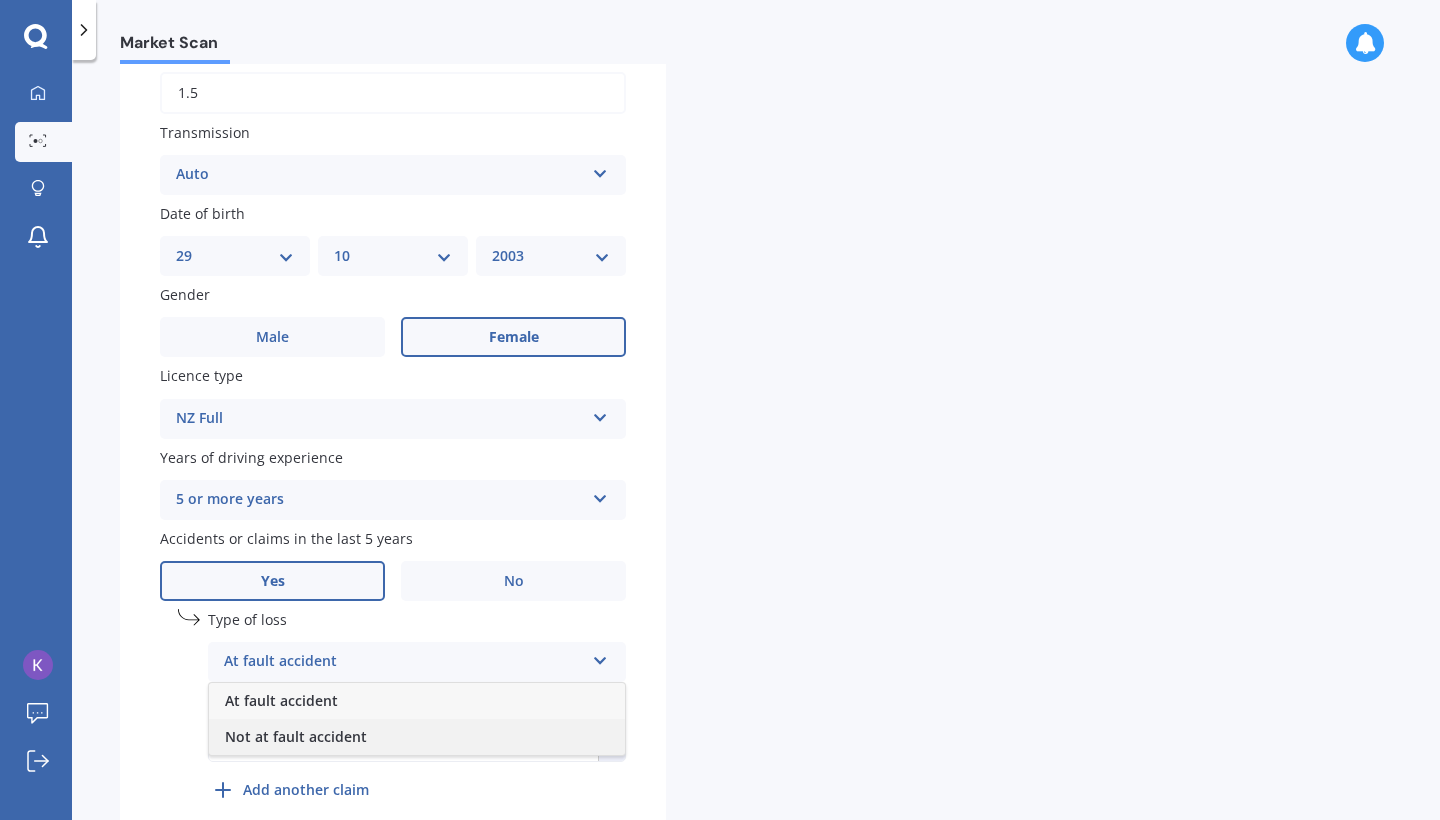 click on "Not at fault accident" at bounding box center [296, 736] 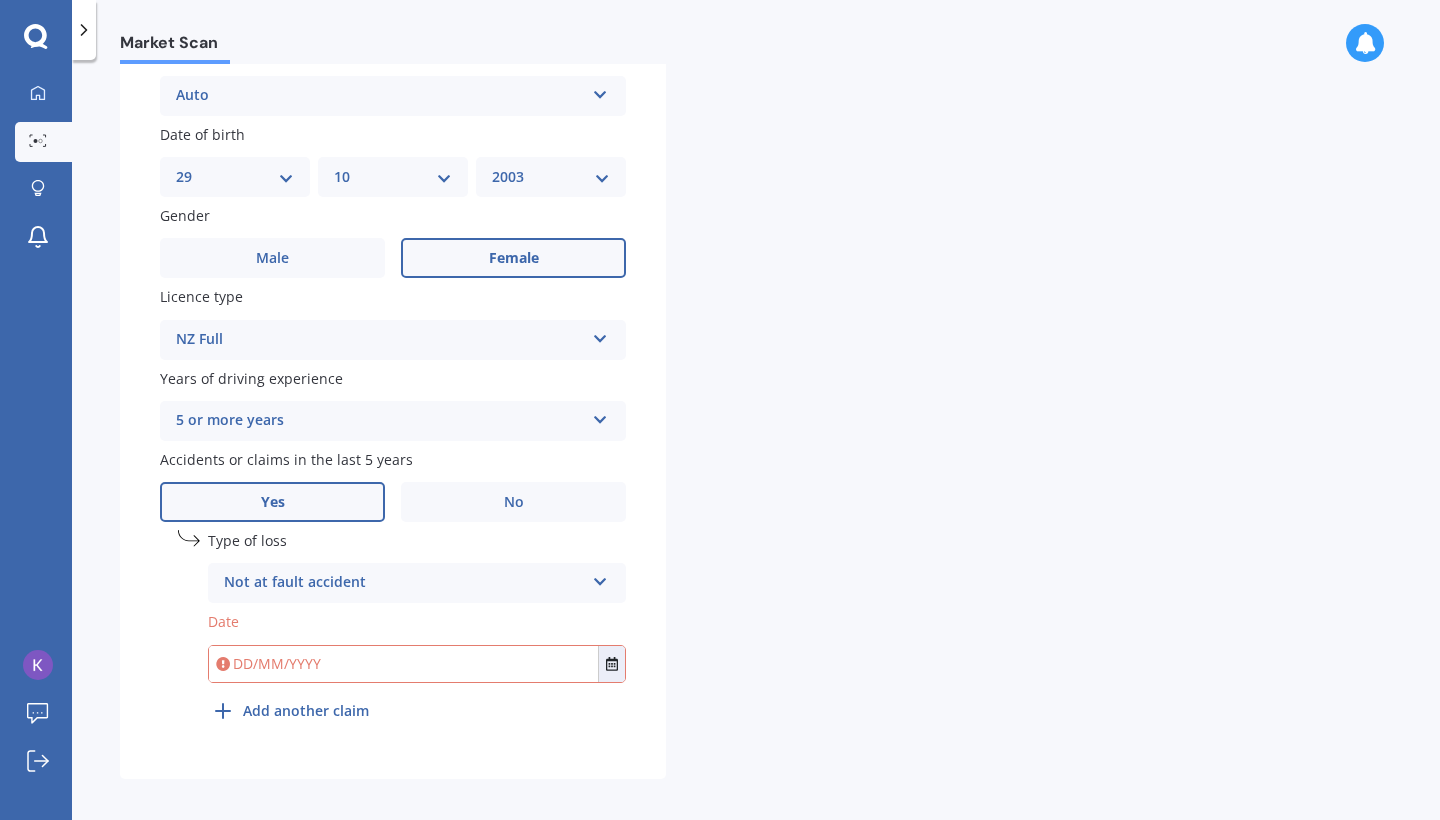 scroll, scrollTop: 808, scrollLeft: 0, axis: vertical 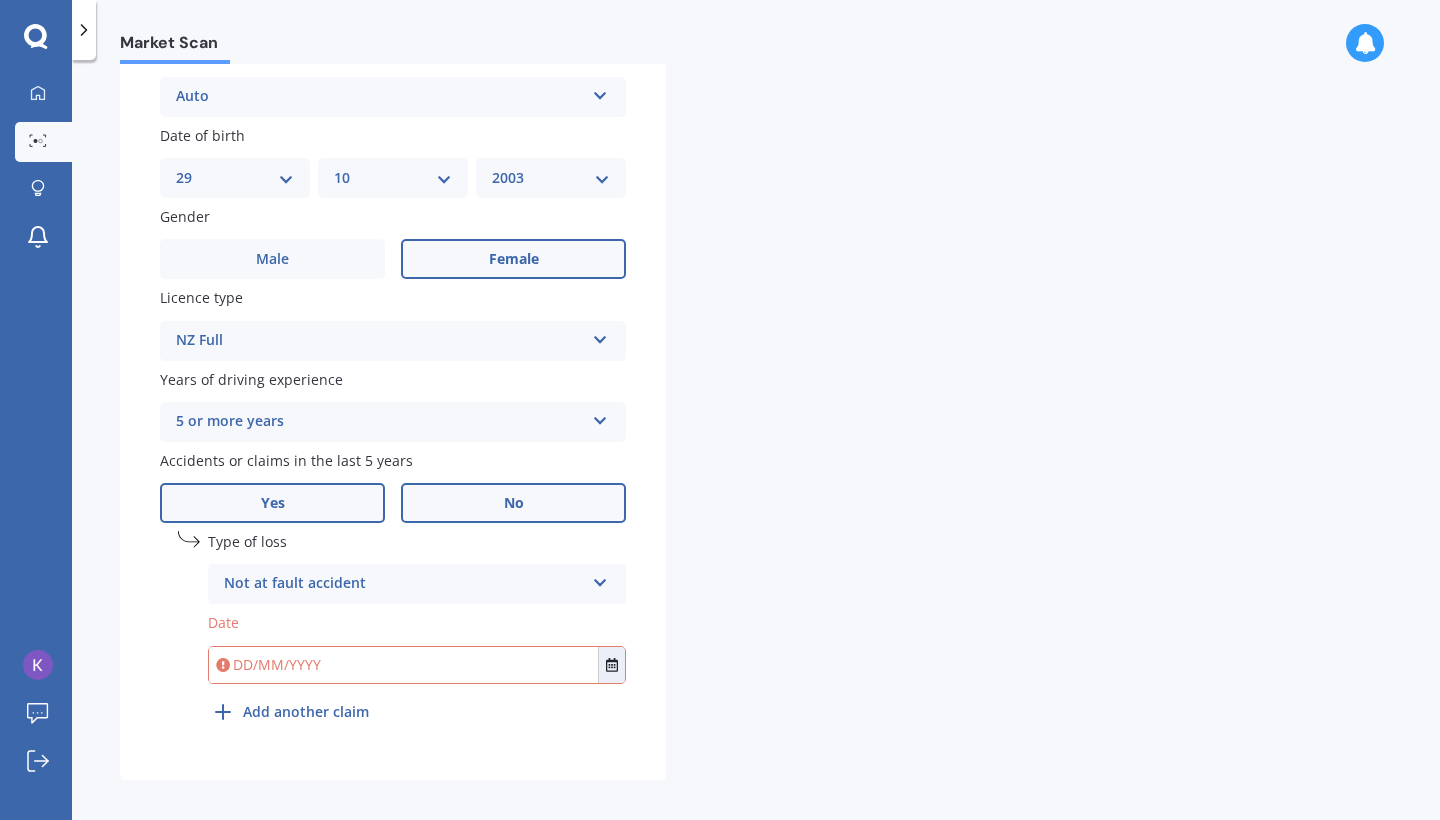 click on "No" at bounding box center [513, 503] 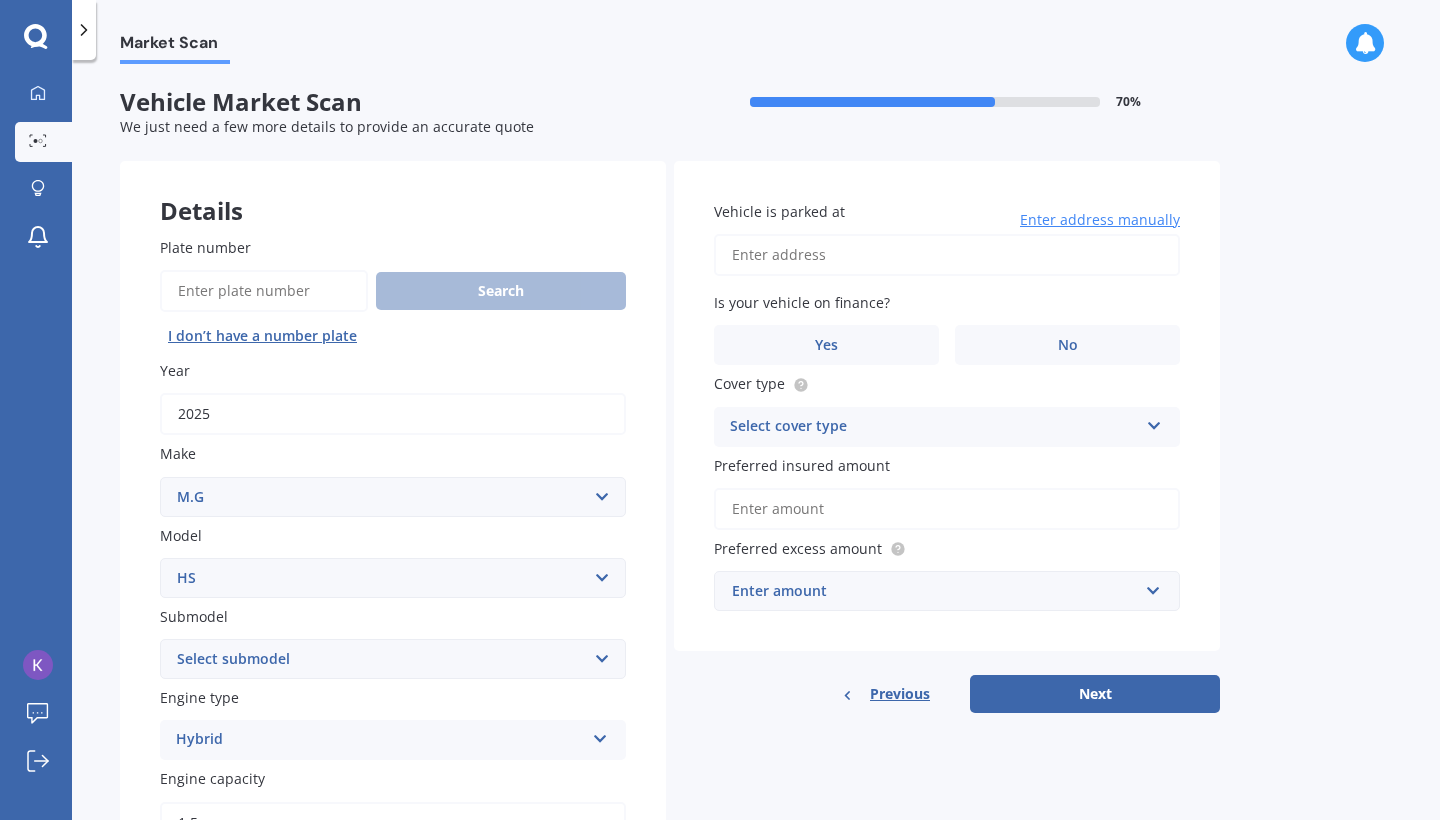 scroll, scrollTop: 0, scrollLeft: 0, axis: both 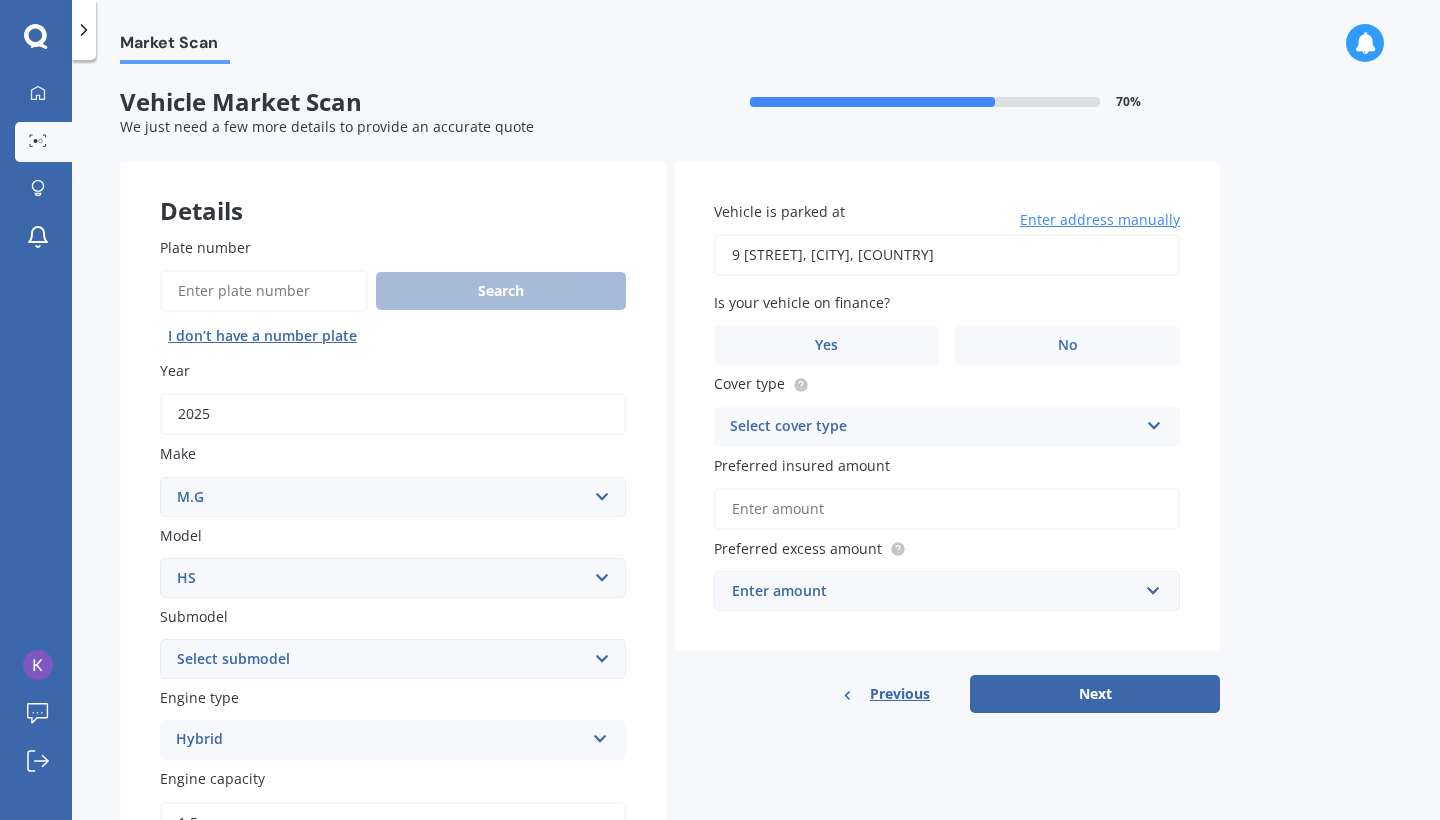 type on "9 [STREET], [CITY], [CITY] 3432" 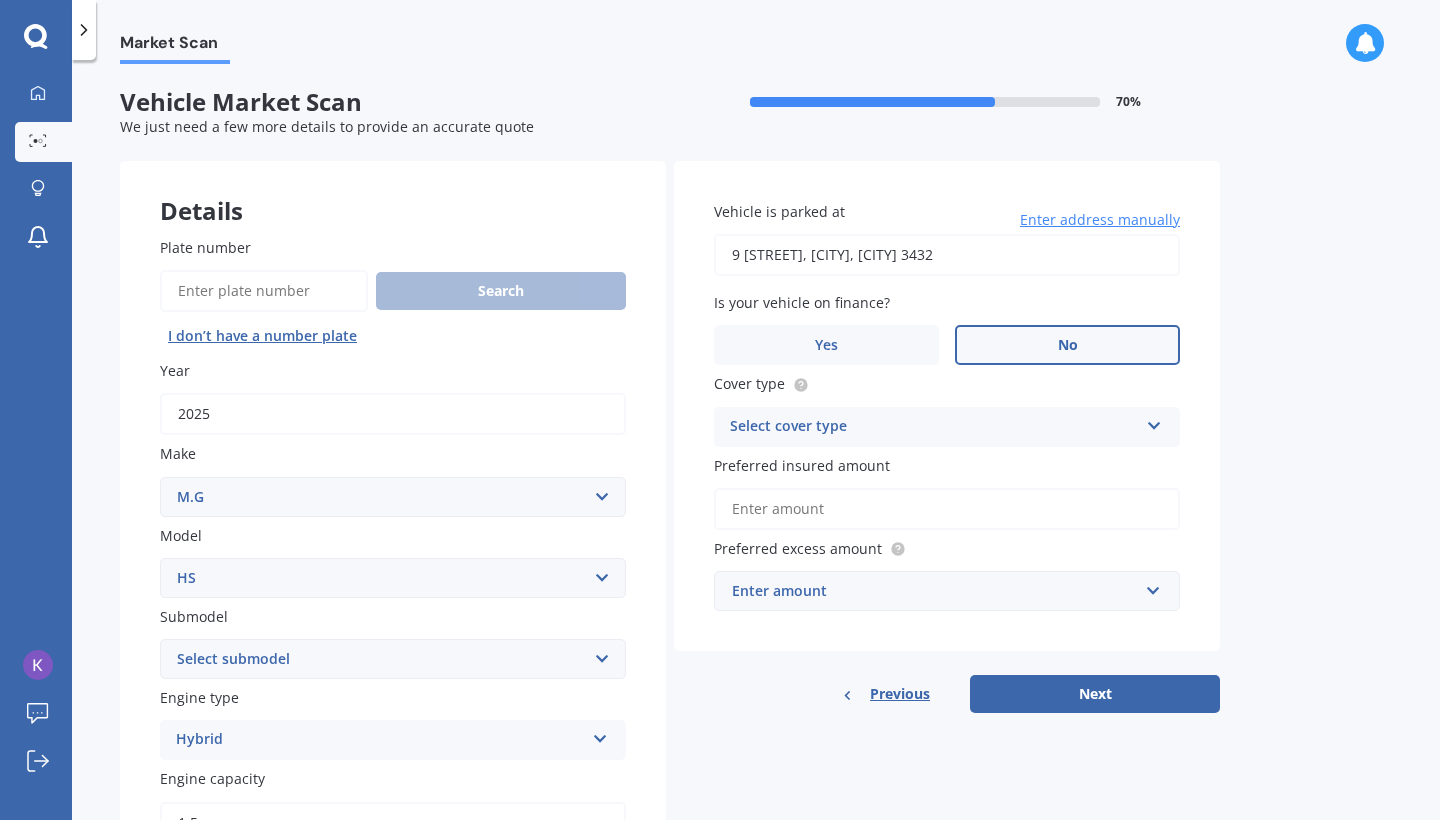 click on "No" at bounding box center [1067, 345] 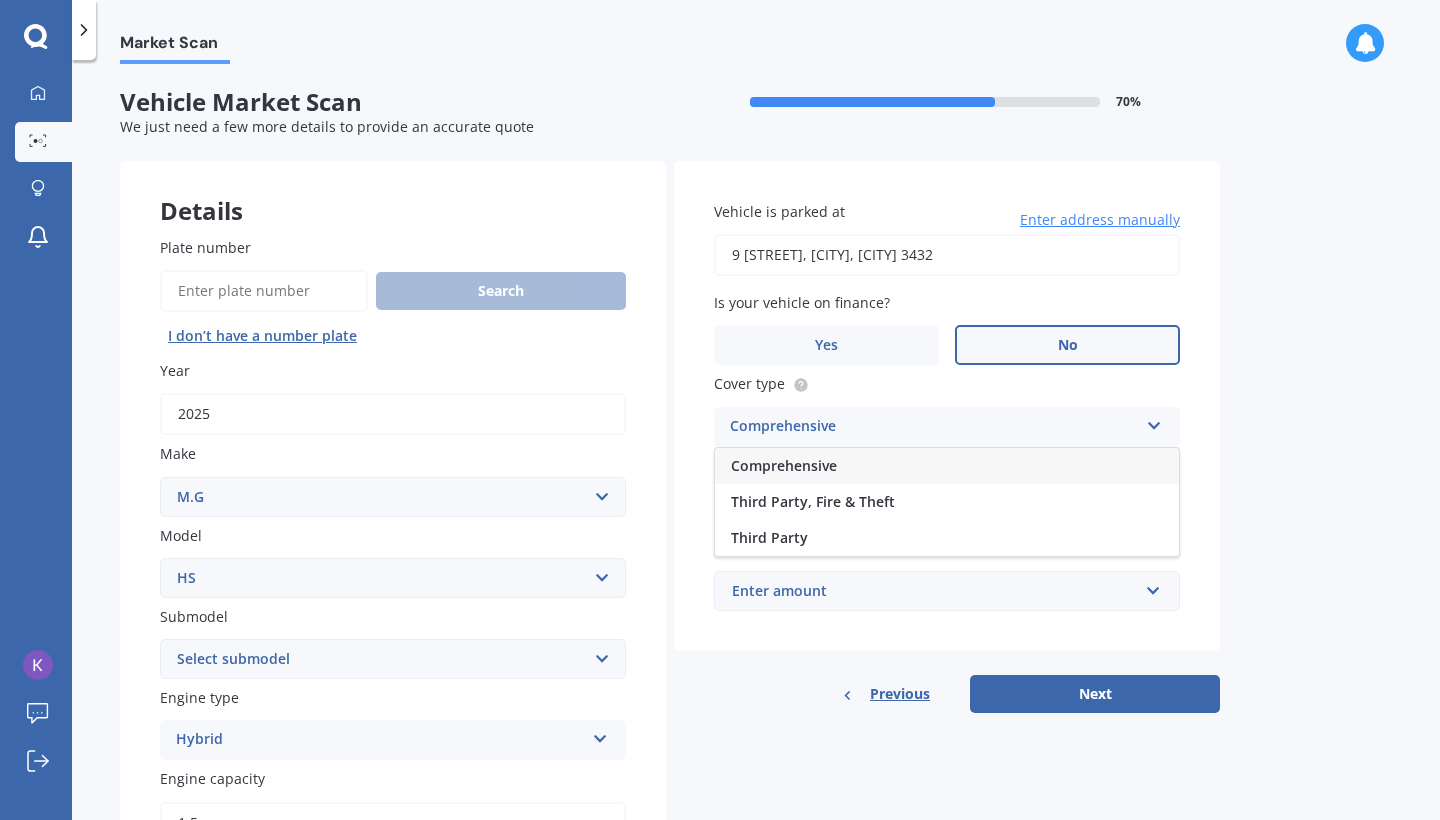 click on "Comprehensive" at bounding box center (947, 466) 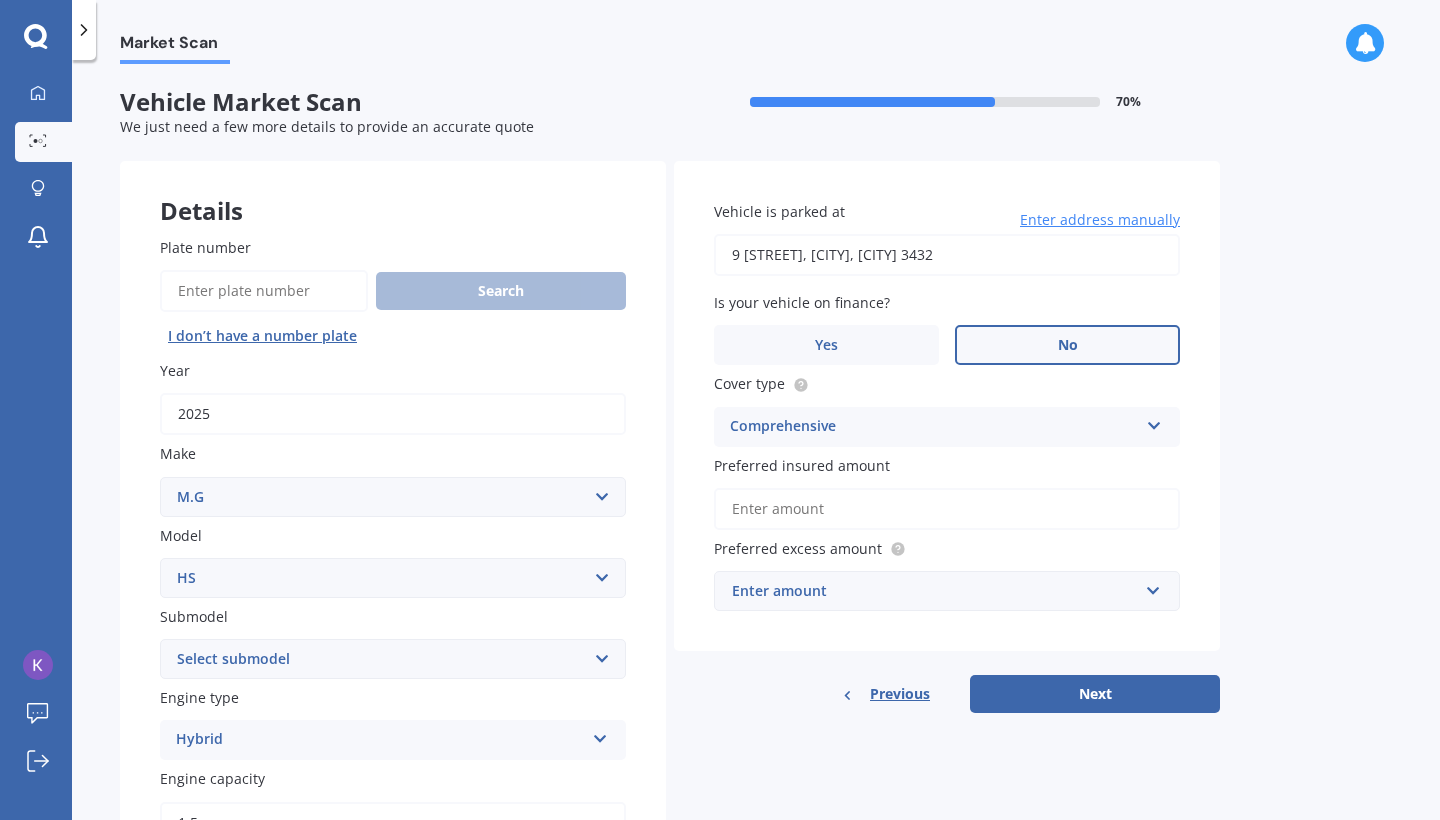 scroll, scrollTop: 56, scrollLeft: 0, axis: vertical 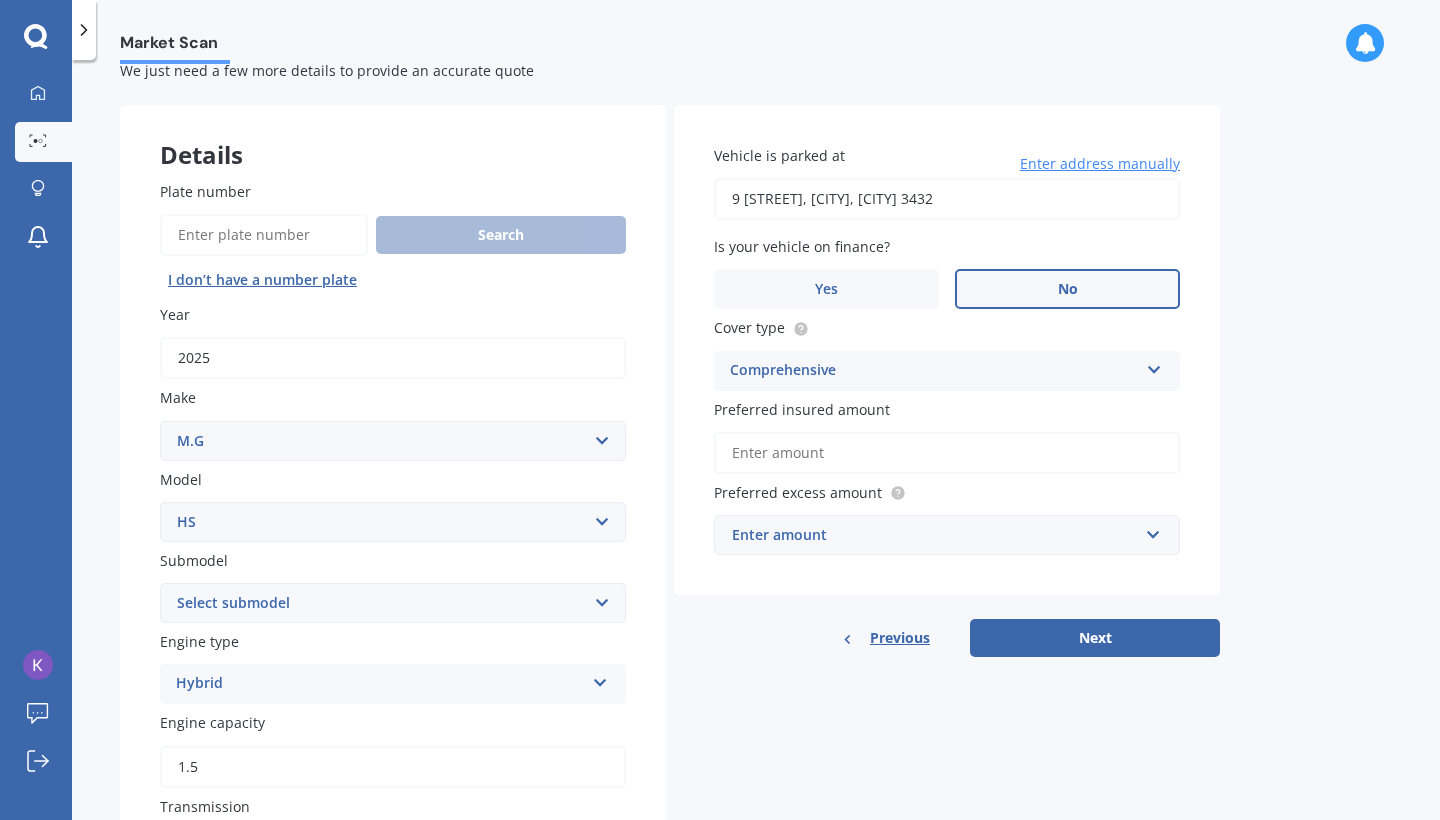 click on "Preferred insured amount" at bounding box center (947, 453) 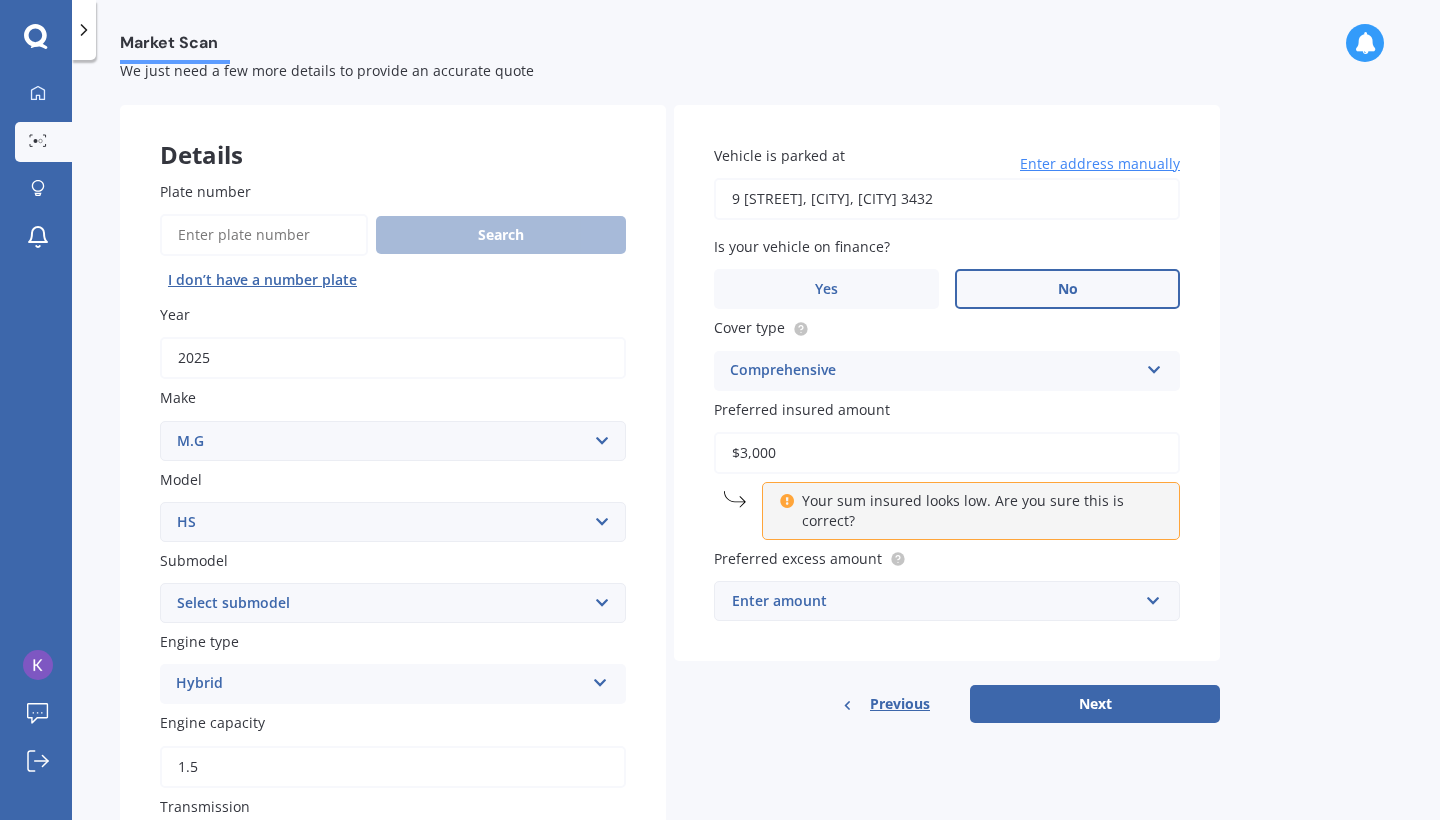 type on "$30,000" 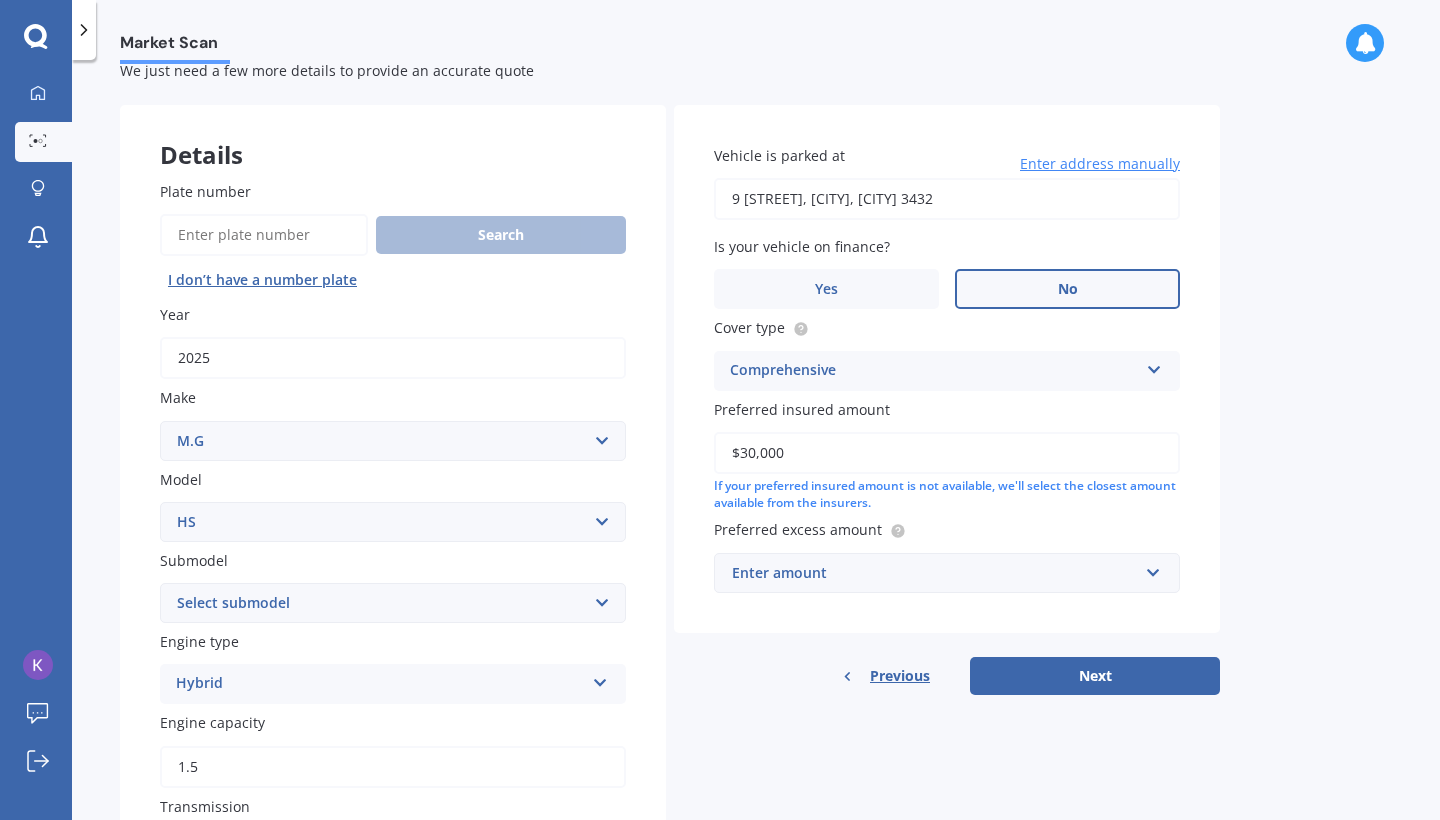 click on "Preferred excess amount" at bounding box center [943, 529] 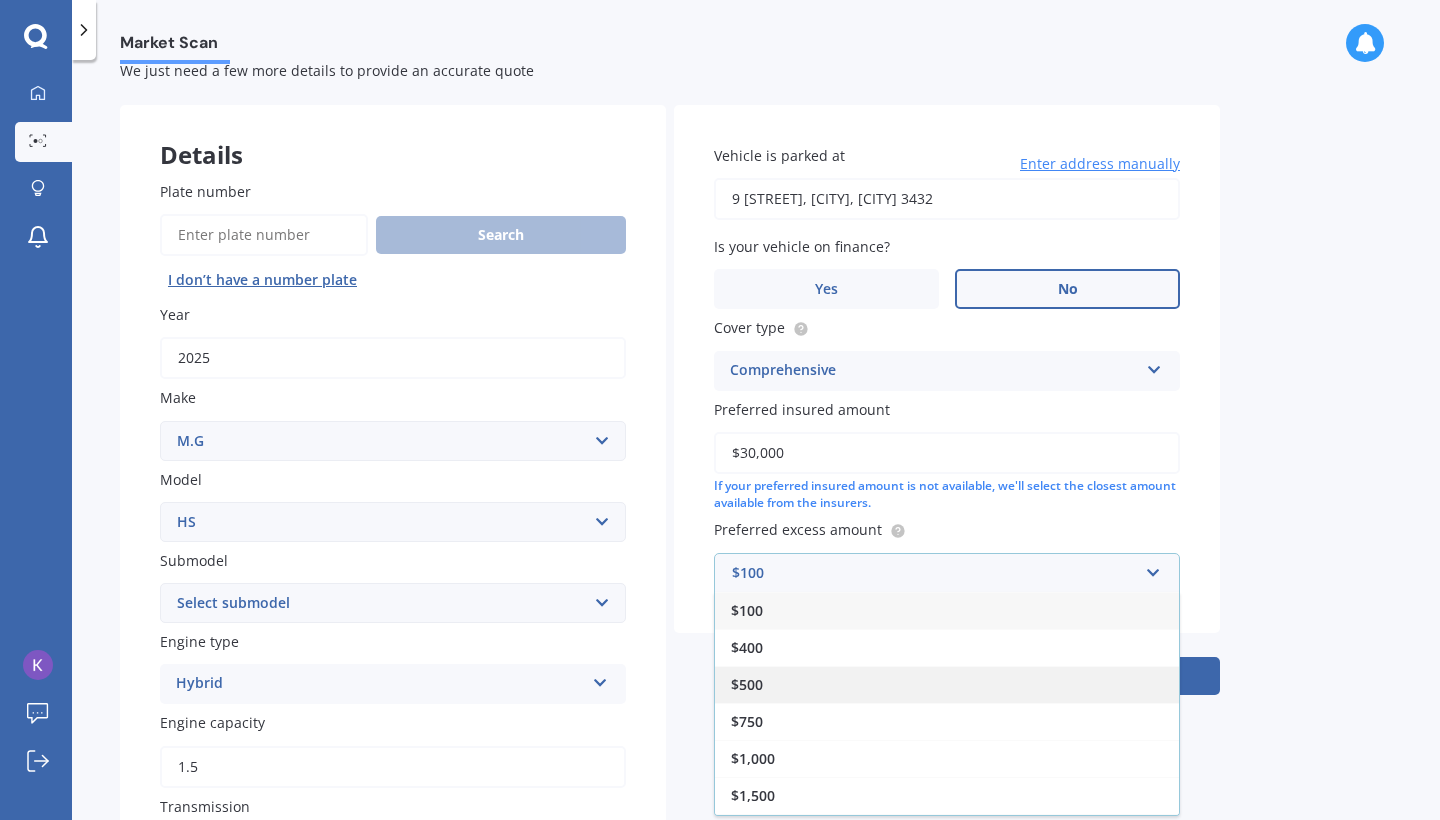 click on "$500" at bounding box center (947, 684) 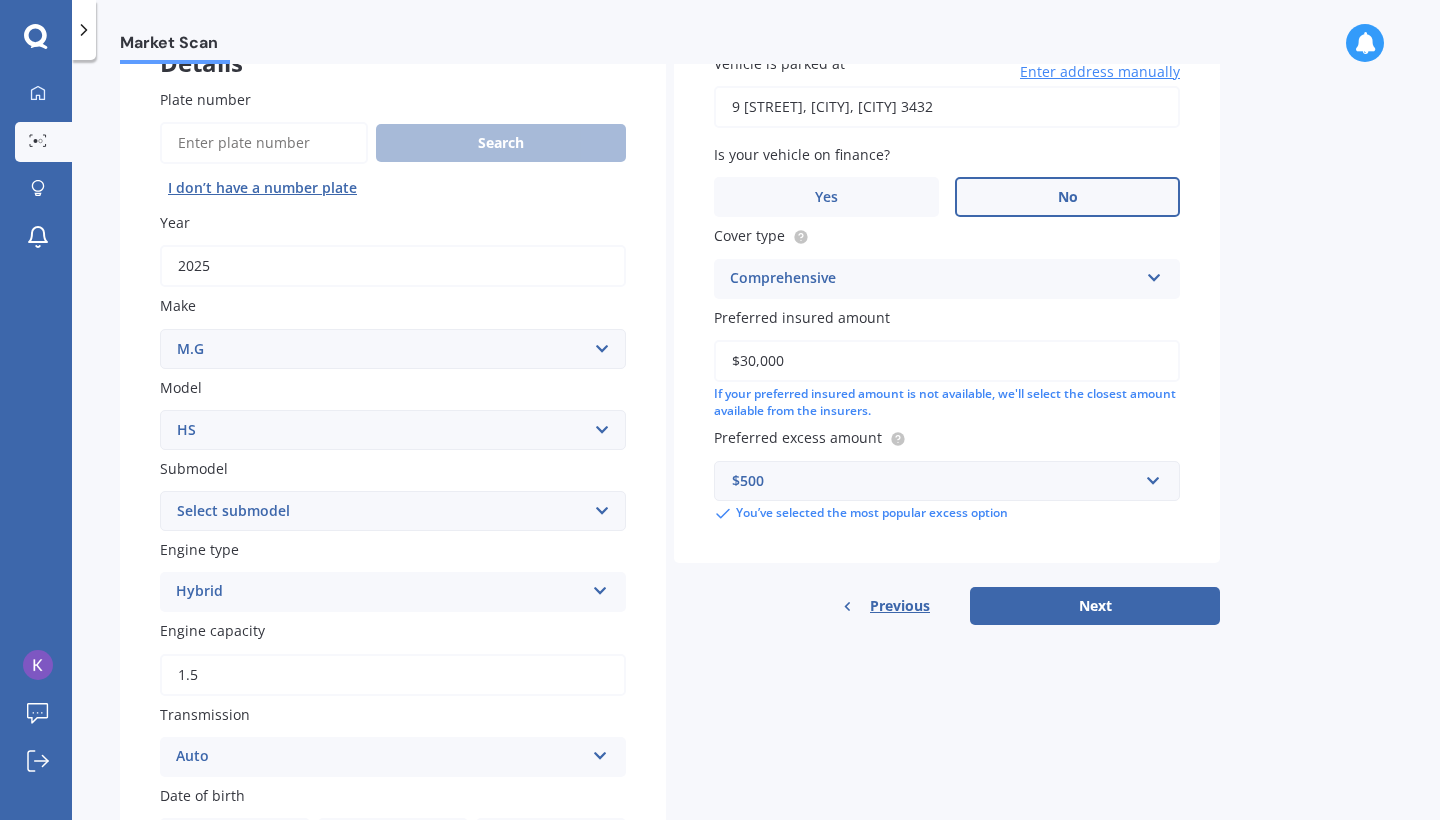 scroll, scrollTop: 149, scrollLeft: 0, axis: vertical 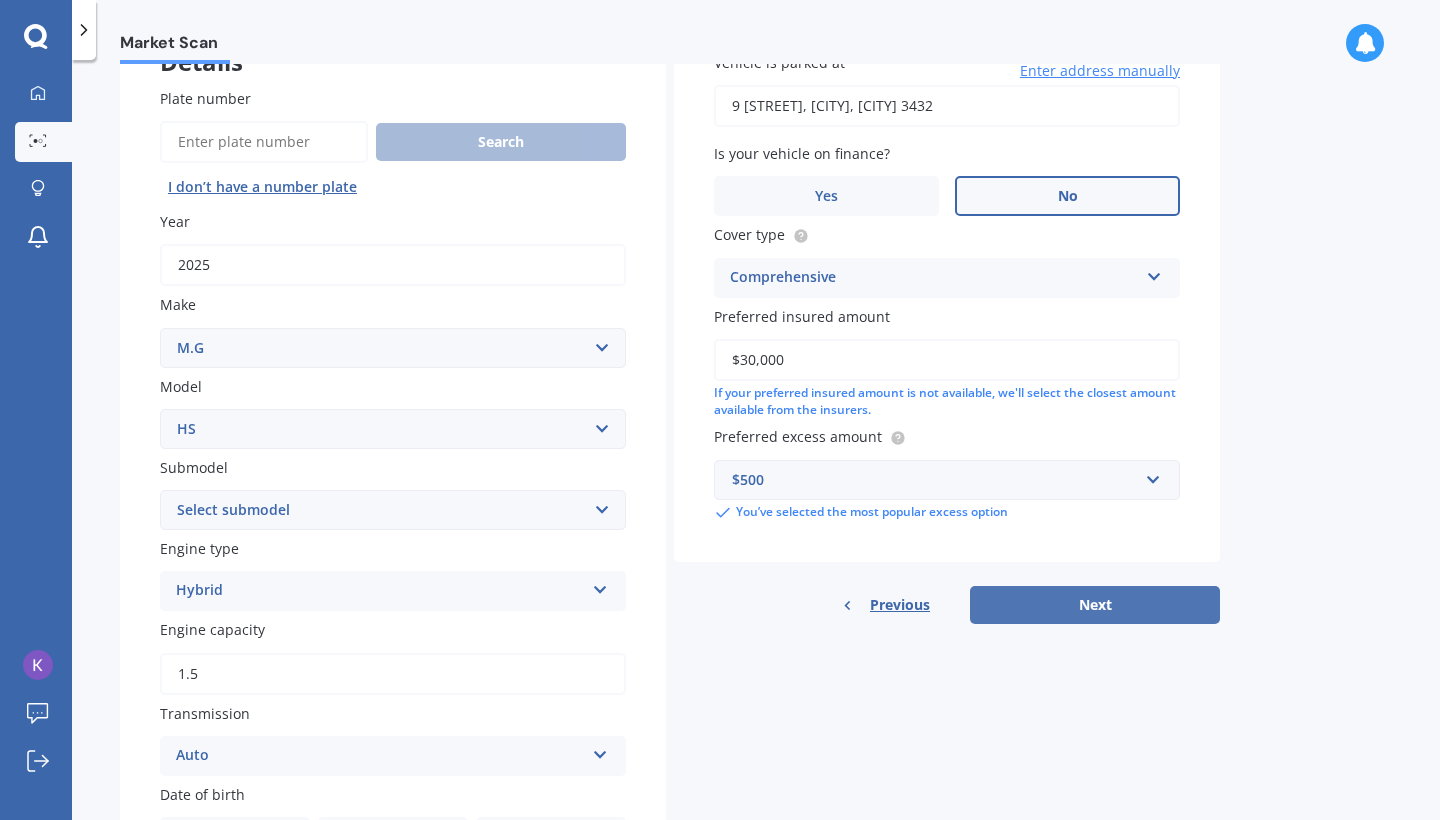 click on "Next" at bounding box center (1095, 605) 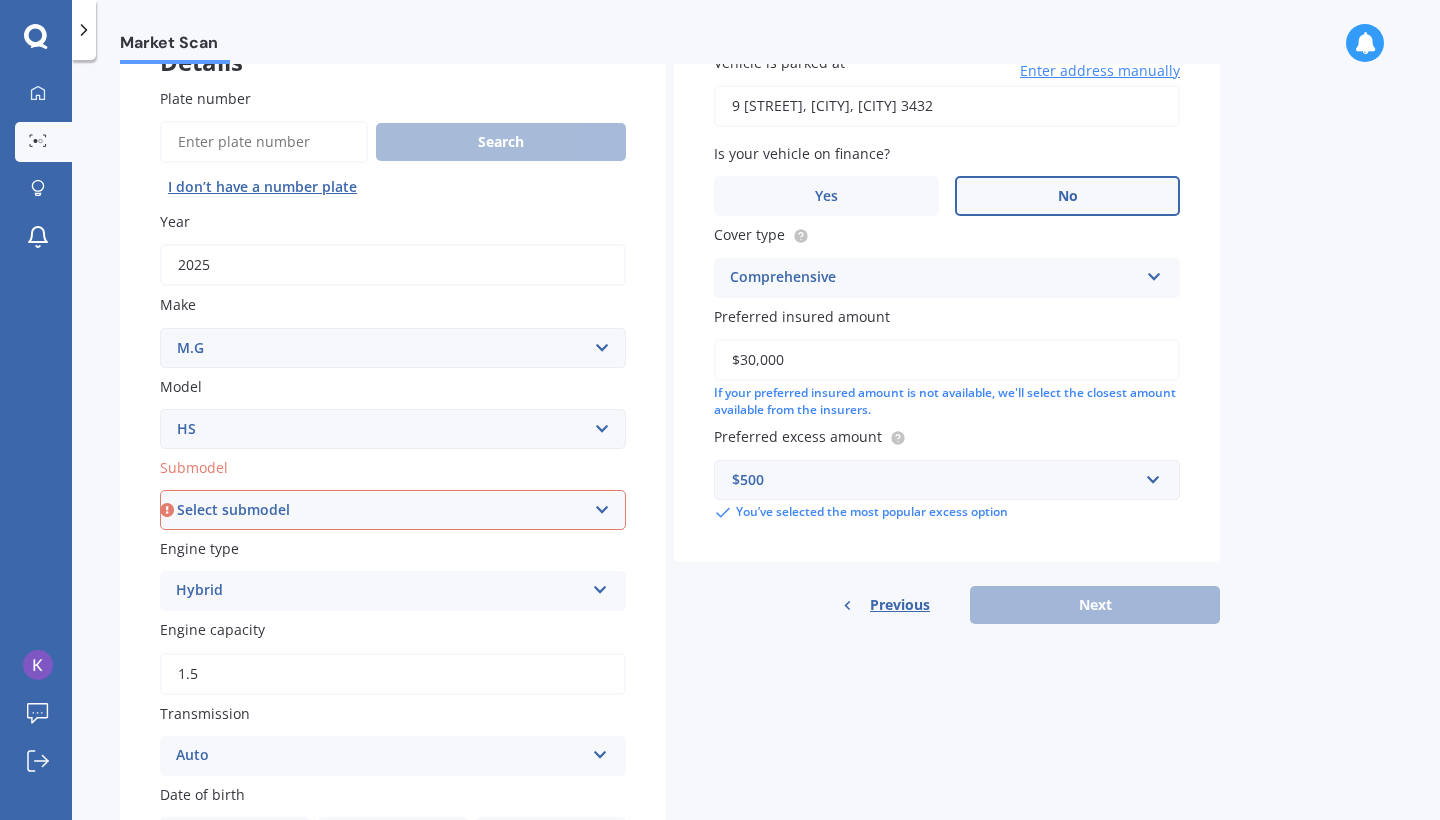 select on ".2.0PT/4WD/6AT" 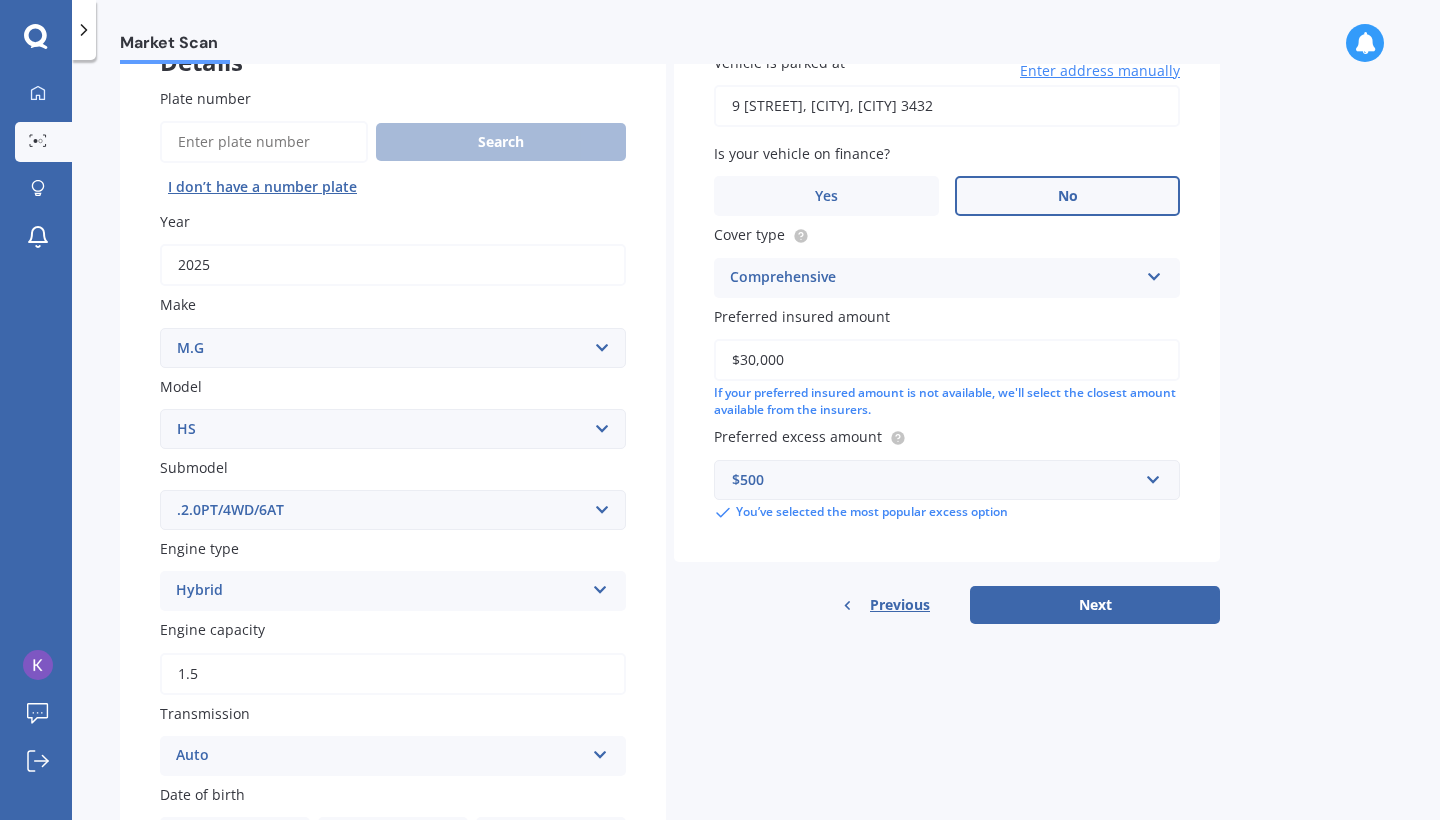 click on "Select make AC ALFA ROMEO ASTON MARTIN AUDI AUSTIN BEDFORD Bentley BMW BYD CADILLAC CAN-AM CHERY CHEVROLET CHRYSLER Citroen CRUISEAIR CUPRA DAEWOO DAIHATSU DAIMLER DAMON DIAHATSU DODGE EXOCET FACTORY FIVE FERRARI FIAT Fiord FLEETWOOD FORD FOTON FRASER GEELY GENESIS GEORGIE BOY GMC GREAT WALL GWM HAVAL HILLMAN HINO HOLDEN HOLIDAY RAMBLER HONDA HUMMER HYUNDAI INFINITI ISUZU IVECO JAC JAECOO JAGUAR JEEP KGM KIA LADA LAMBORGHINI LANCIA LANDROVER LDV LEAPMOTOR LEXUS LINCOLN LOTUS LUNAR M.G M.G. MAHINDRA MASERATI MAZDA MCLAREN MERCEDES AMG Mercedes Benz MERCEDES-AMG MERCURY MINI Mitsubishi MORGAN MORRIS NEWMAR Nissan OMODA OPEL OXFORD PEUGEOT Plymouth Polestar PONTIAC PORSCHE PROTON RAM Range Rover Rayne RENAULT ROLLS ROYCE ROVER SAAB SATURN SEAT SHELBY SKODA SMART SSANGYONG SUBARU SUZUKI TATA TESLA TIFFIN Toyota TRIUMPH TVR Vauxhall VOLKSWAGEN VOLVO WESTFIELD WINNEBAGO ZX" at bounding box center [393, 348] 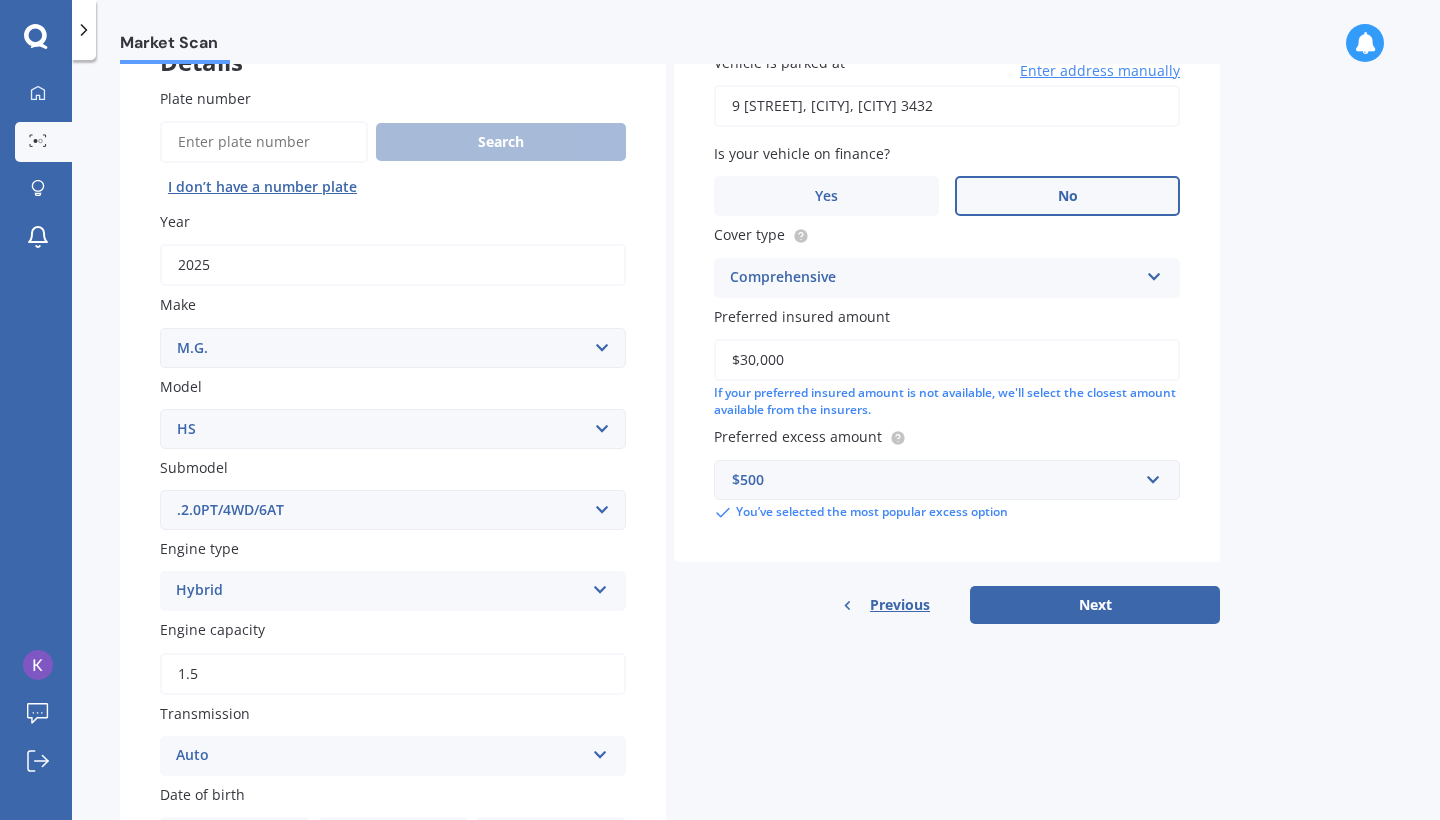 select 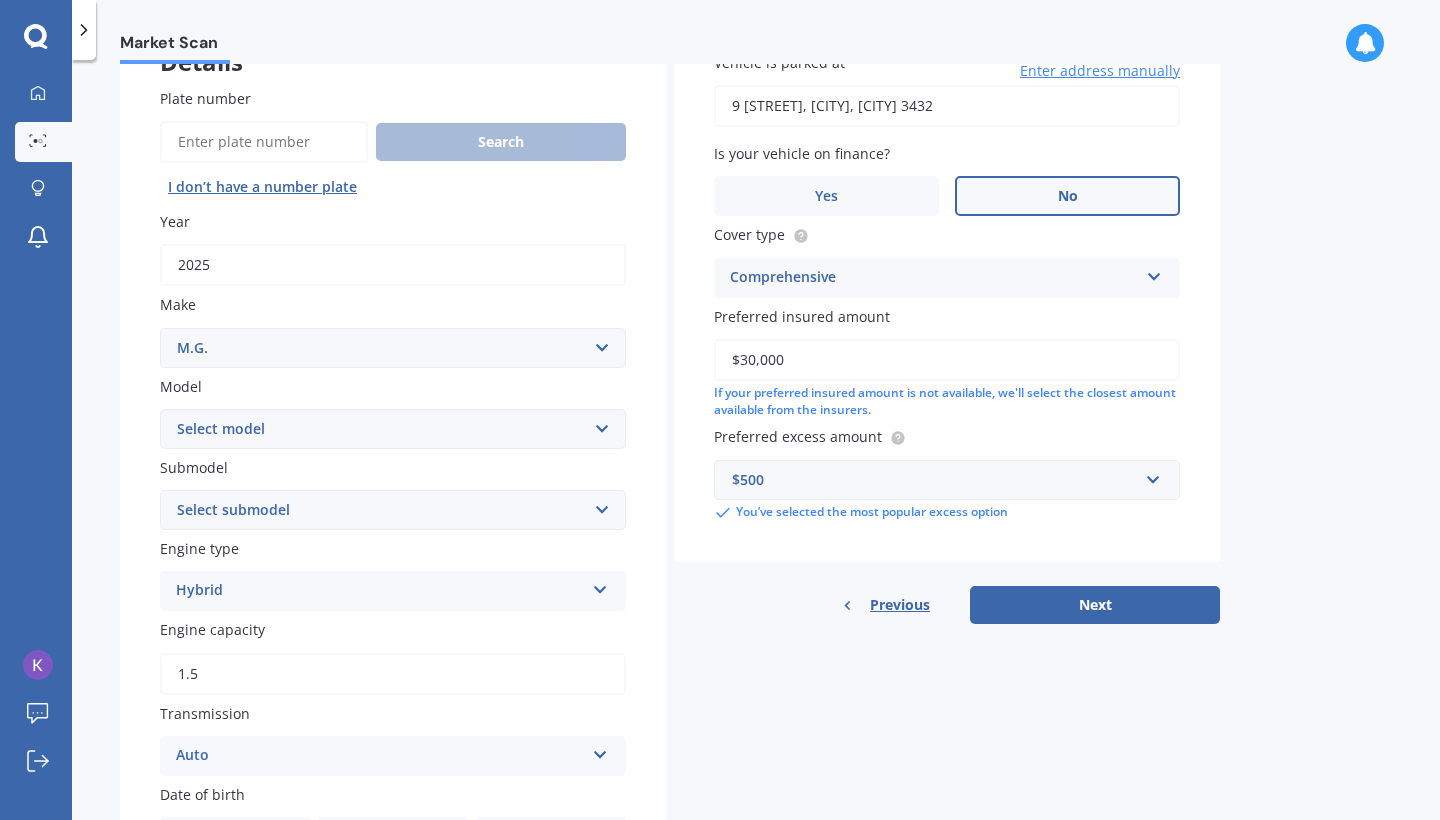 select on "ESSENCE 1.5T" 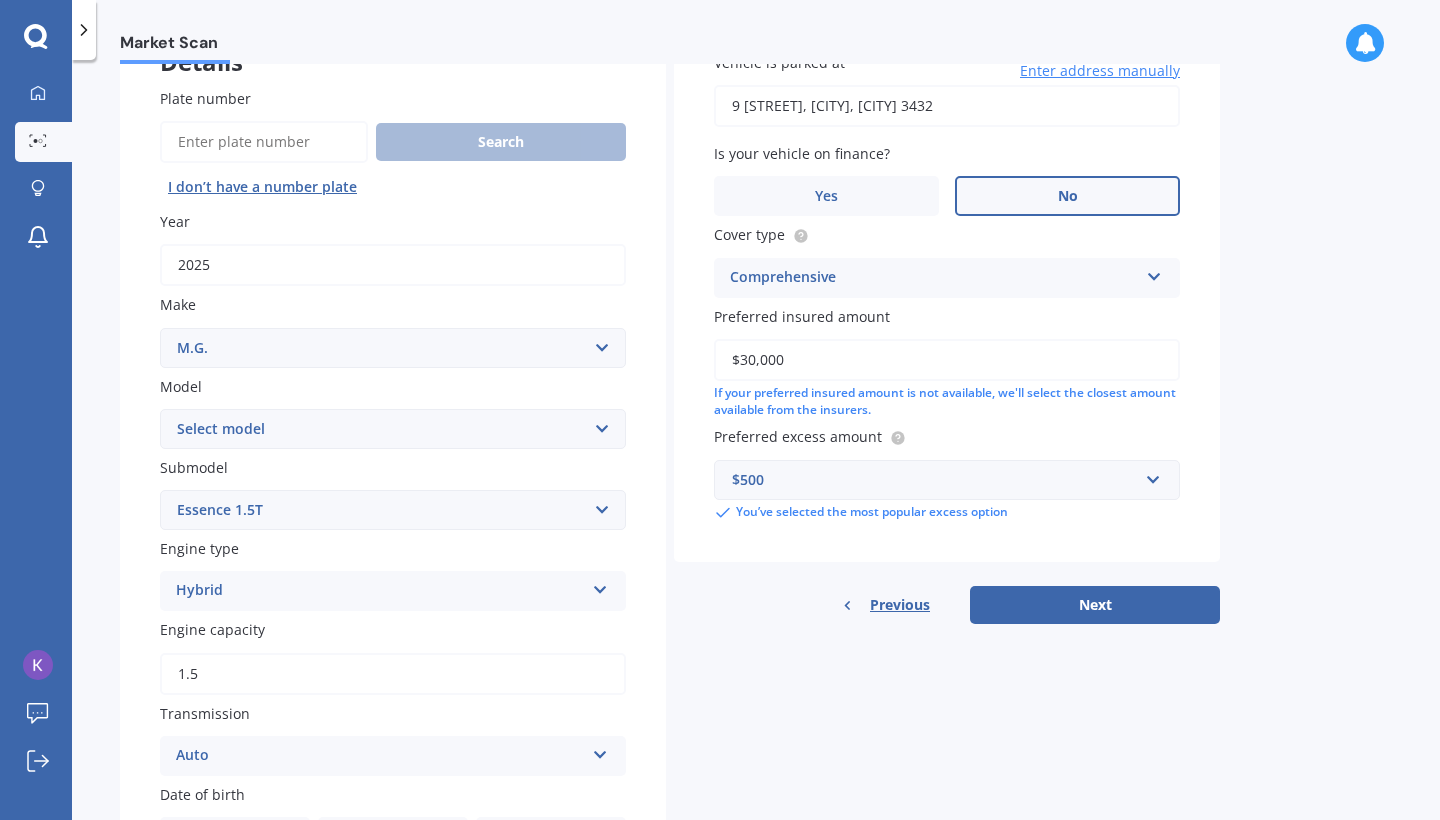 select on "ZS" 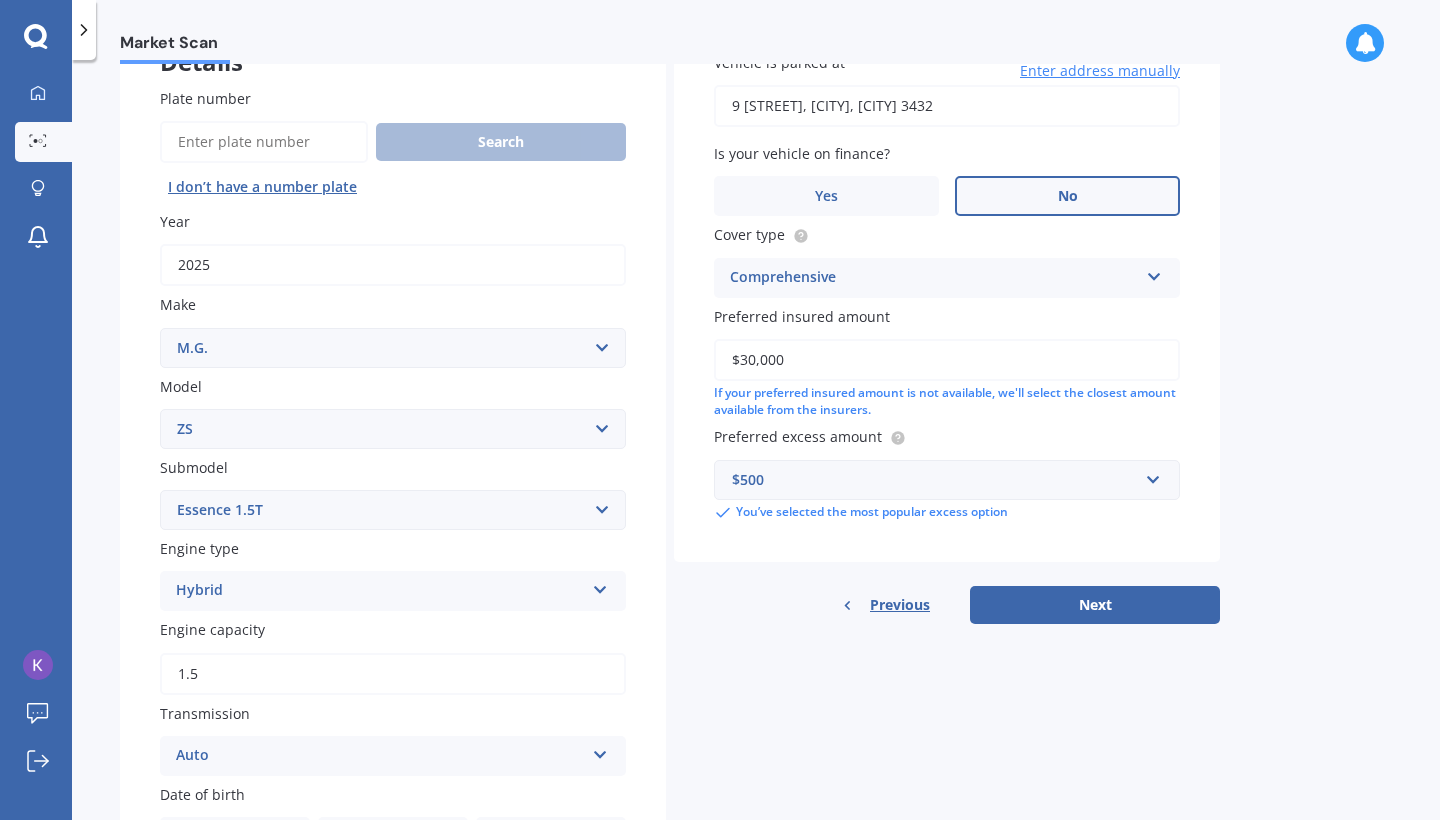 select 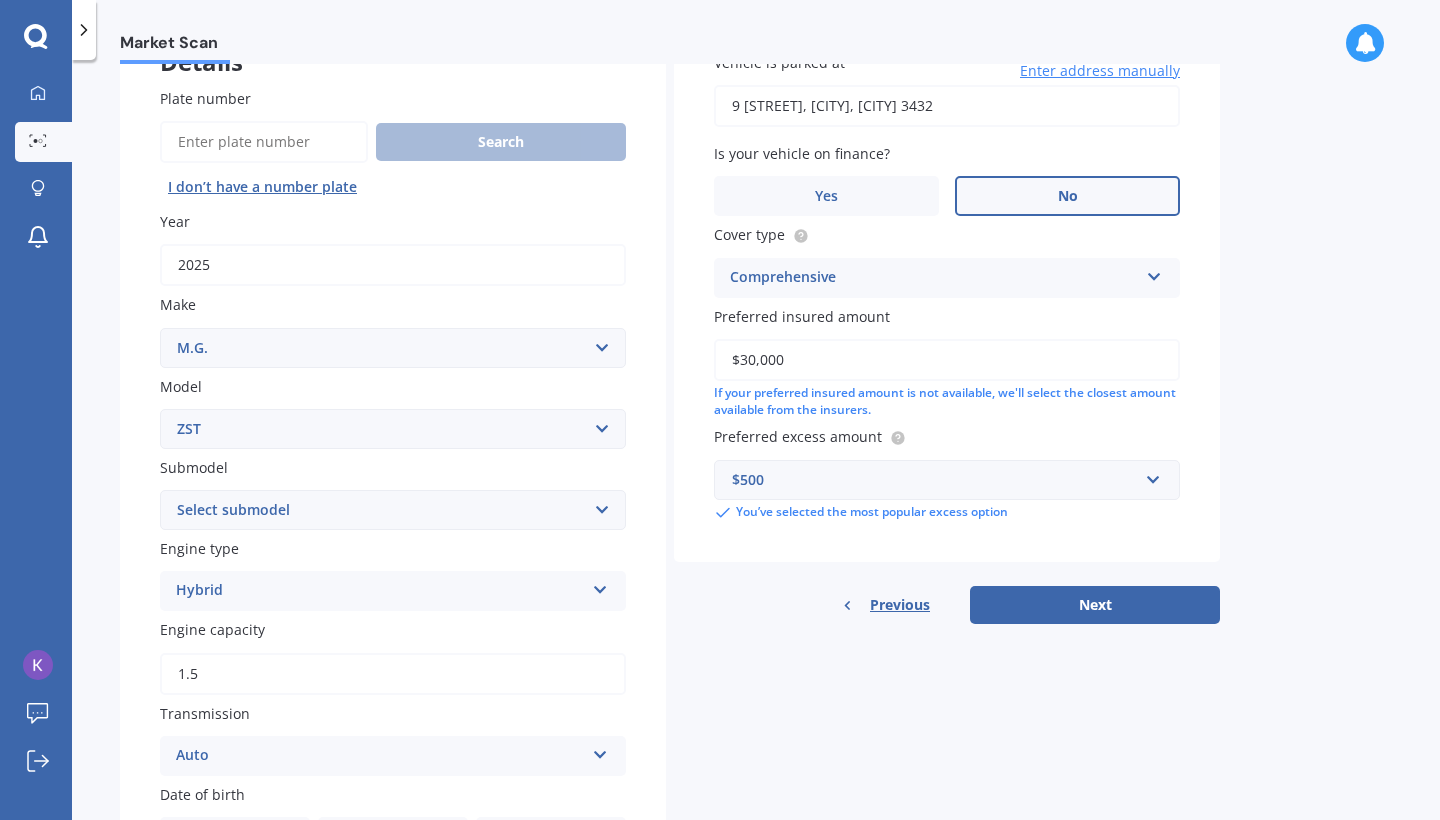 select on "ZS" 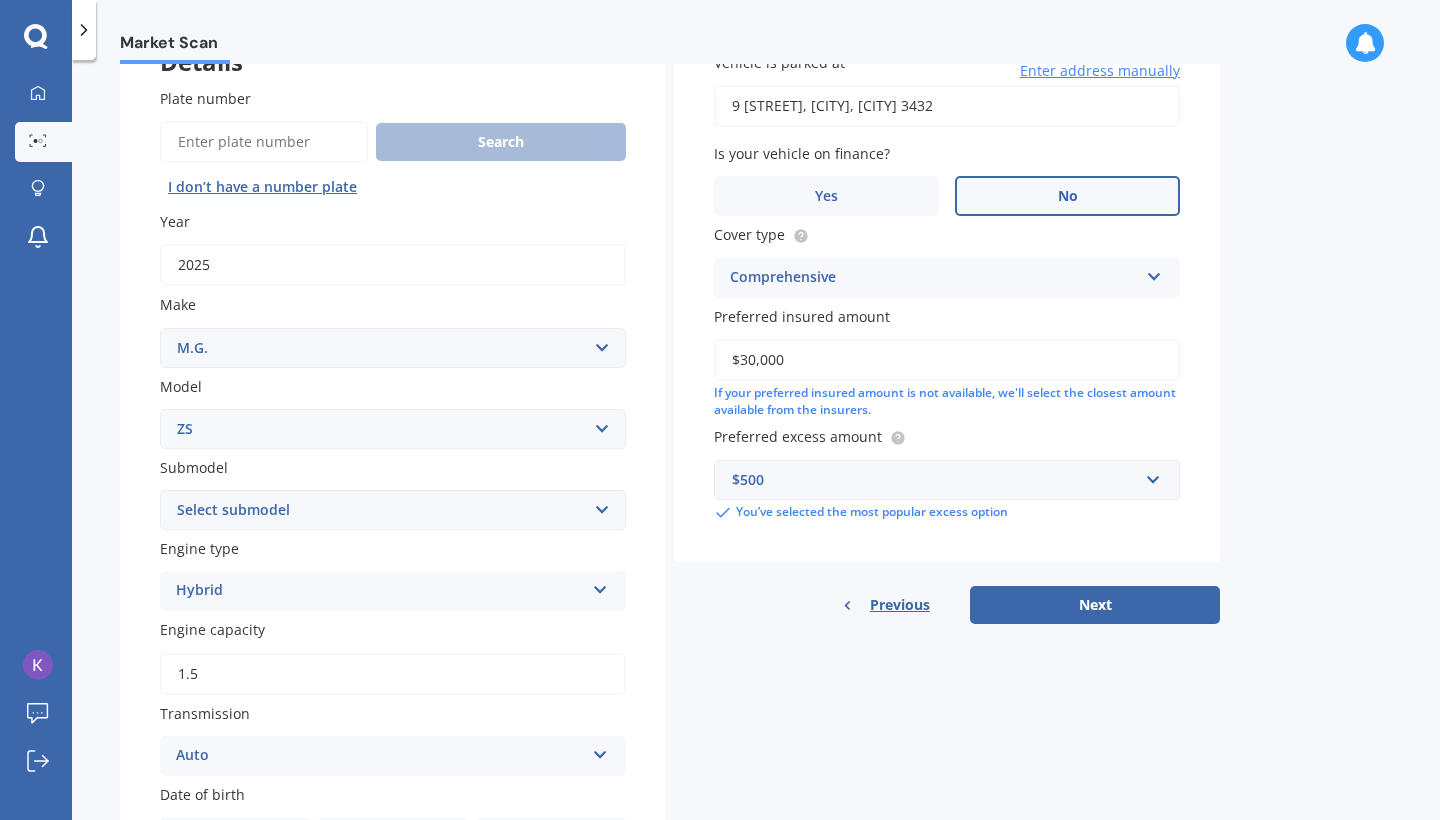 select on "EXCITE 1.5" 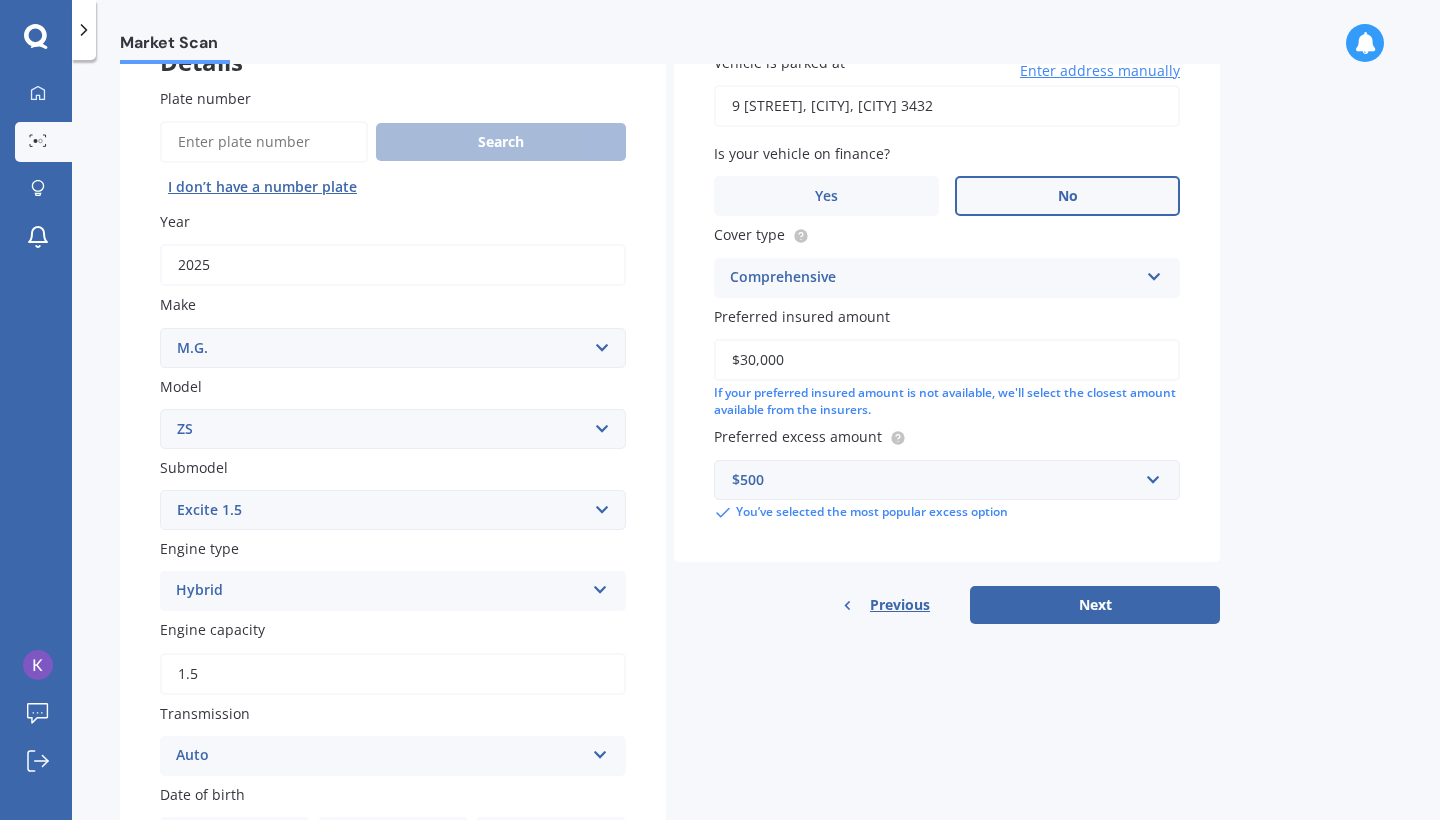 click on "Details Plate number Search I don’t have a number plate Year 2025 Make Select make AC ALFA ROMEO ASTON MARTIN AUDI AUSTIN BEDFORD Bentley BMW BYD CADILLAC CAN-AM CHERY CHEVROLET CHRYSLER Citroen CRUISEAIR CUPRA DAEWOO DAIHATSU DAIMLER DAMON DIAHATSU DODGE EXOCET FACTORY FIVE FERRARI FIAT Fiord FLEETWOOD FORD FOTON FRASER GEELY GENESIS GEORGIE BOY GMC GREAT WALL GWM HAVAL HILLMAN HINO HOLDEN HOLIDAY RAMBLER HONDA HUMMER HYUNDAI INFINITI ISUZU IVECO JAC JAECOO JAGUAR JEEP KGM KIA LADA LAMBORGHINI LANCIA LANDROVER LDV LEAPMOTOR LEXUS LINCOLN LOTUS LUNAR M.G M.G. MAHINDRA MASERATI MAZDA MCLAREN MERCEDES AMG Mercedes Benz MERCEDES-AMG MERCURY MINI Mitsubishi MORGAN MORRIS NEWMAR Nissan OMODA OPEL OXFORD PEUGEOT Plymouth Polestar PONTIAC PORSCHE PROTON RAM Range Rover Rayne RENAULT ROLLS ROYCE ROVER SAAB SATURN SEAT SHELBY SKODA SMART SSANGYONG SUBARU SUZUKI TATA TESLA TIFFIN Toyota TRIUMPH TVR Vauxhall VOLKSWAGEN VOLVO WESTFIELD WINNEBAGO ZX Model Select model 3 6 GS HS Metro MG3 MG4 MGF Midget Montego TD 2000" at bounding box center (670, 617) 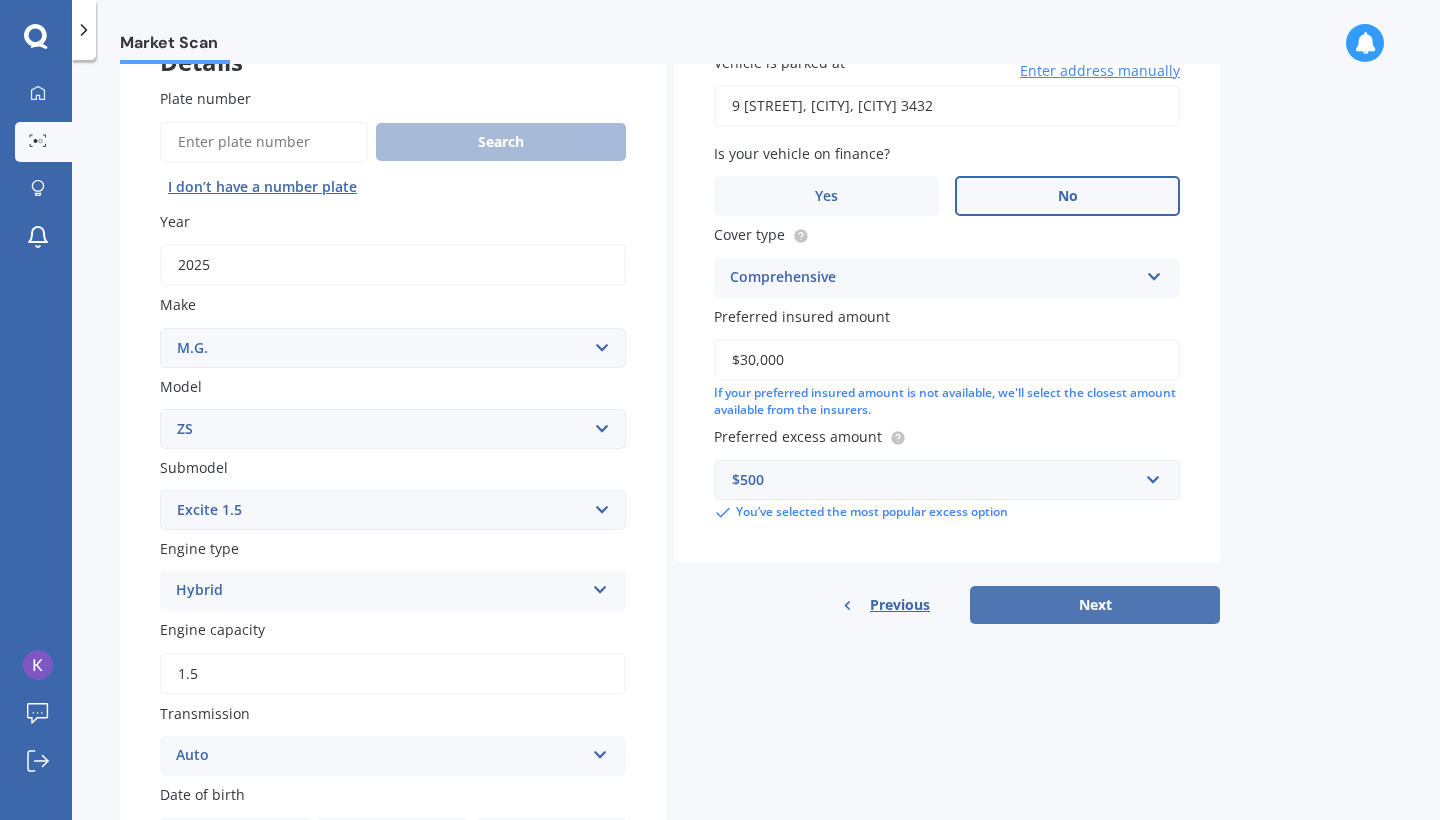 click on "Next" at bounding box center [1095, 605] 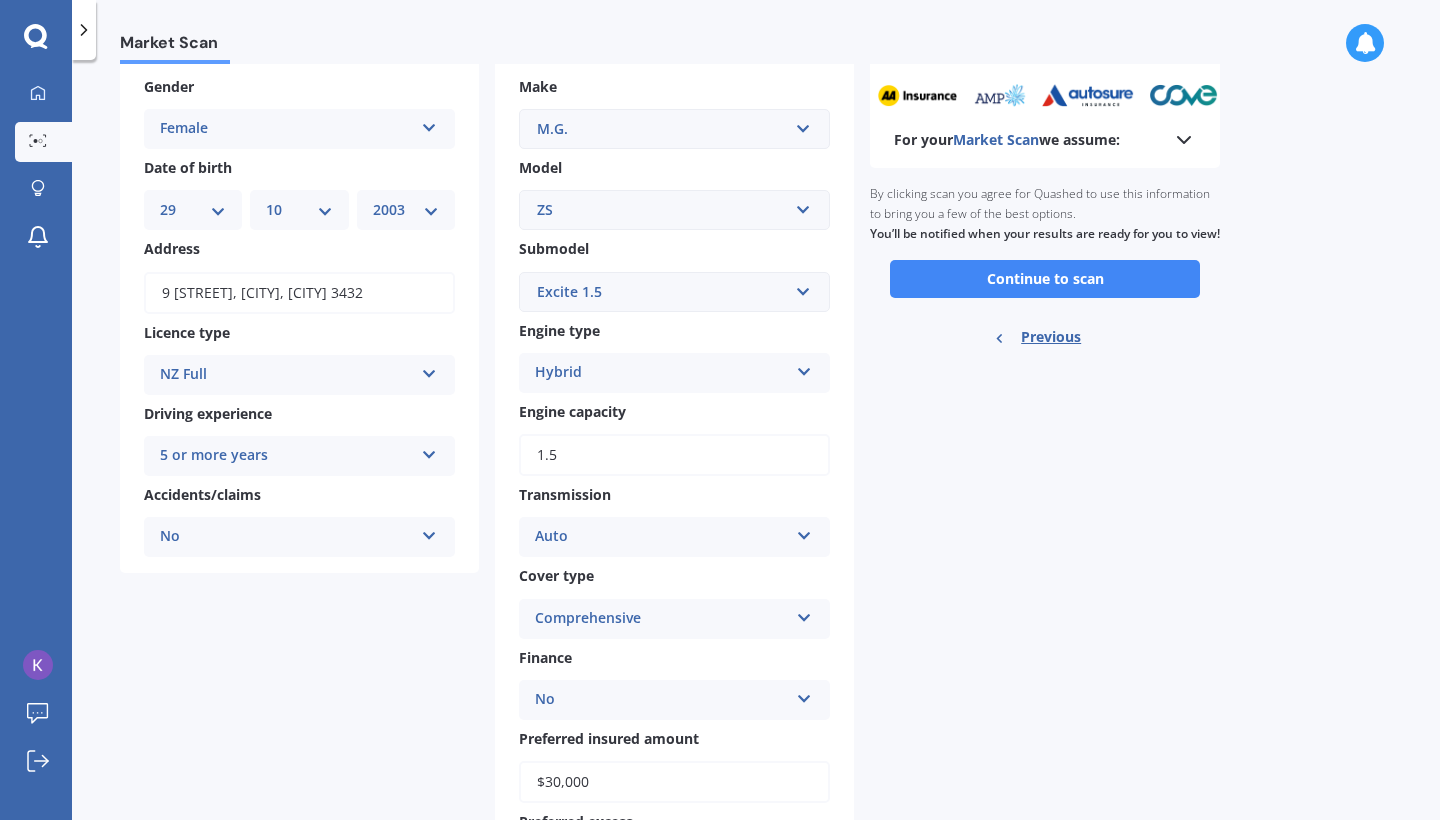scroll, scrollTop: 33, scrollLeft: 0, axis: vertical 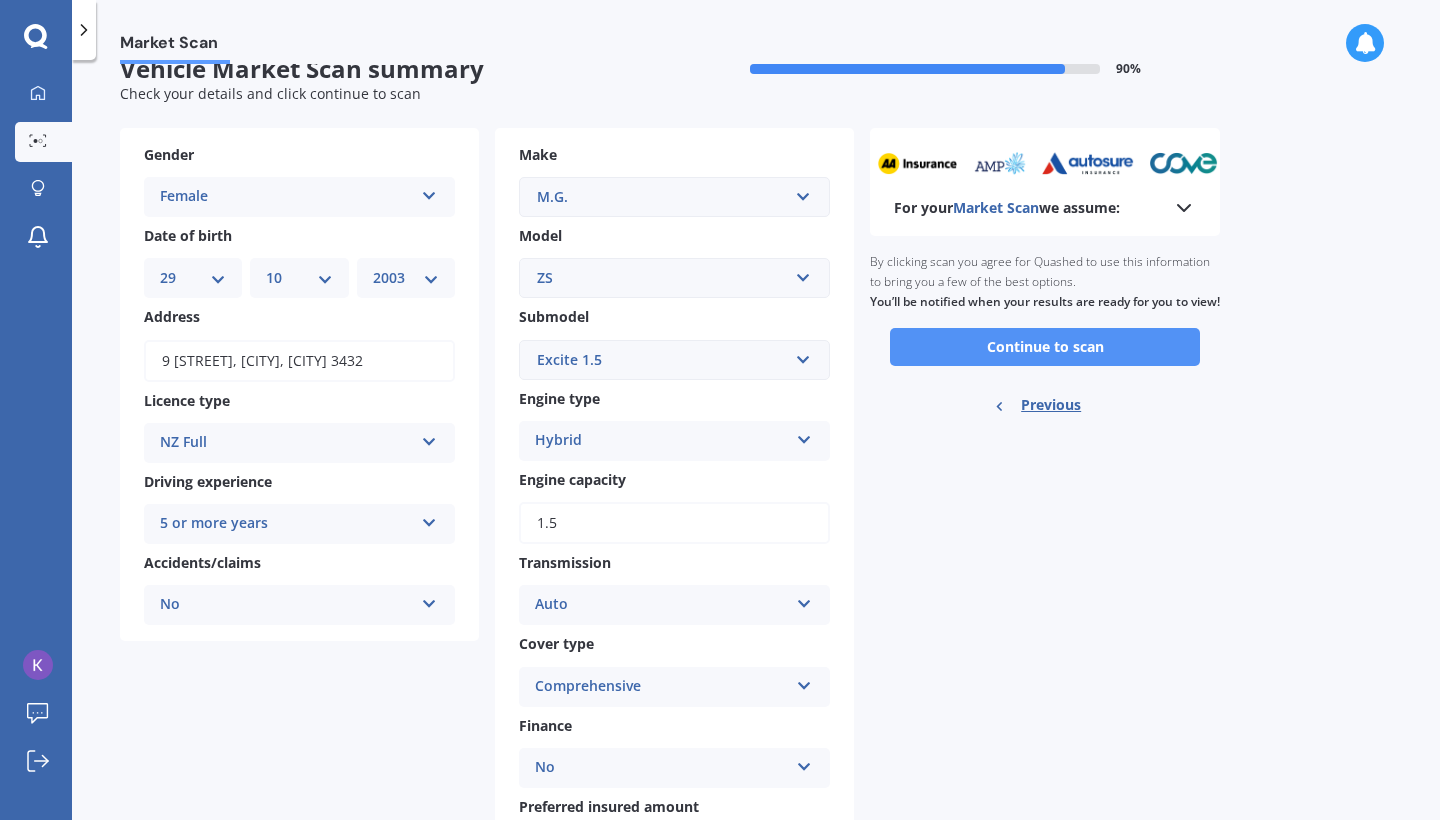 click on "Continue to scan" at bounding box center [1045, 347] 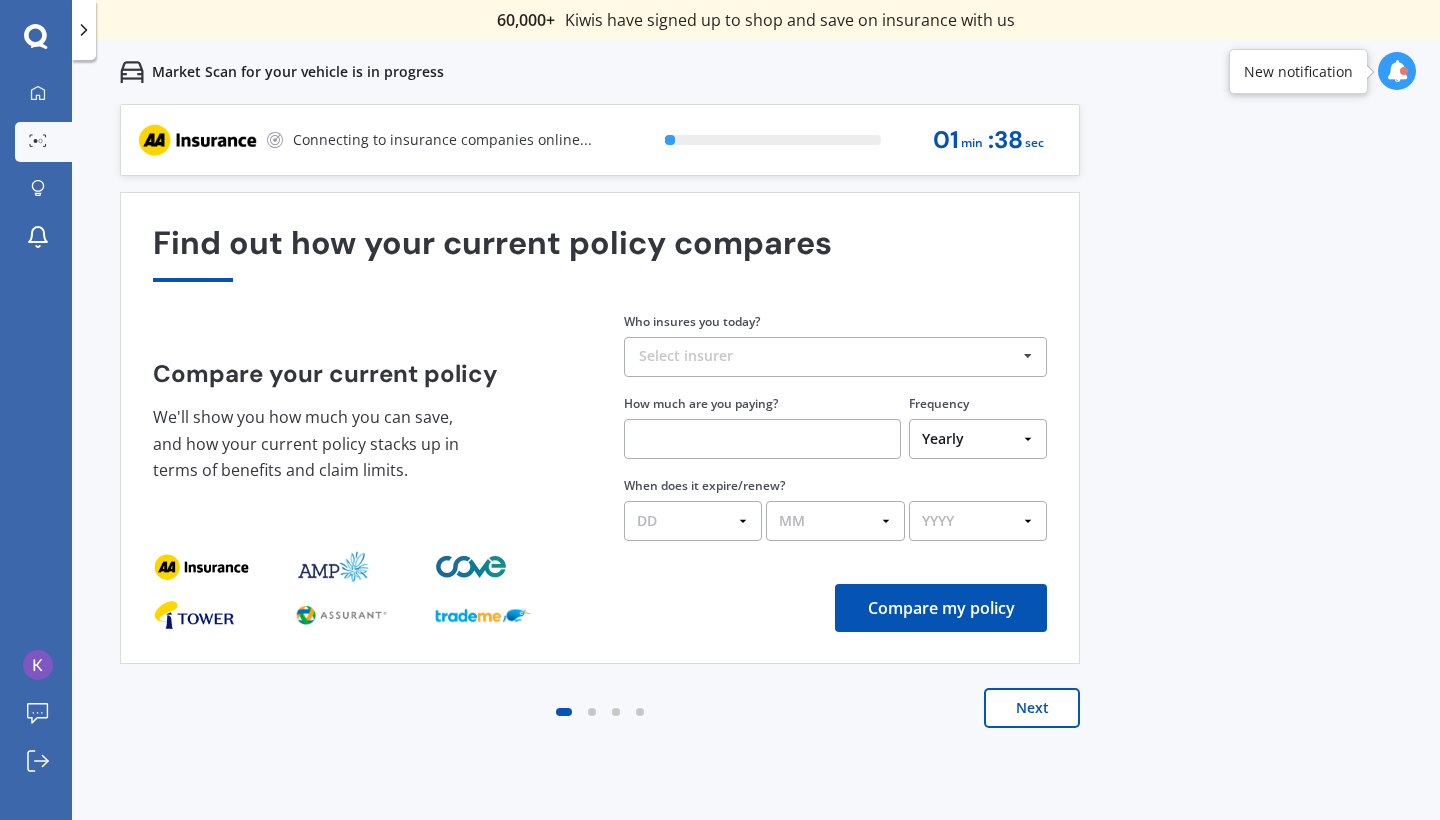 scroll, scrollTop: 0, scrollLeft: 0, axis: both 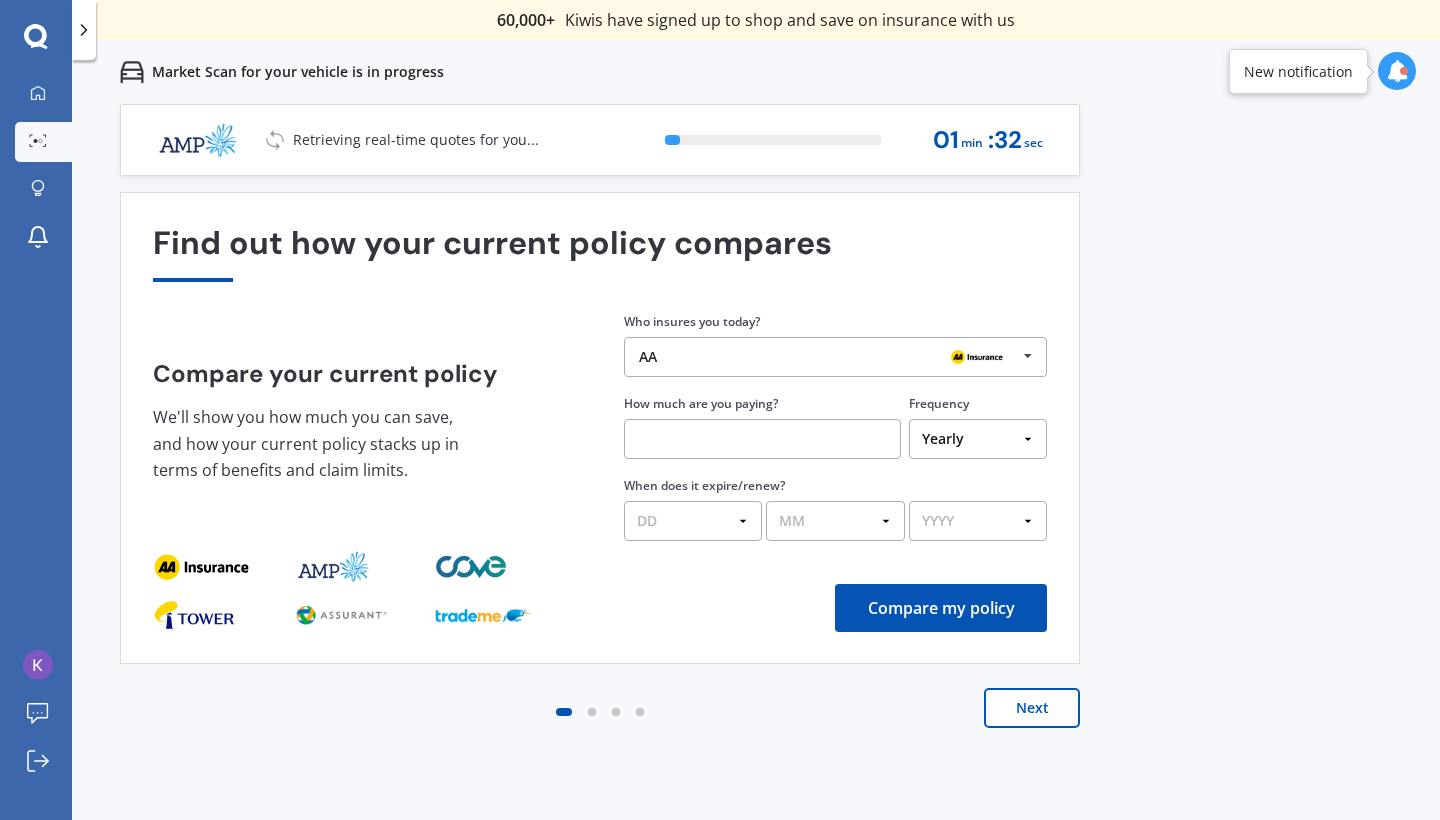 click on "AA" at bounding box center [828, 357] 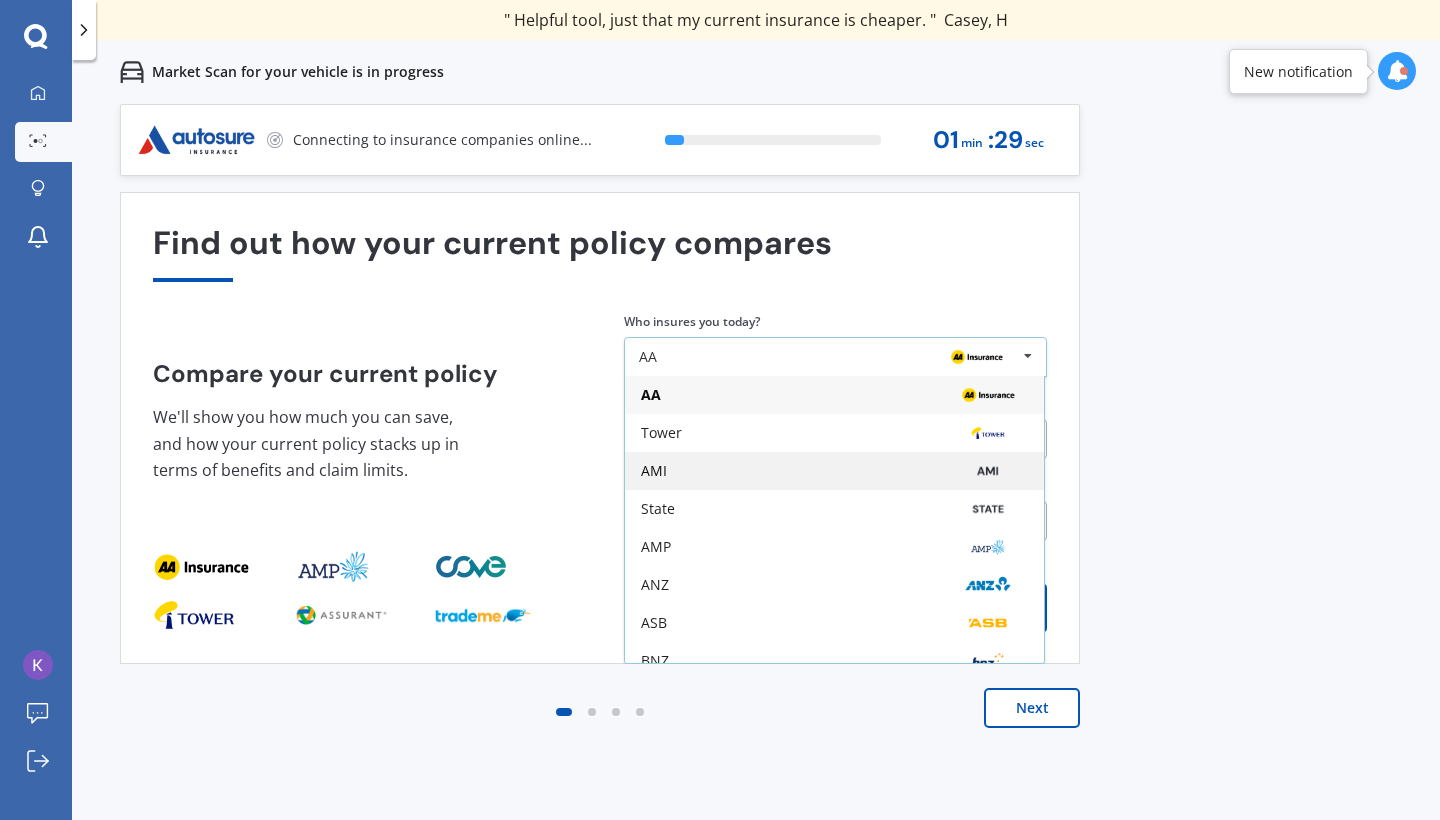 scroll, scrollTop: 0, scrollLeft: 0, axis: both 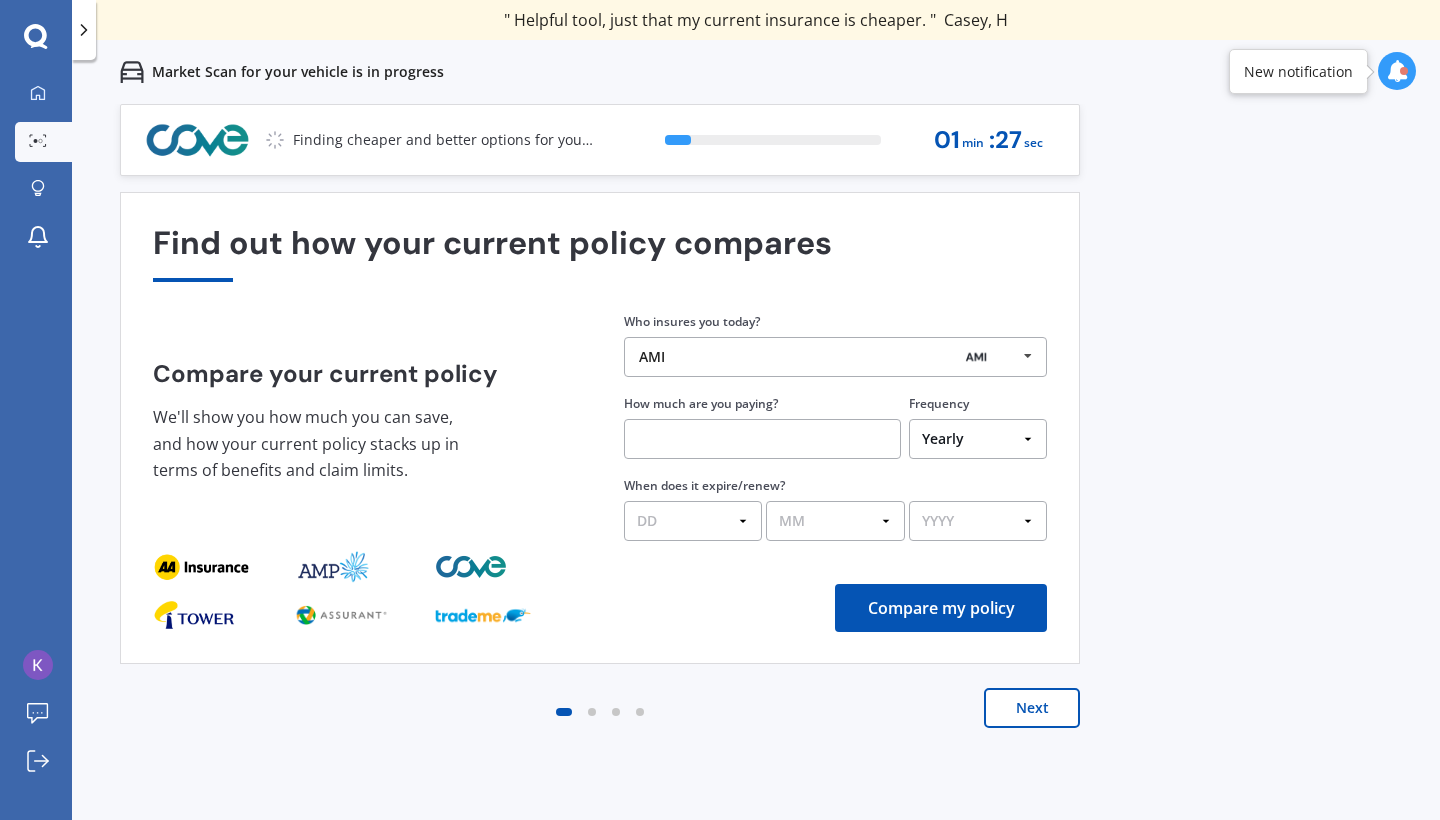 click at bounding box center [762, 439] 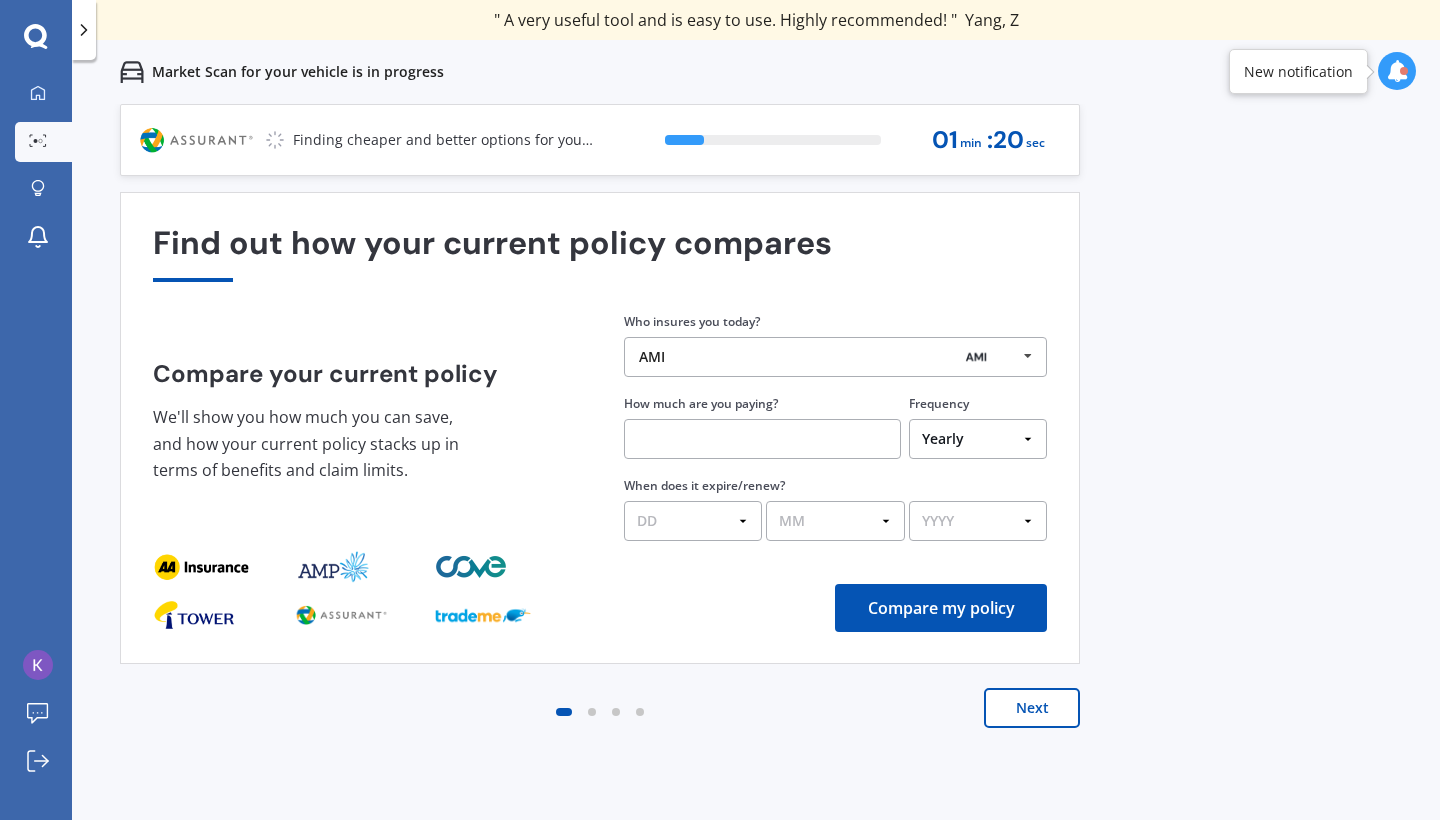 scroll, scrollTop: 0, scrollLeft: 0, axis: both 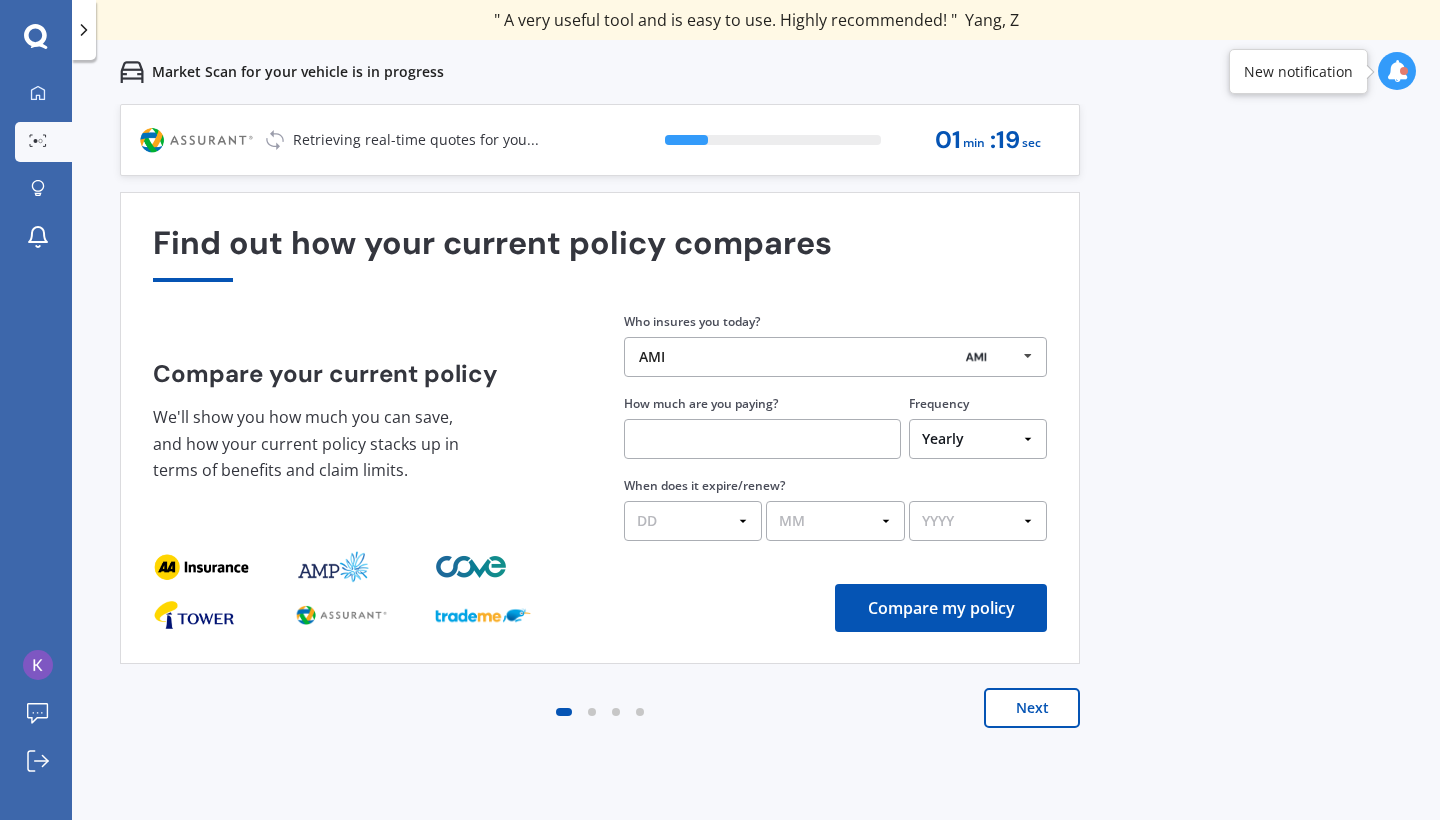 click on "Next" at bounding box center [1032, 708] 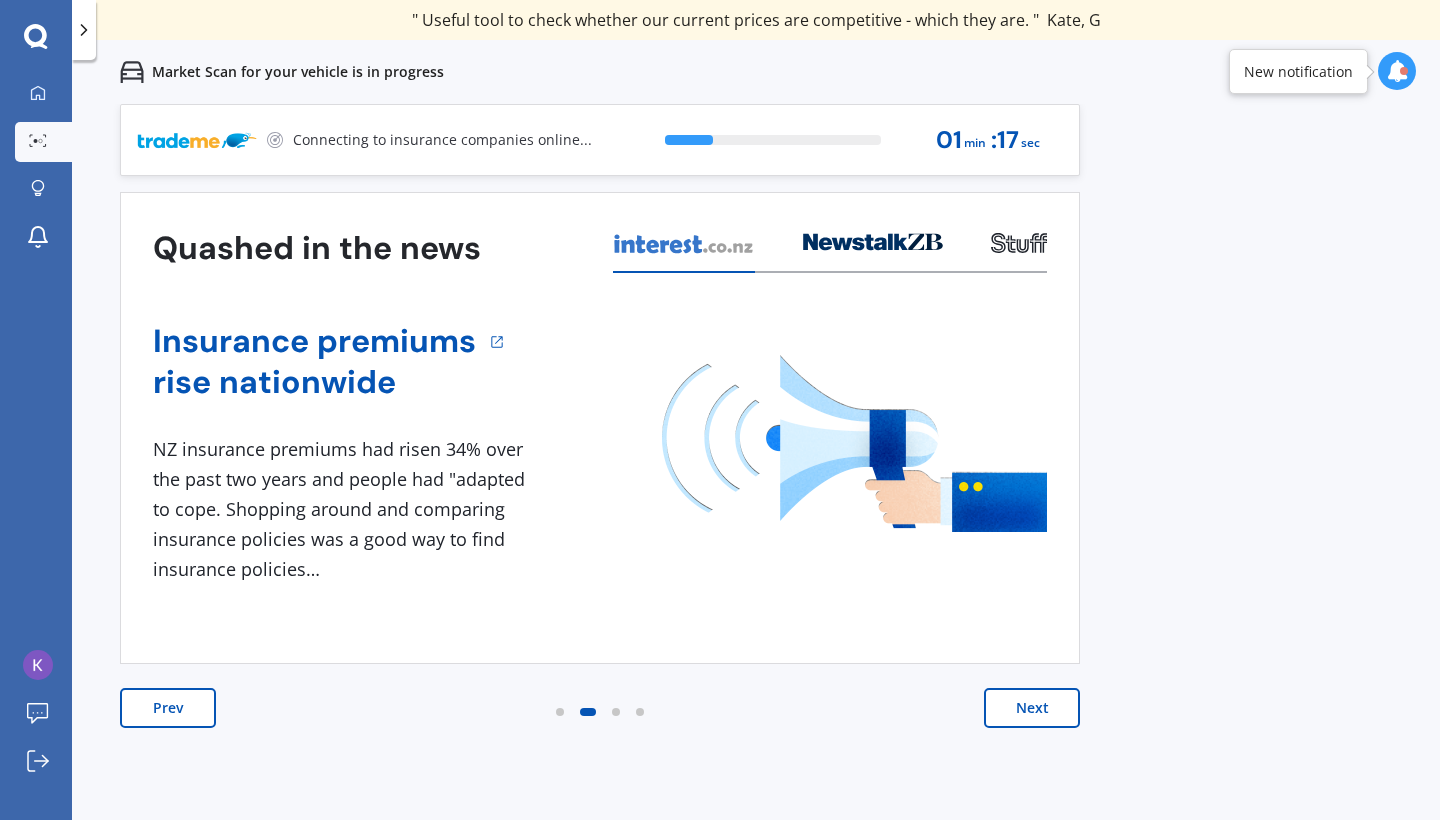 click on "Next" at bounding box center [1032, 708] 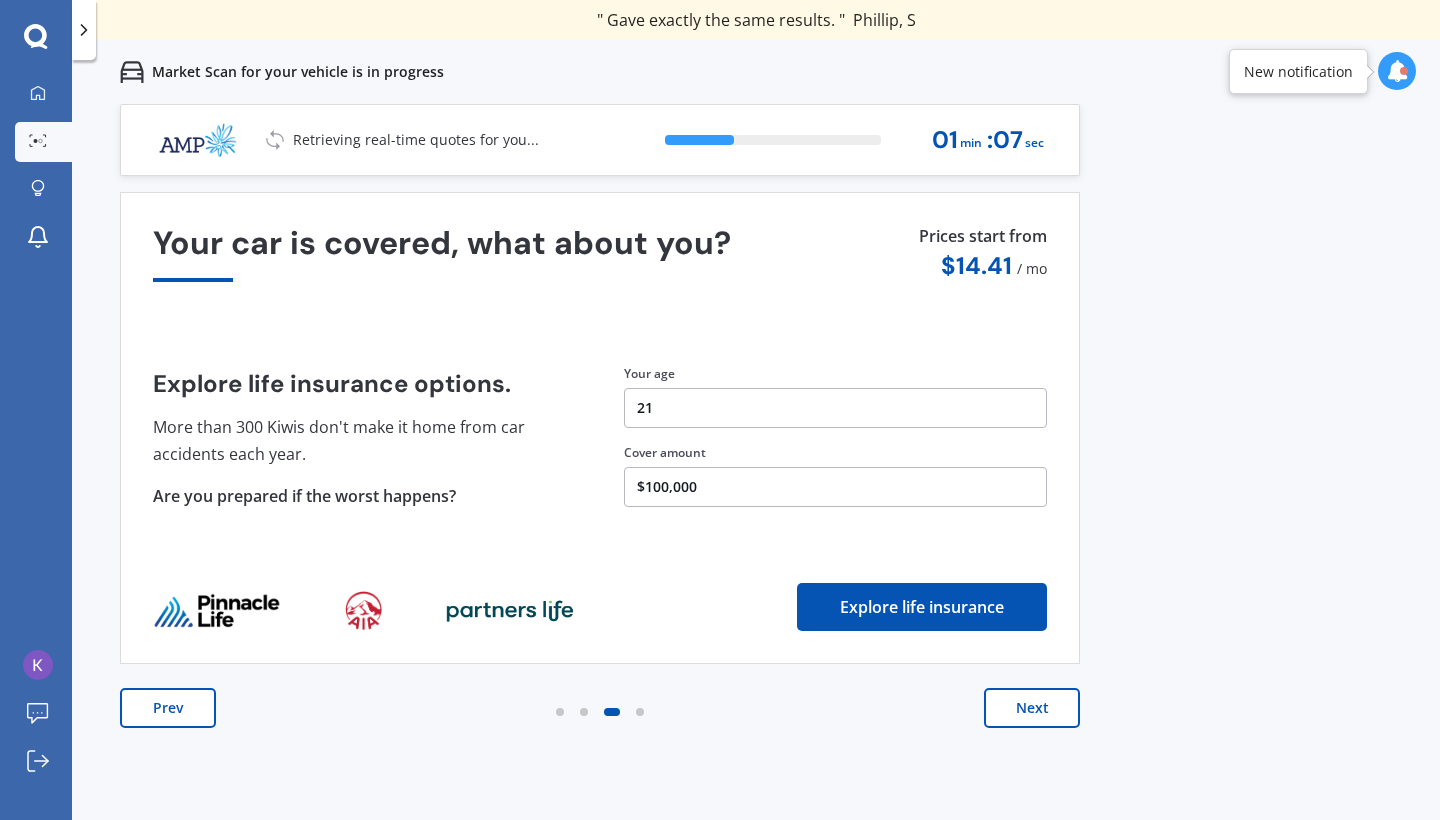 click on "Next" at bounding box center (1032, 708) 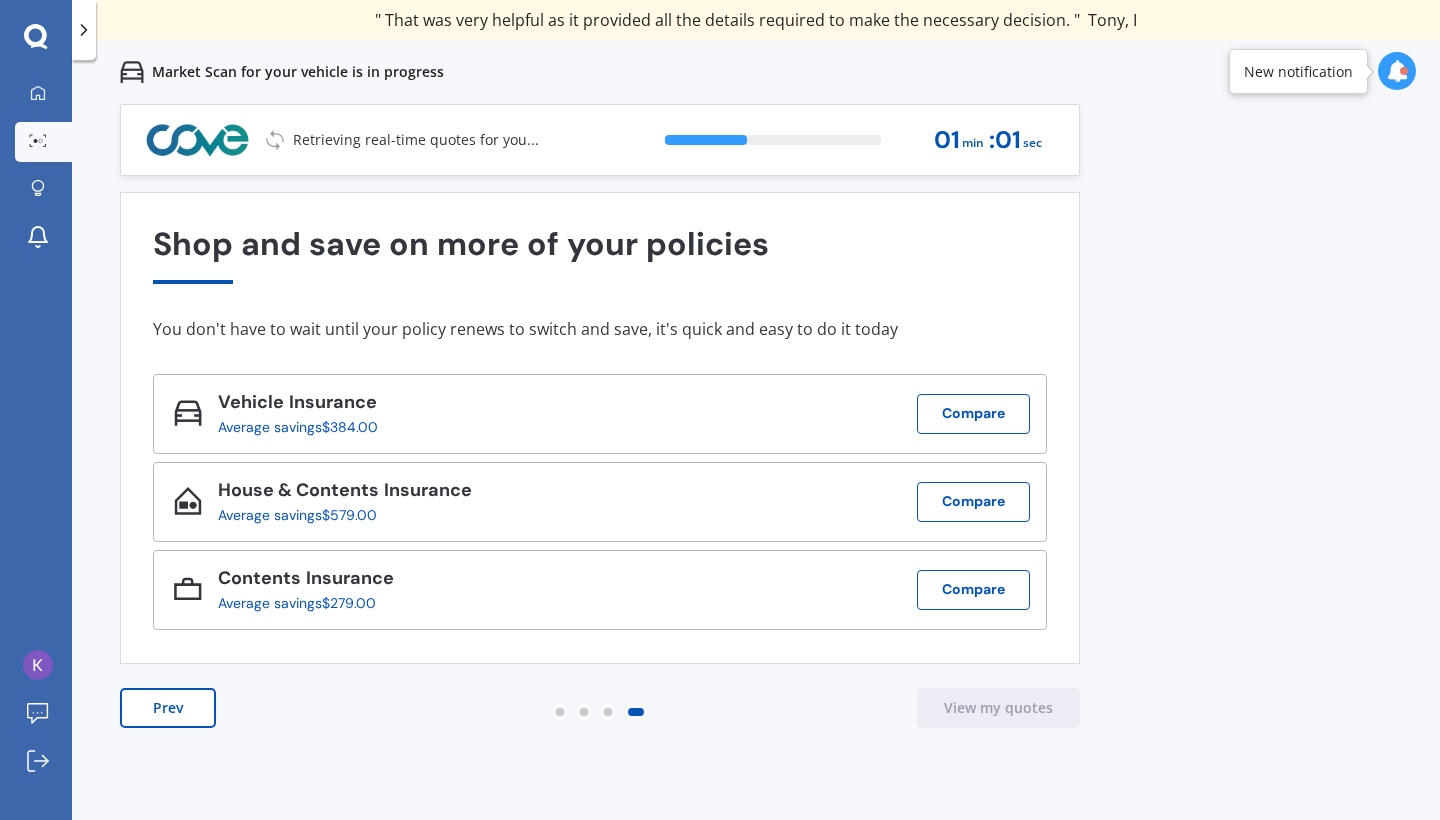 click on "Prev" at bounding box center (168, 708) 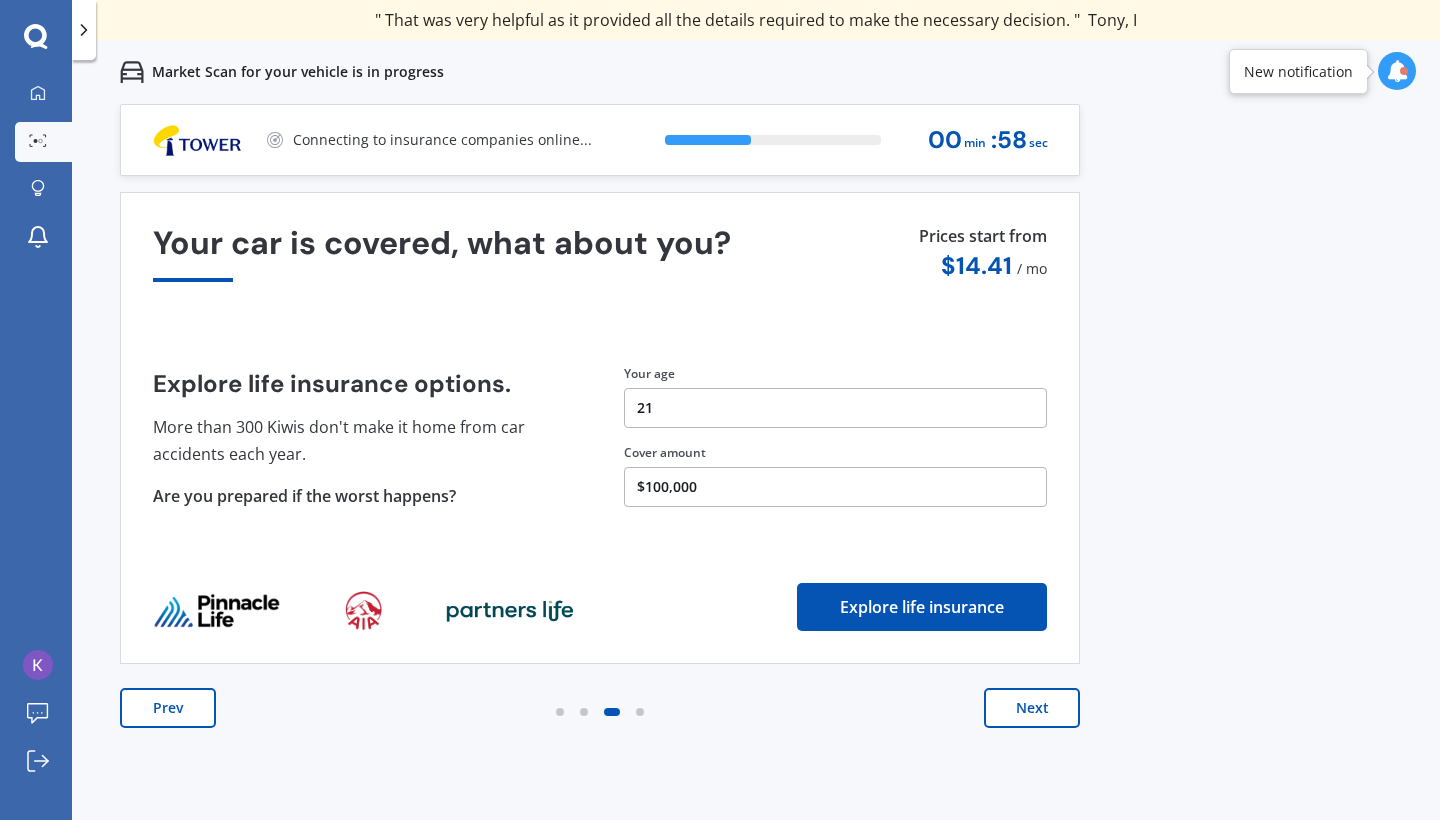 click on "Explore life insurance" at bounding box center [922, 607] 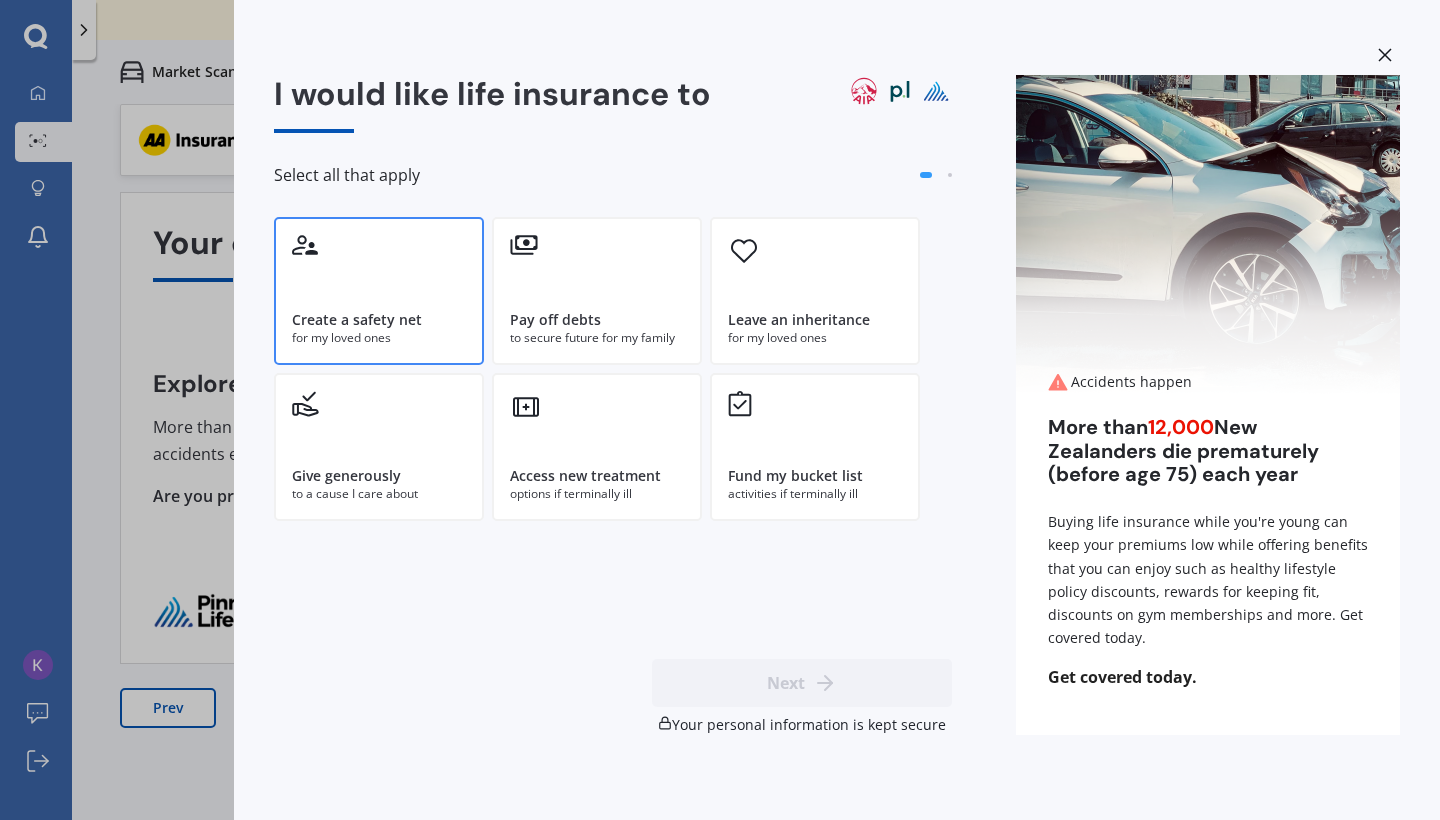click on "Create a safety net for my loved ones" at bounding box center (379, 291) 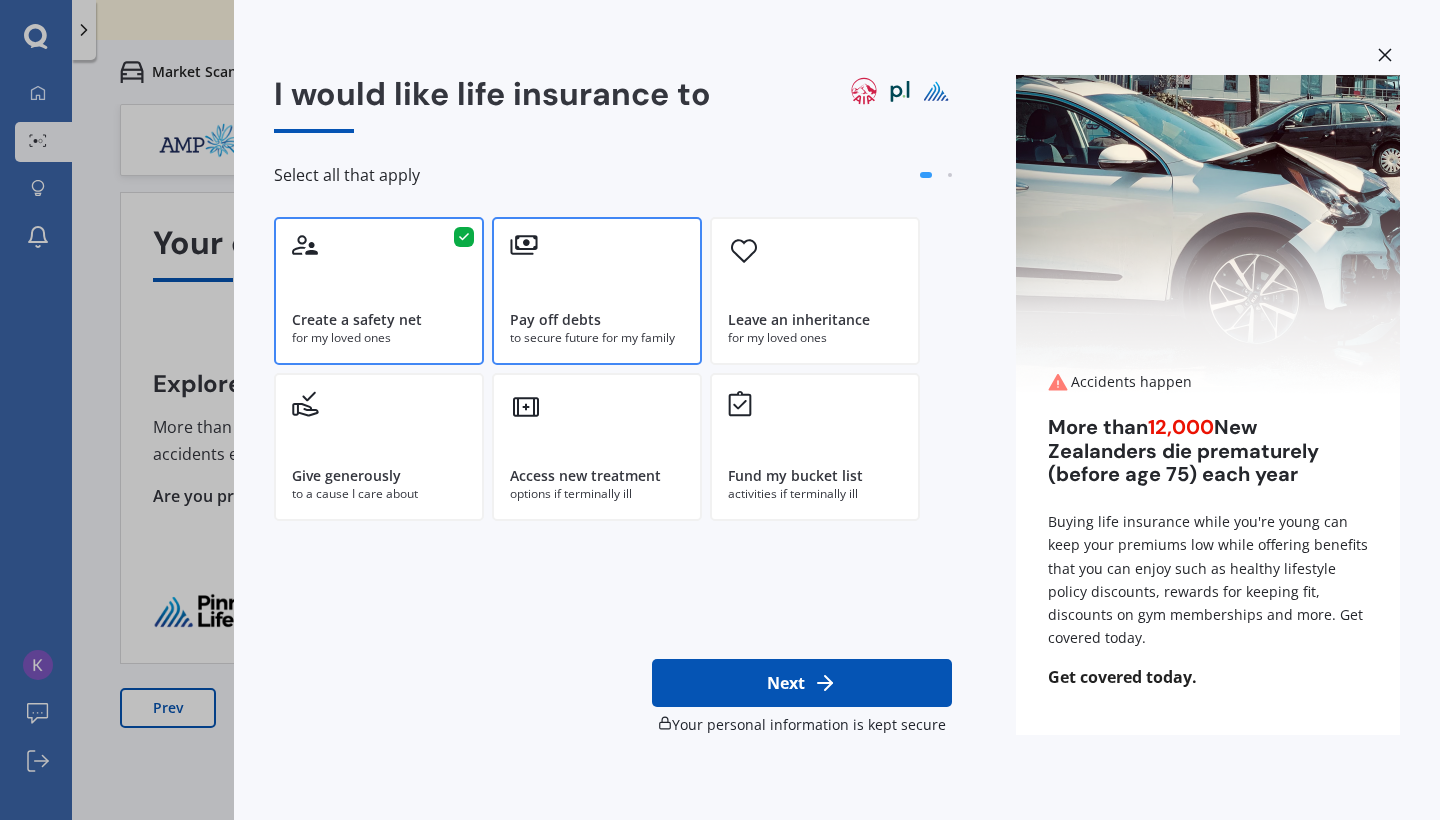 click on "Pay off debts" at bounding box center [555, 320] 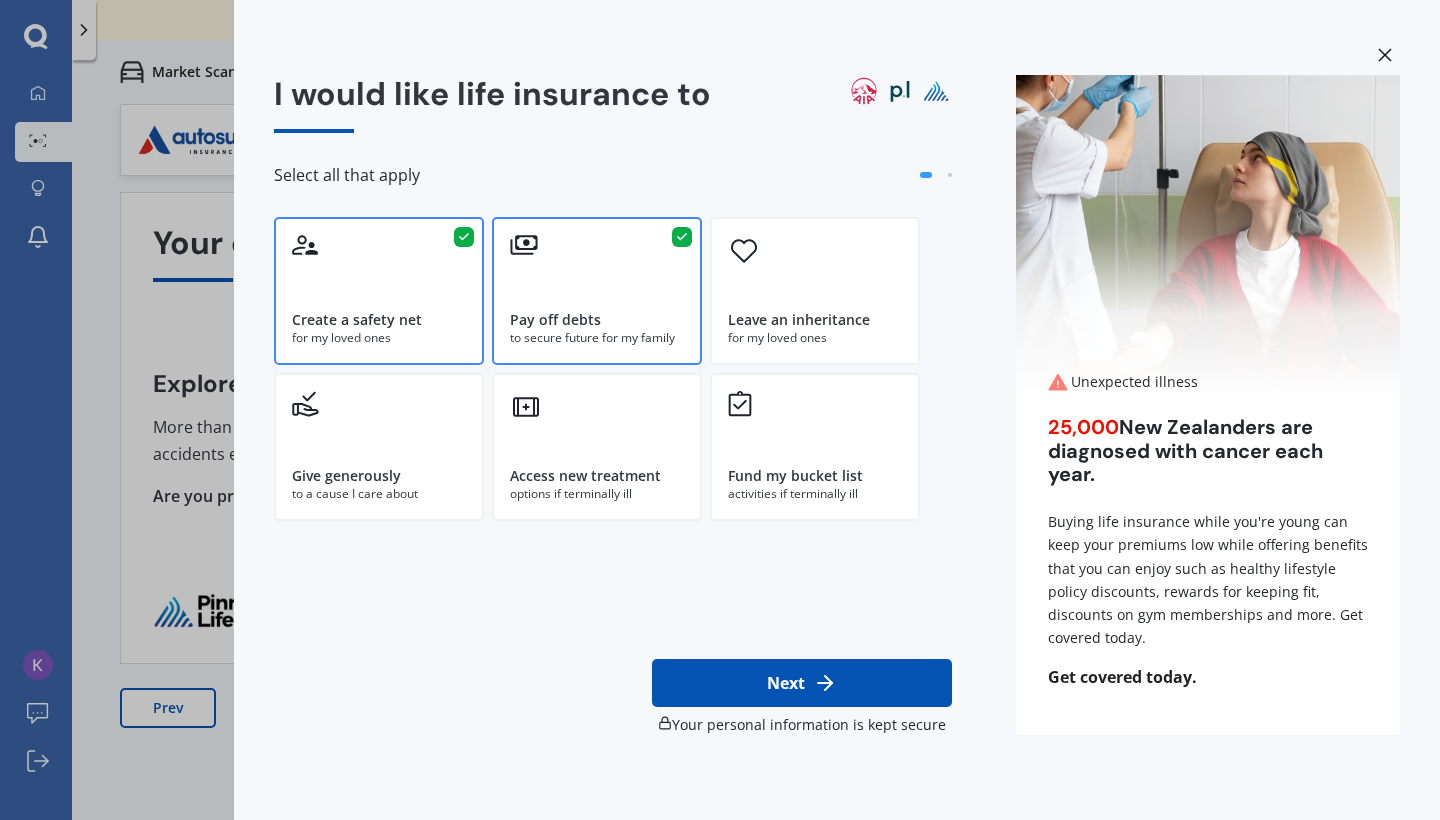 click on "Next" at bounding box center [802, 683] 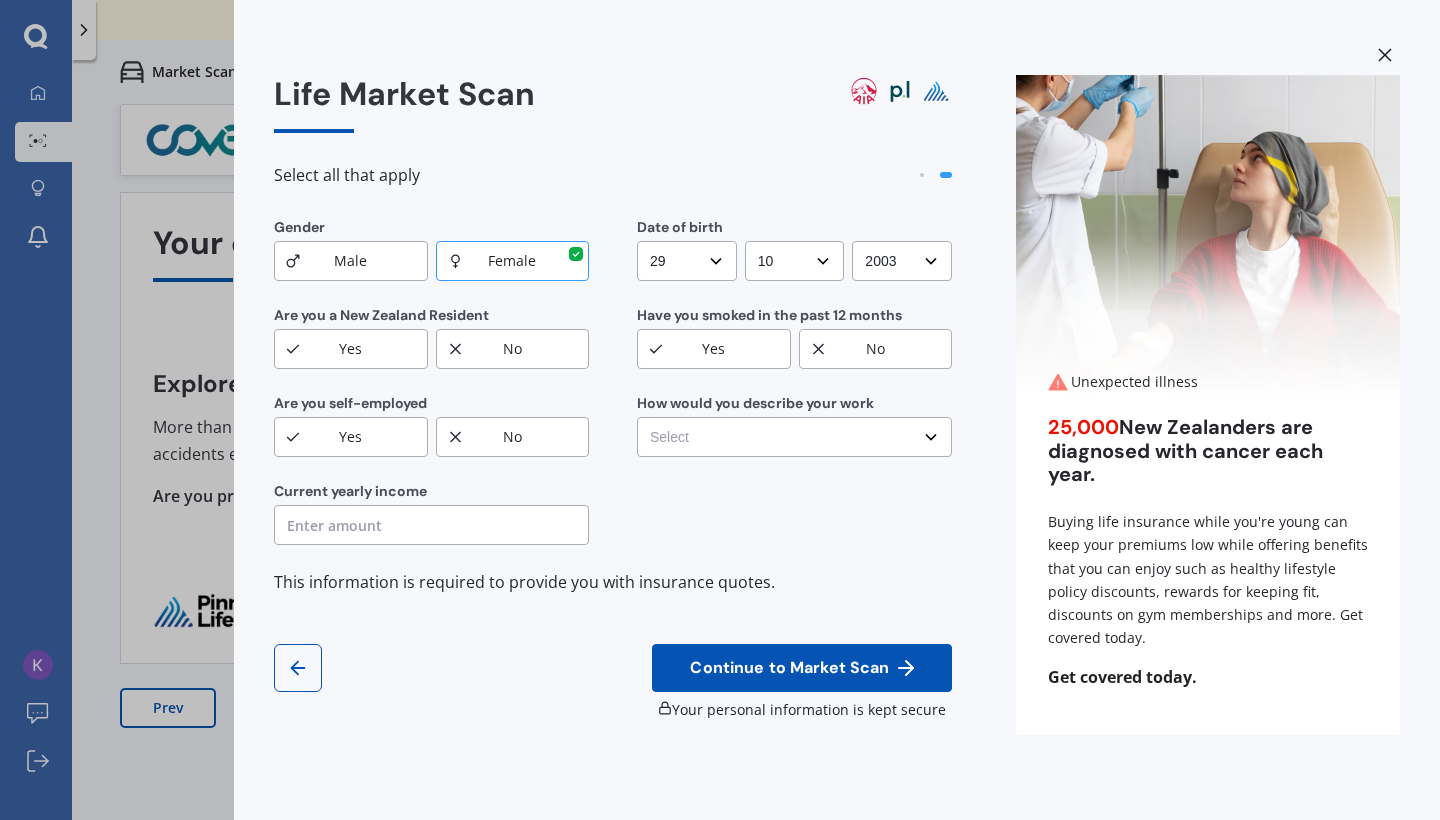 click on "Yes" at bounding box center (351, 349) 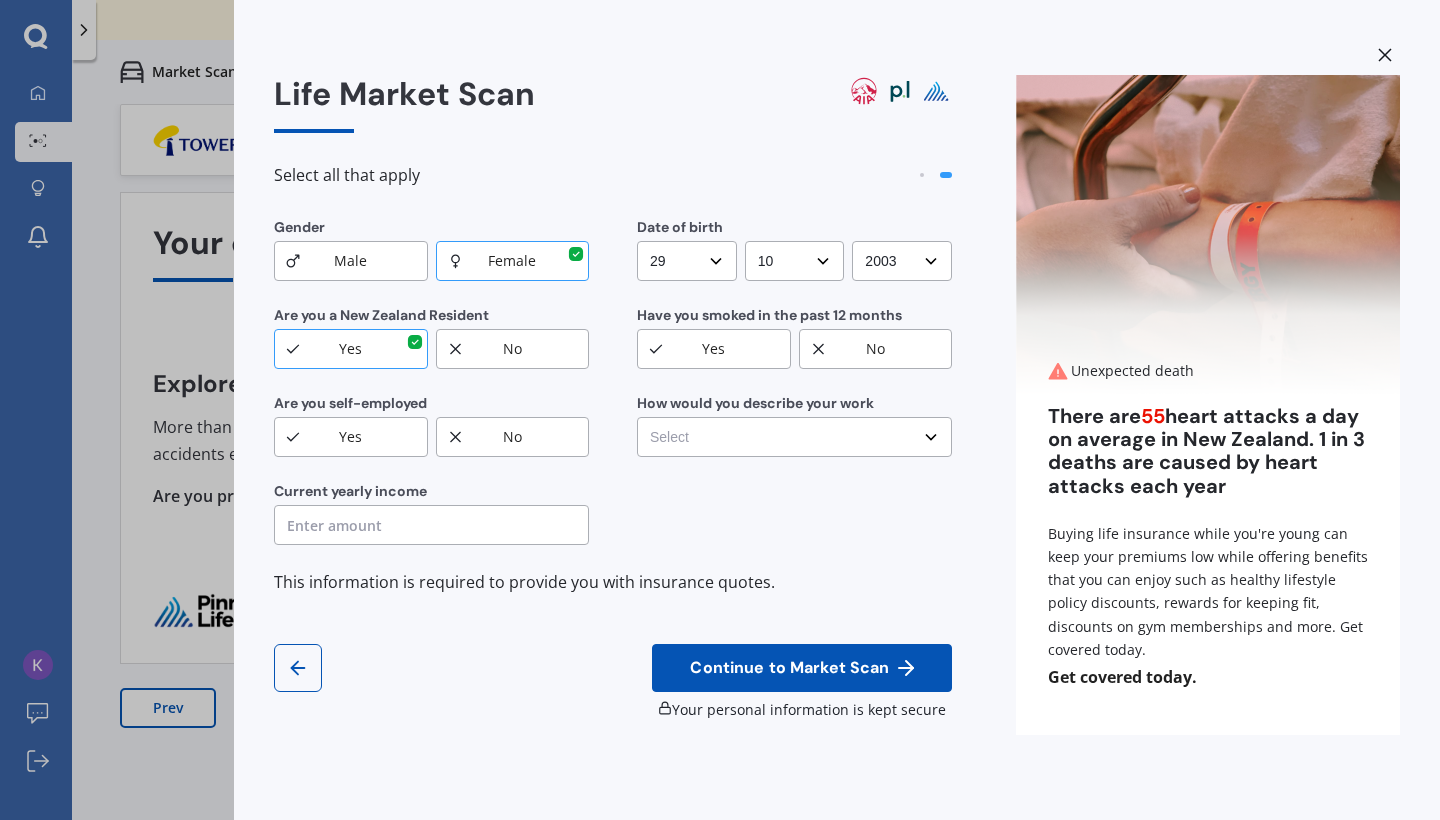 click on "No" at bounding box center (513, 437) 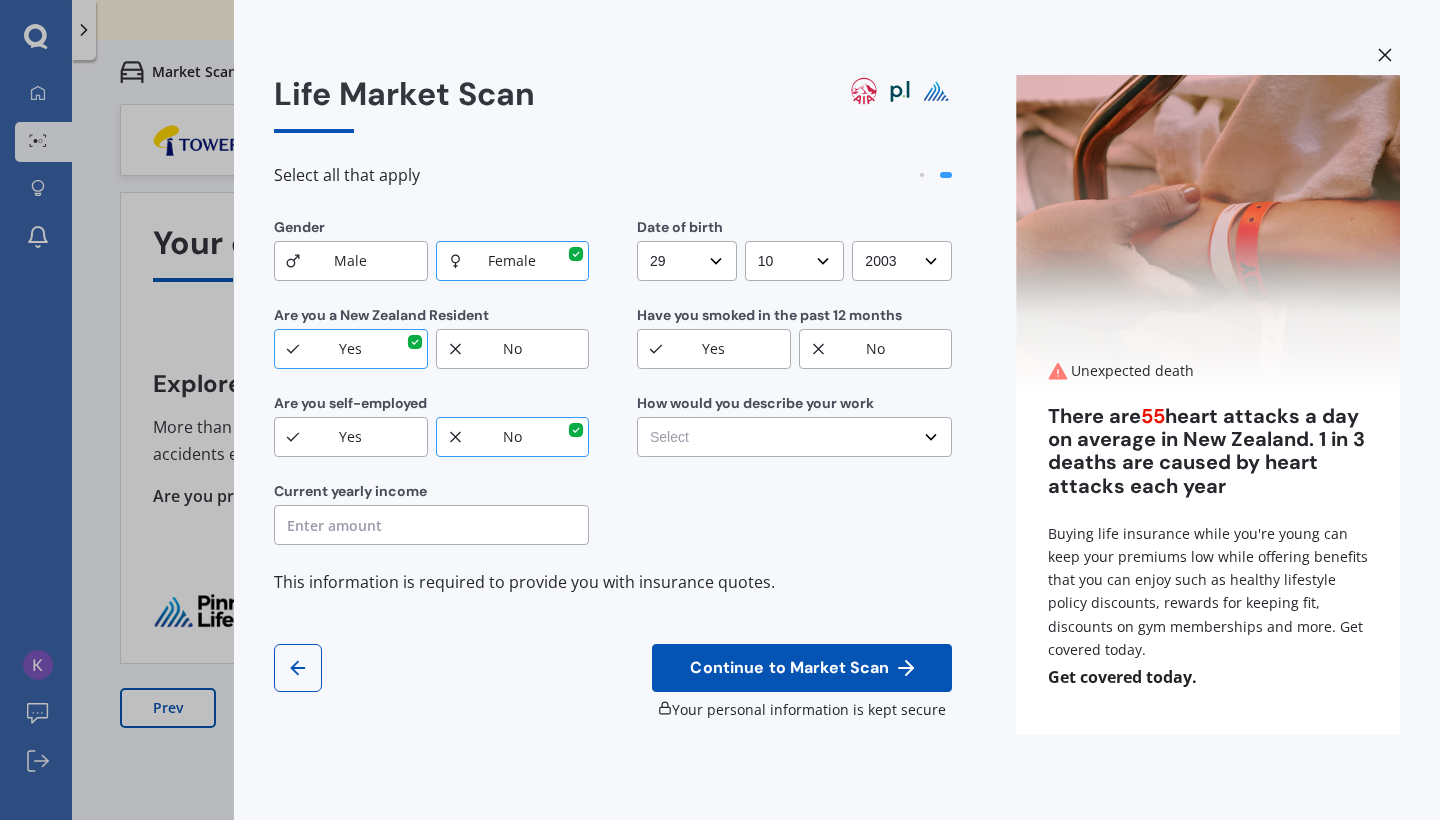 click on "No" at bounding box center [876, 349] 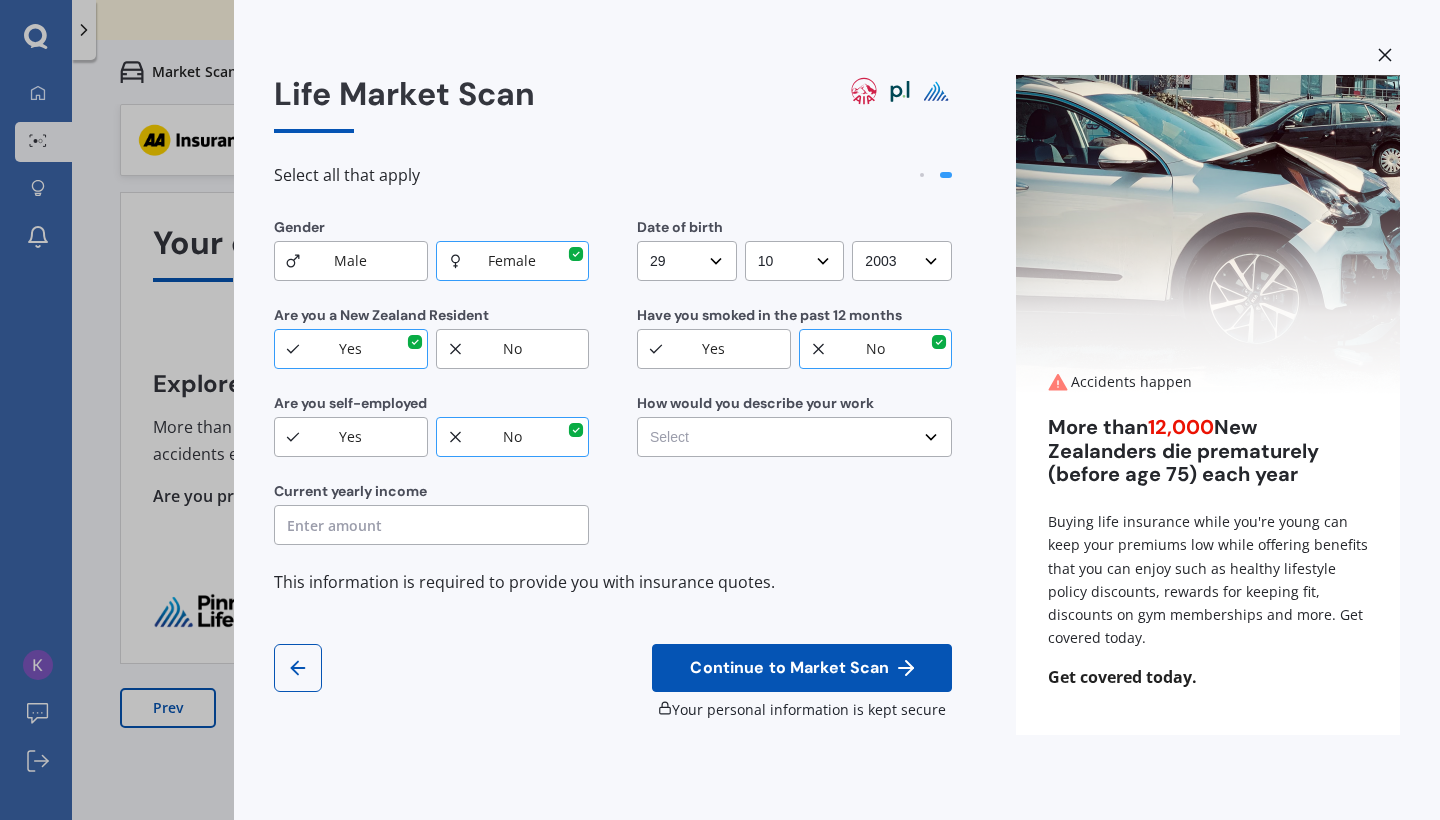 select on "Heavy or repetitive manual work e.g. painter, taxi/Uber, courier" 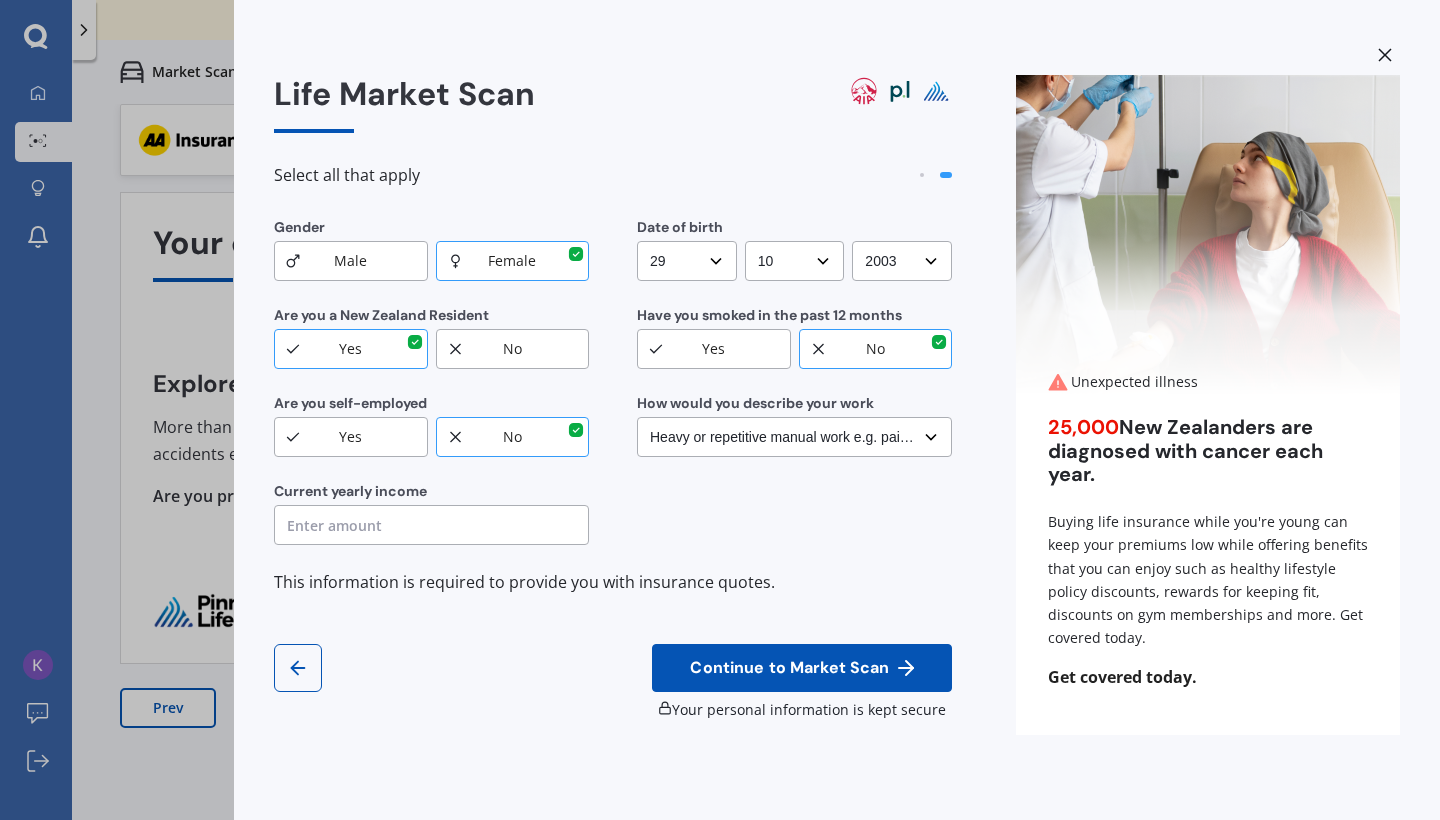 click at bounding box center [431, 525] 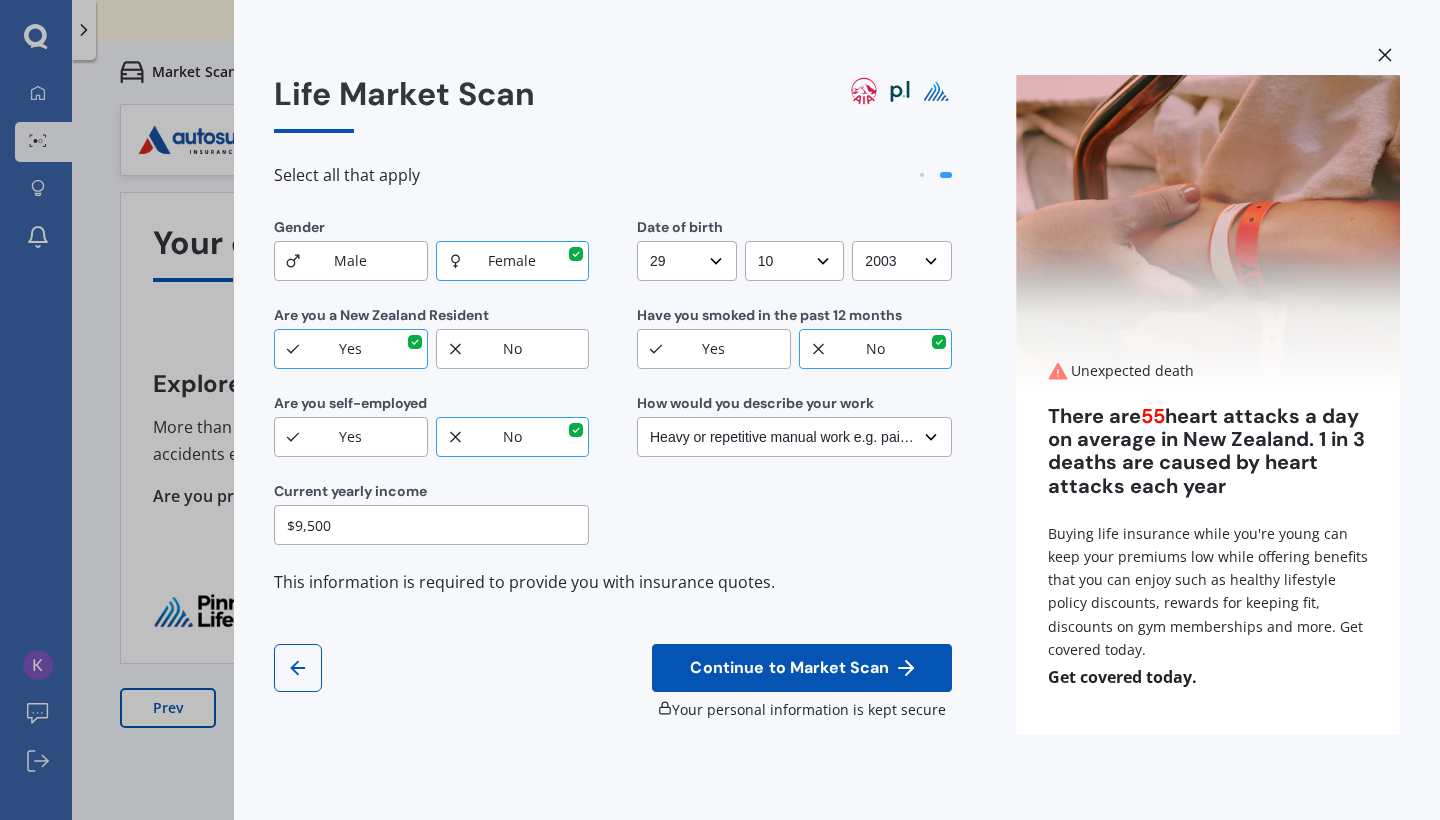 type on "$95,000" 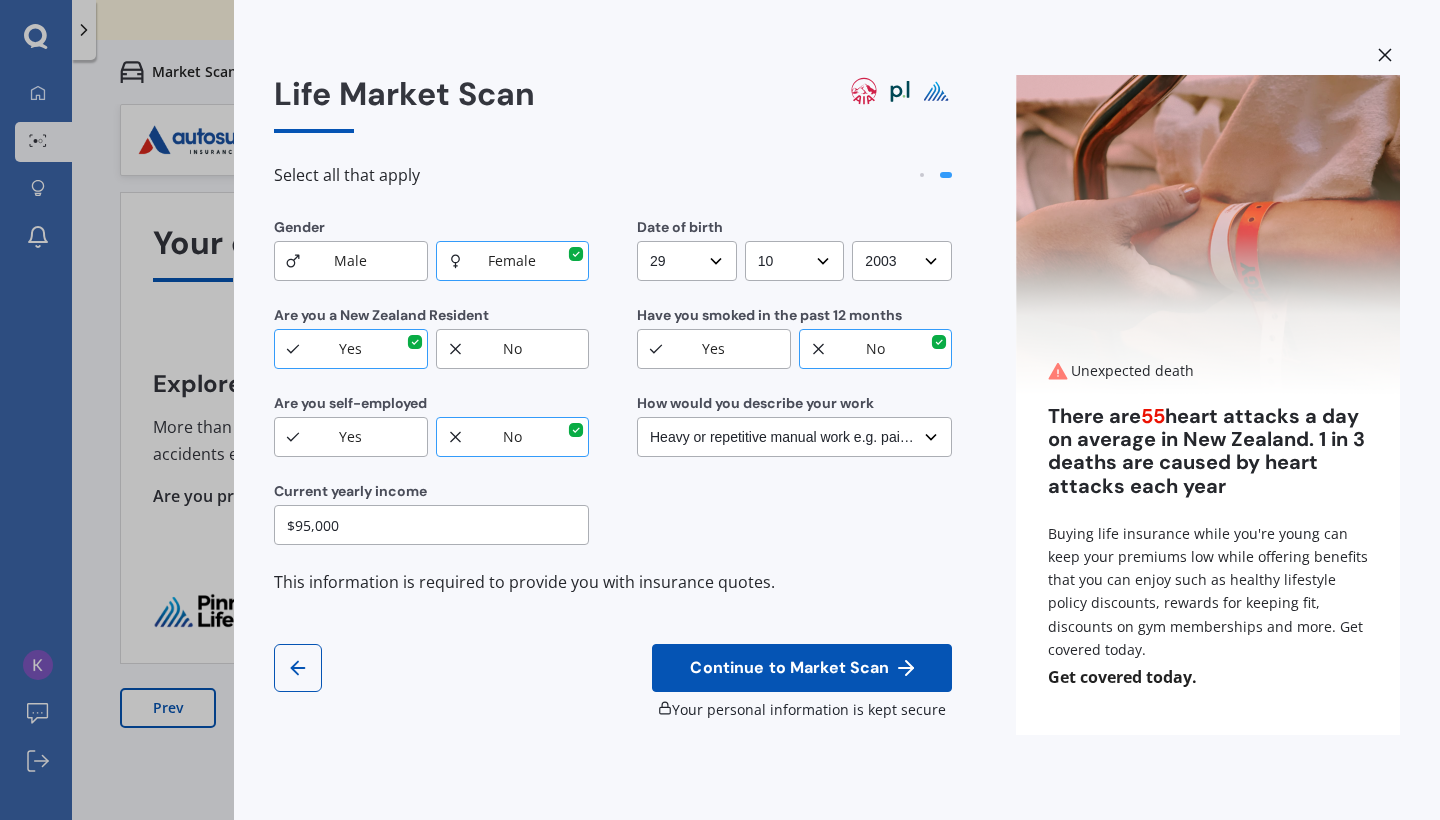 click on "Continue to Market Scan" at bounding box center [789, 668] 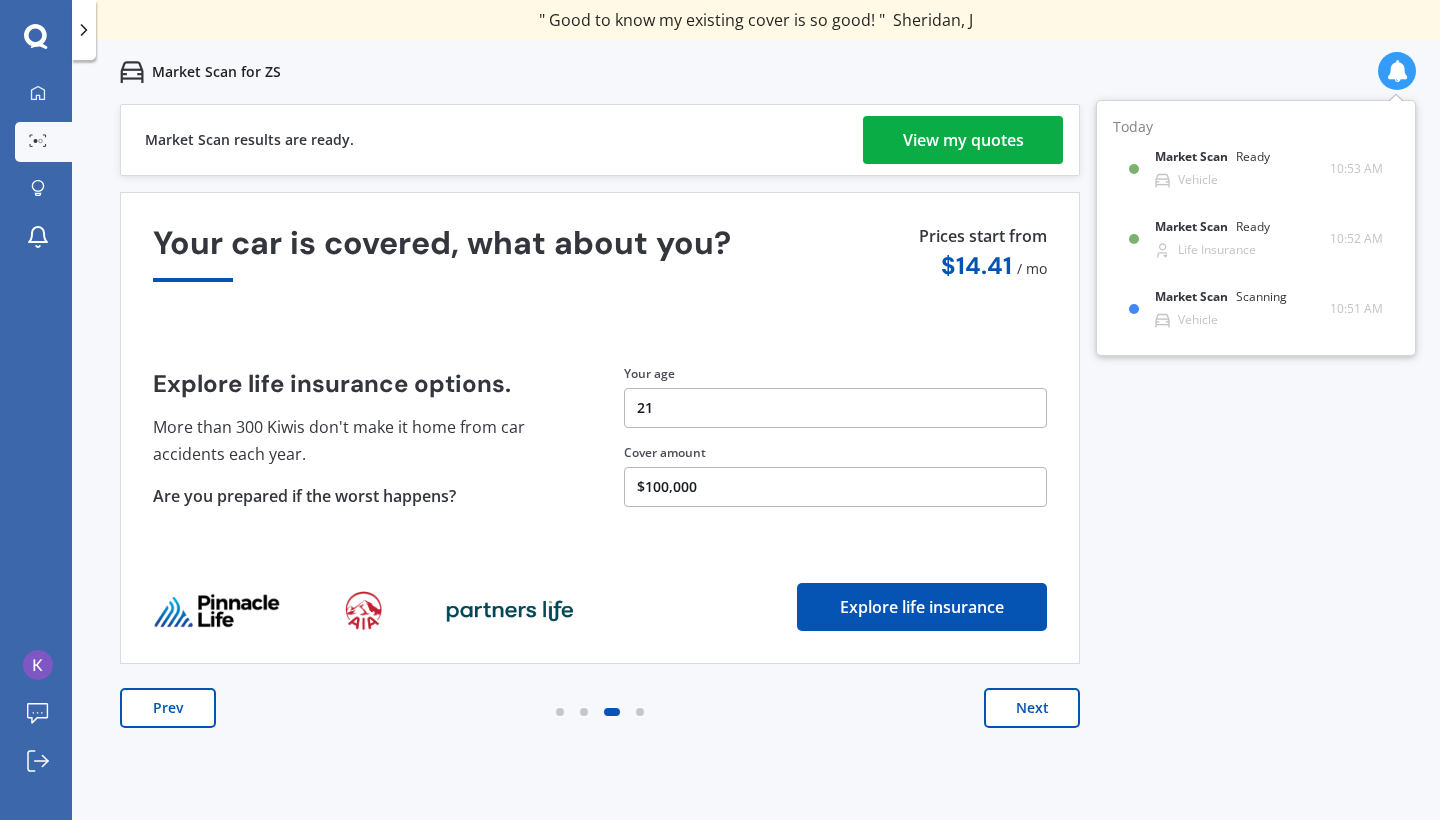 click on "View my quotes" at bounding box center [963, 140] 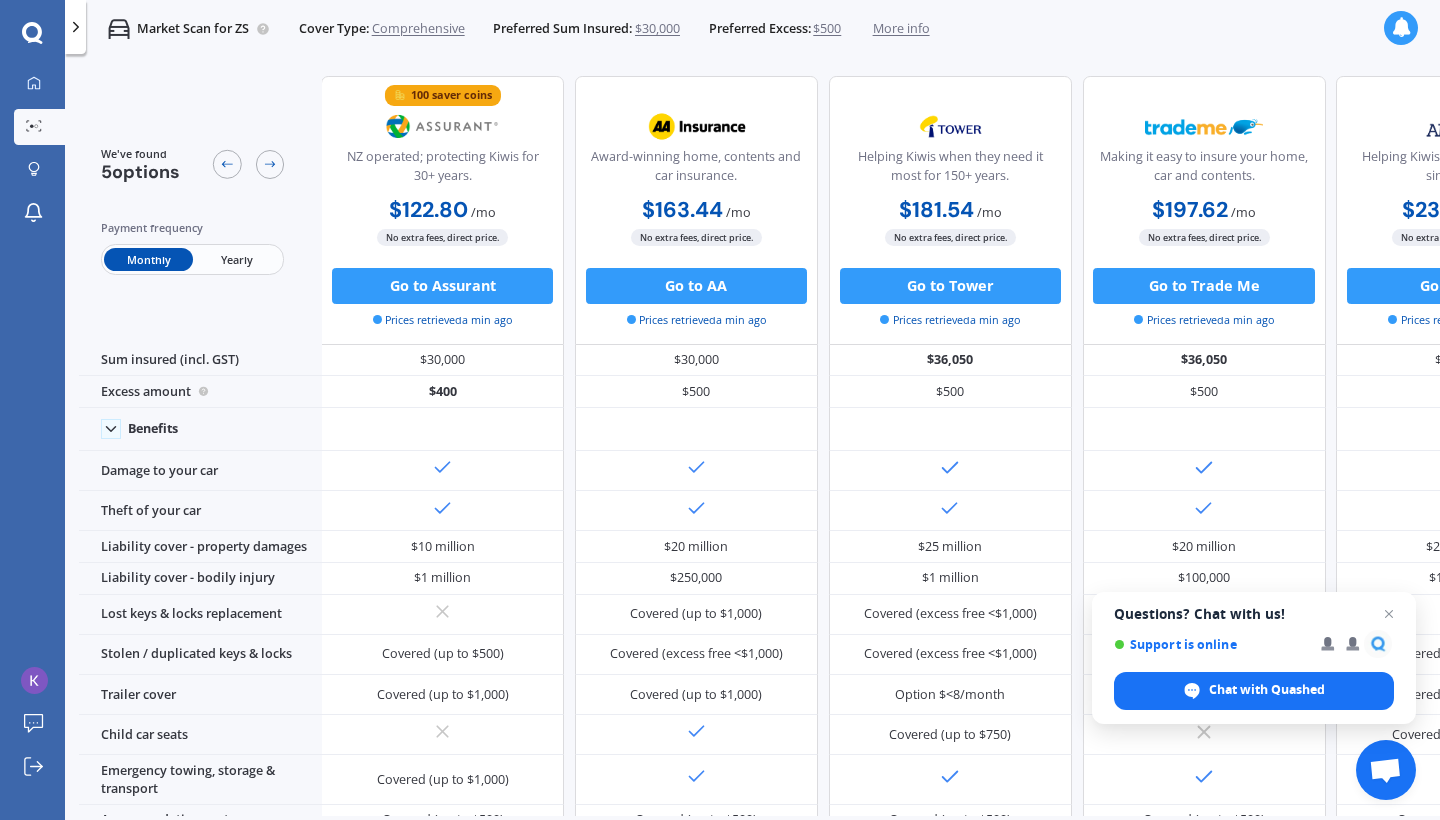 scroll, scrollTop: 0, scrollLeft: 2, axis: horizontal 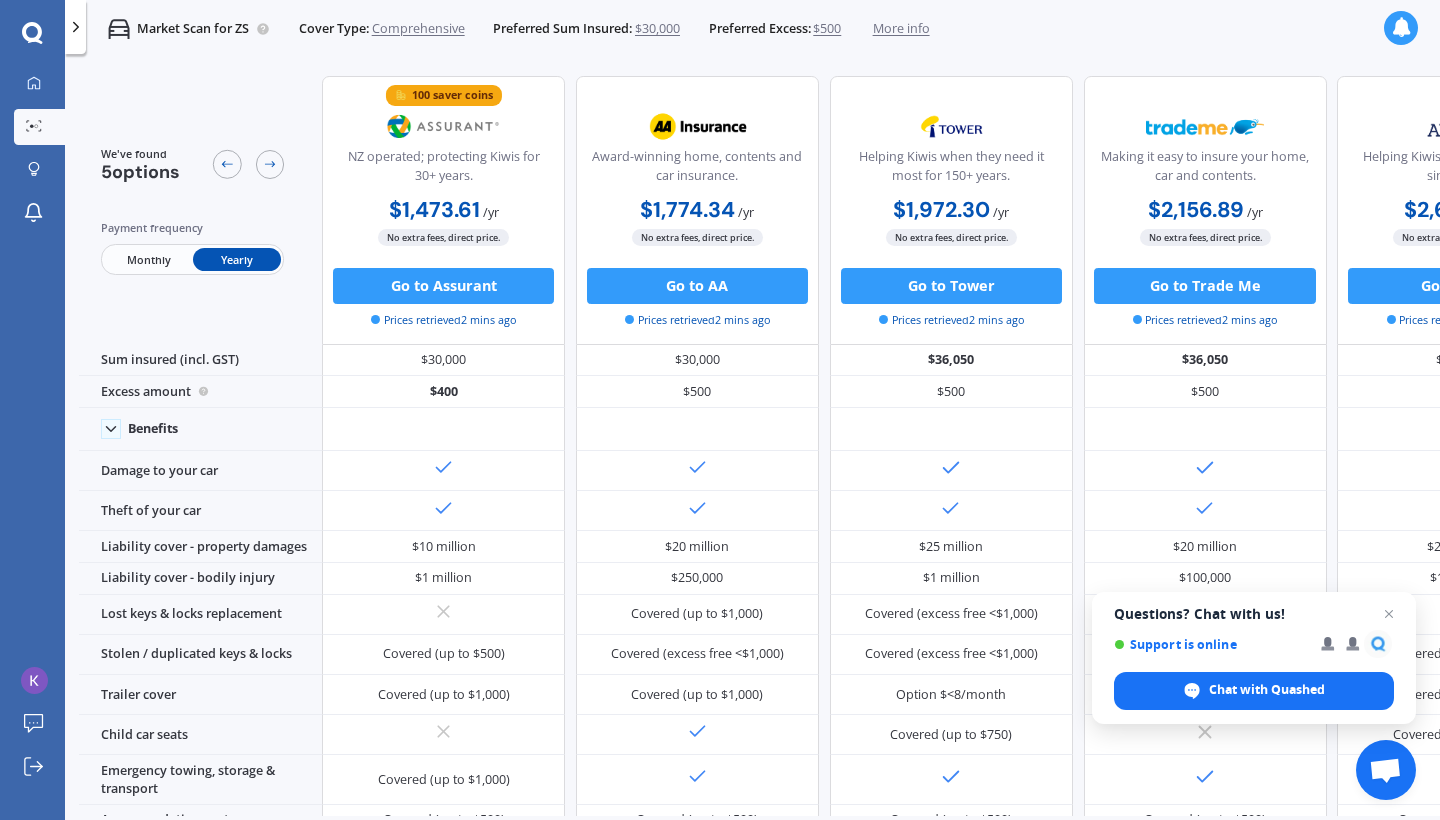 click on "Monthly" at bounding box center [148, 259] 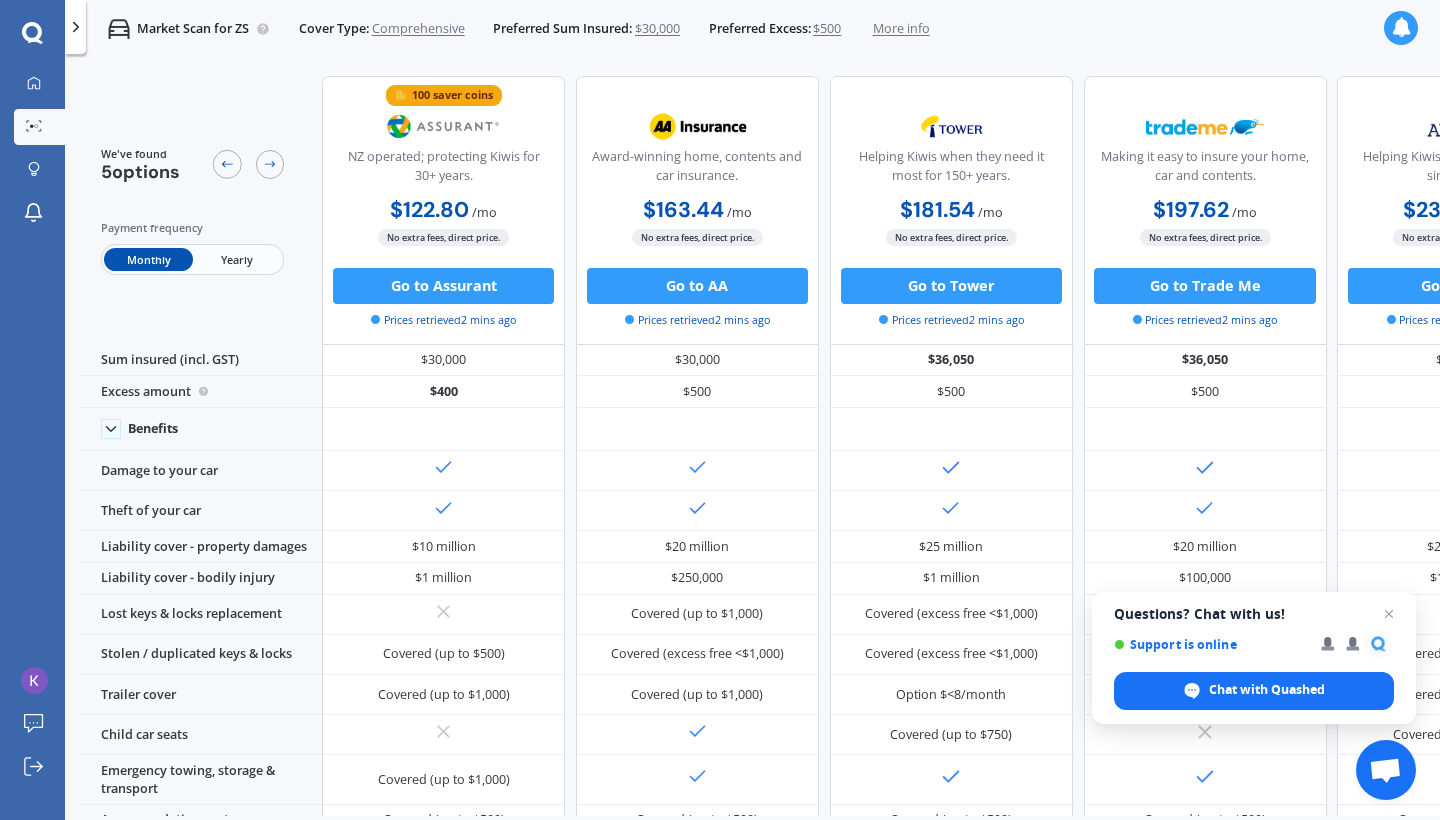 scroll, scrollTop: 0, scrollLeft: 0, axis: both 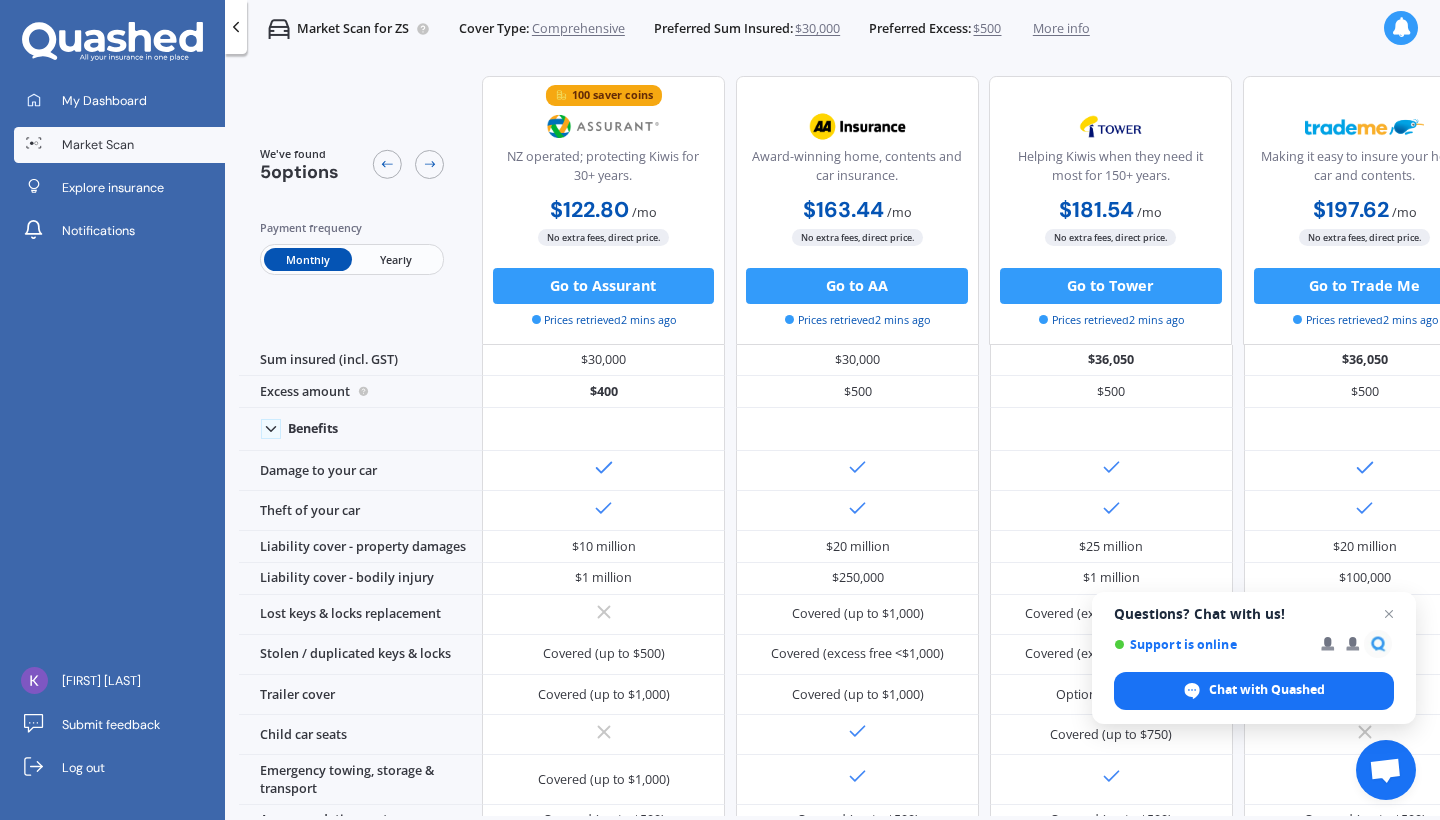 click on "We've found 5  options Payment frequency Monthly Yearly 100 saver coins NZ operated; protecting Kiwis for 30+ years. $122.80   /  mo $1,473.61   /  yr $122.80   /  mo No extra fees, direct price. Go to Assurant Prices retrieved  2 mins ago Award-winning home, contents and car insurance. $163.44   /  mo $1,774.34   /  yr $163.44   /  mo No extra fees, direct price. Go to AA Prices retrieved  2 mins ago Helping Kiwis when they need it most for 150+ years. $181.54   /  mo $1,972.30   /  yr $181.54   /  mo No extra fees, direct price. Go to Tower Prices retrieved  2 mins ago Making it easy to insure your home, car and contents. $197.62   /  mo $2,156.89   /  yr $197.62   /  mo No extra fees, direct price. Go to Trade Me Prices retrieved  2 mins ago Helping Kiwis find the right cover since 1966. $239.46   /  mo $2,613.31   /  yr $239.46   /  mo No extra fees, direct price. Go to AMP Prices retrieved  2 mins ago Sum insured (incl. GST) $30,000 $30,000 $36,050 $36,050 $30,000 Excess amount $400 $500 $500 $500 $500" at bounding box center (989, 764) 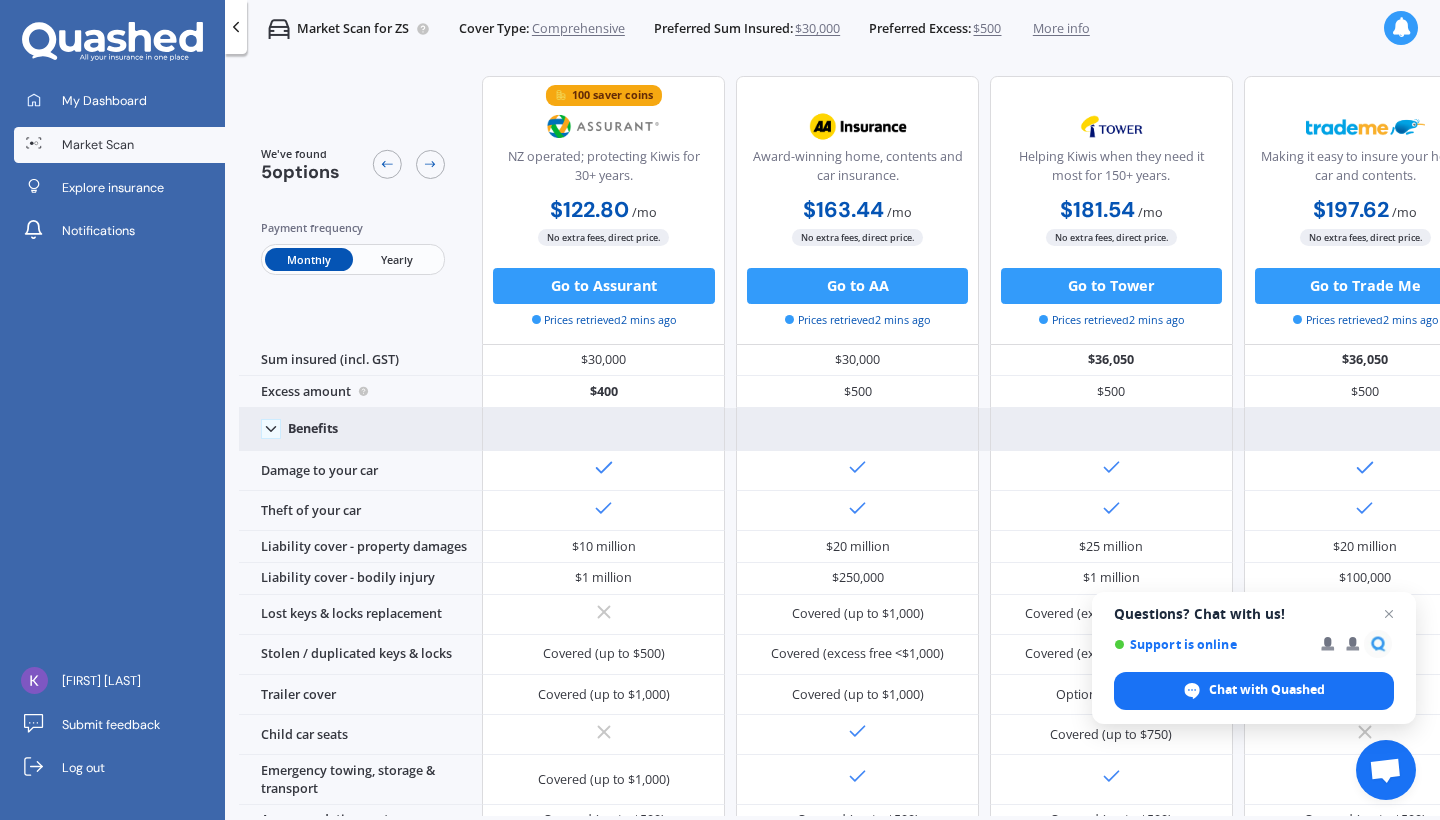 scroll, scrollTop: 0, scrollLeft: 0, axis: both 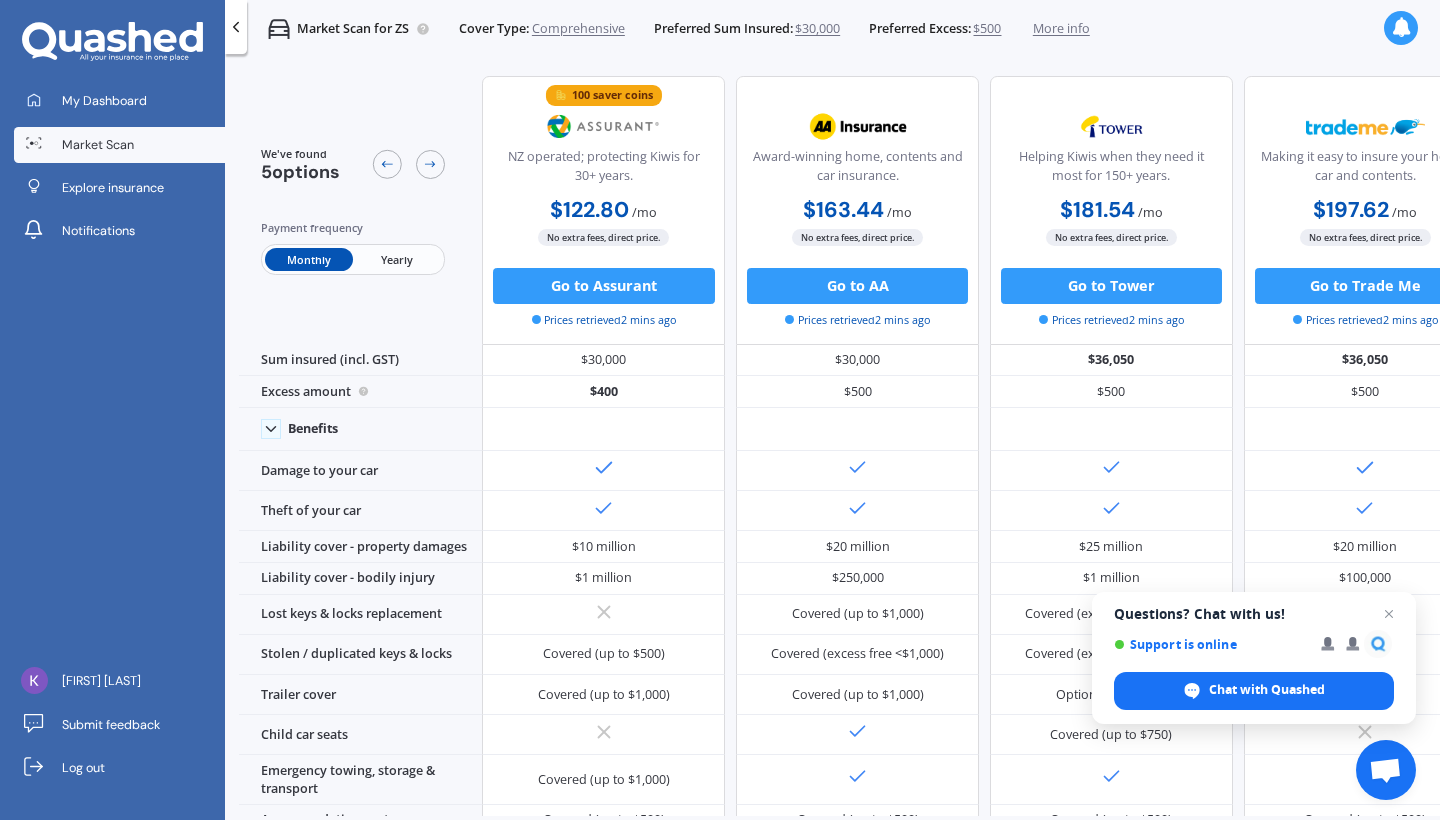click 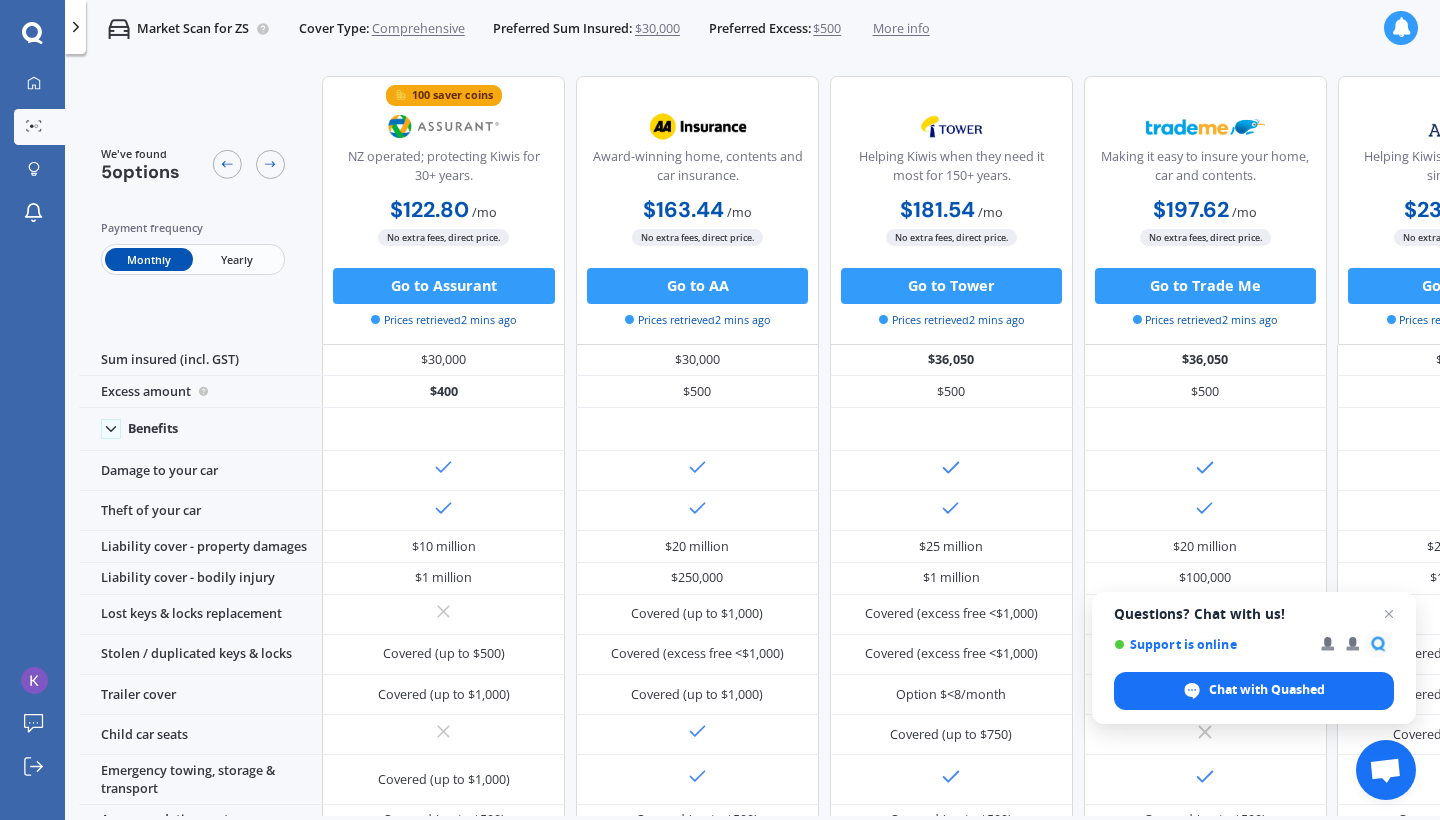 click on "Cover Type:" at bounding box center (334, 29) 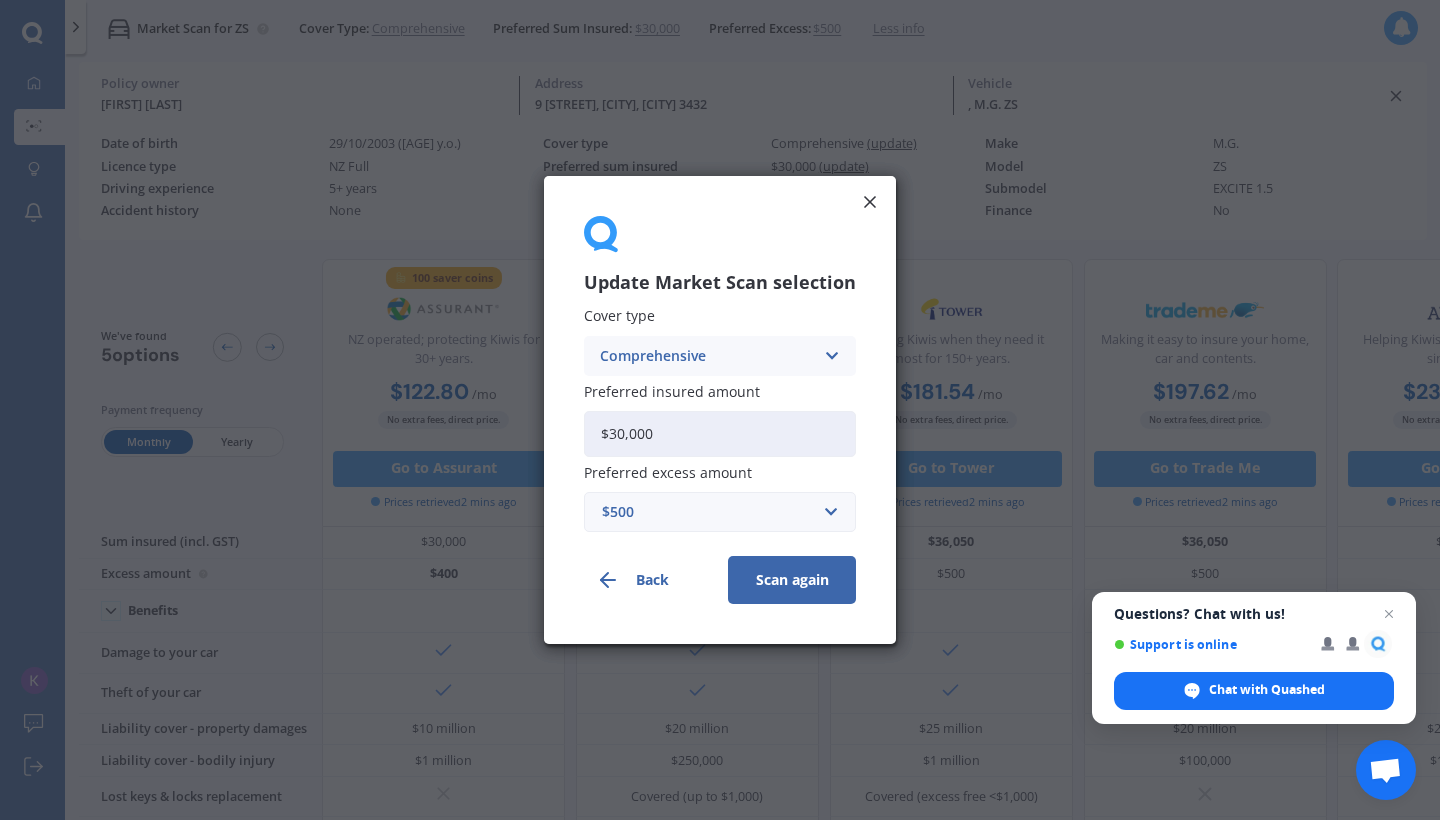 click on "Update Market Scan selection Cover type Comprehensive Comprehensive Third Party, Fire & Theft Third Party Preferred insured amount $30,000 Preferred excess amount $500 $100 $400 $500 $750 $1,000 $1,500 $2,000 Back Scan again" at bounding box center [720, 410] 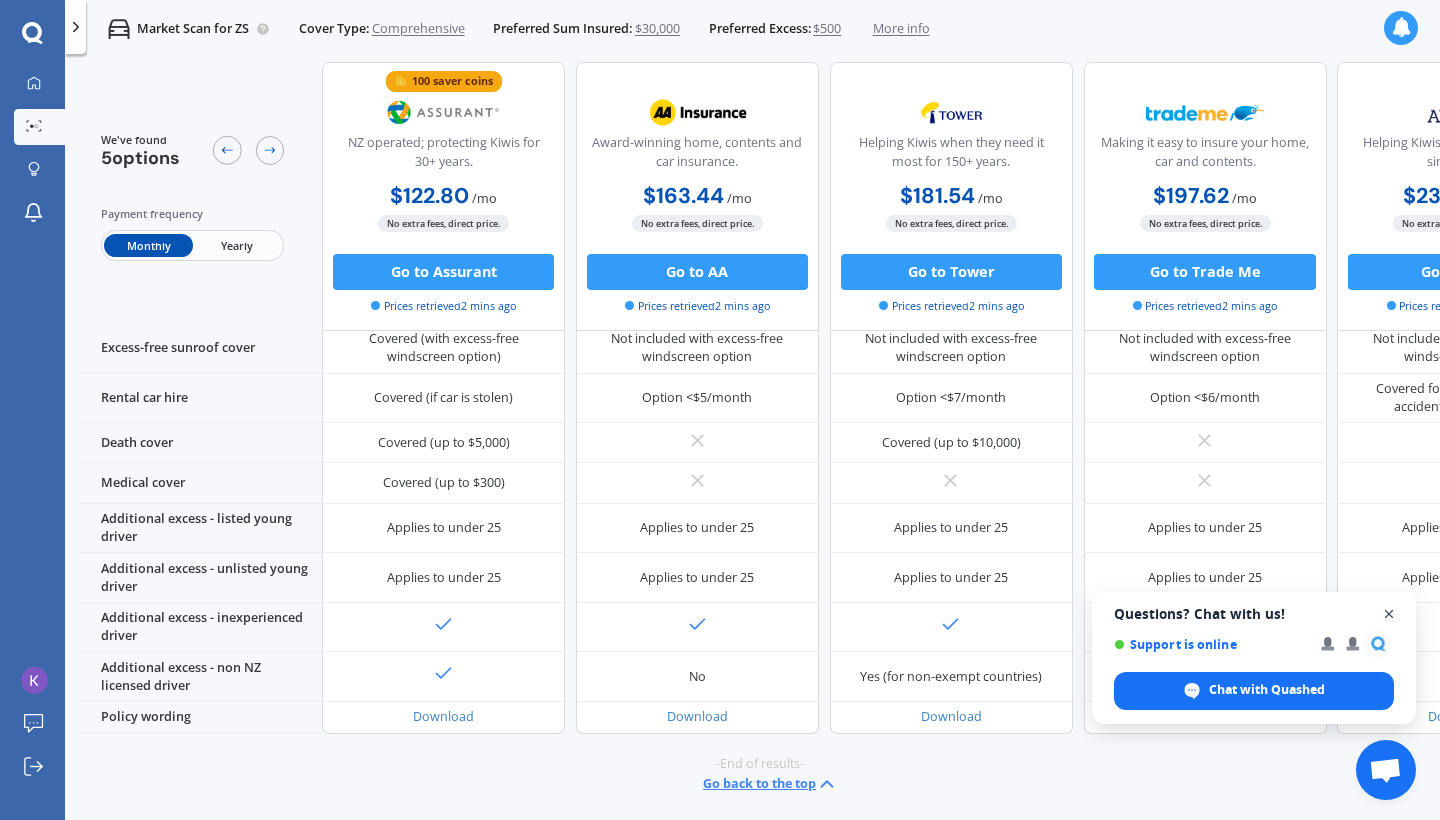 click at bounding box center [1389, 614] 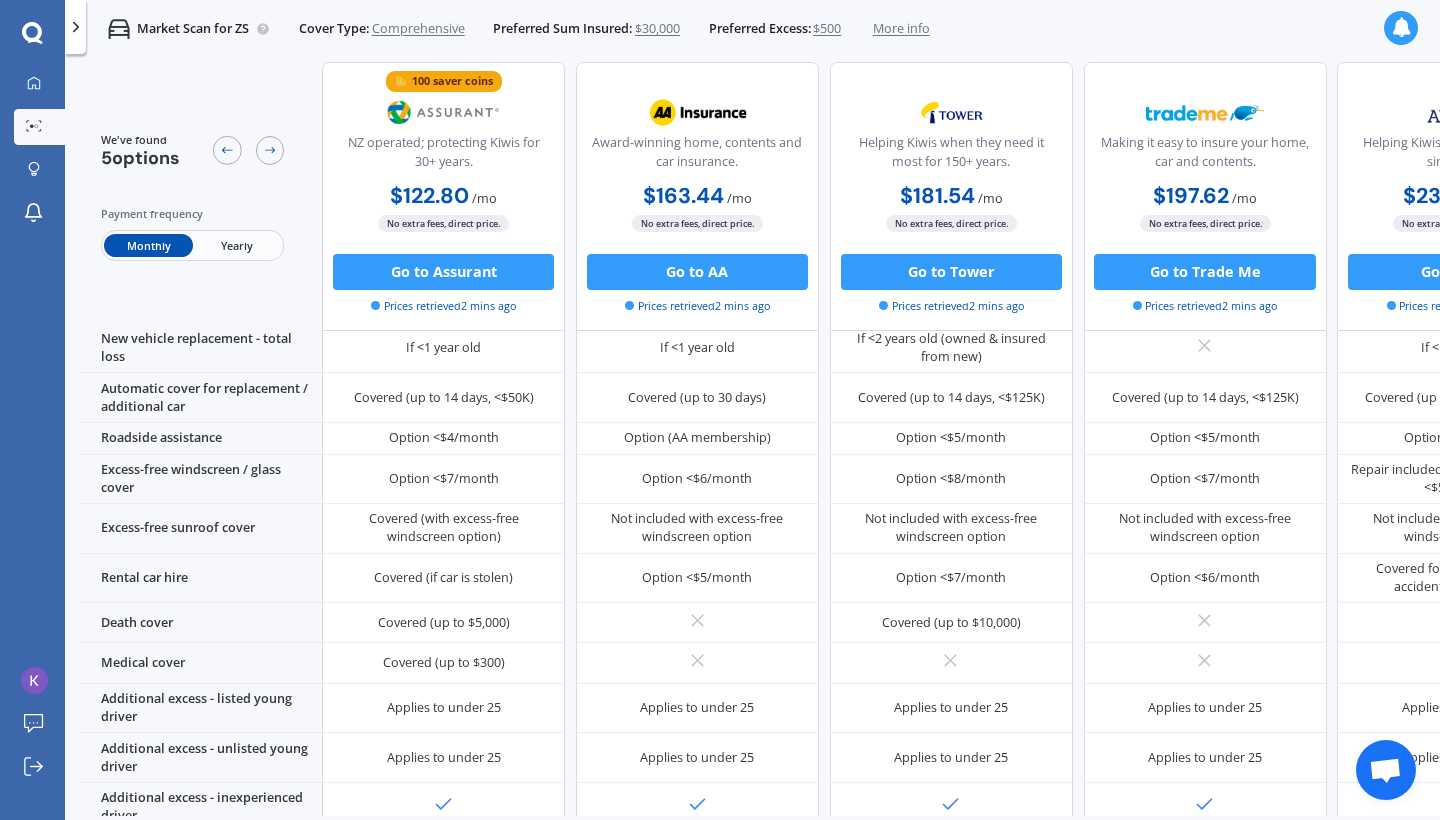 scroll, scrollTop: 152, scrollLeft: 0, axis: vertical 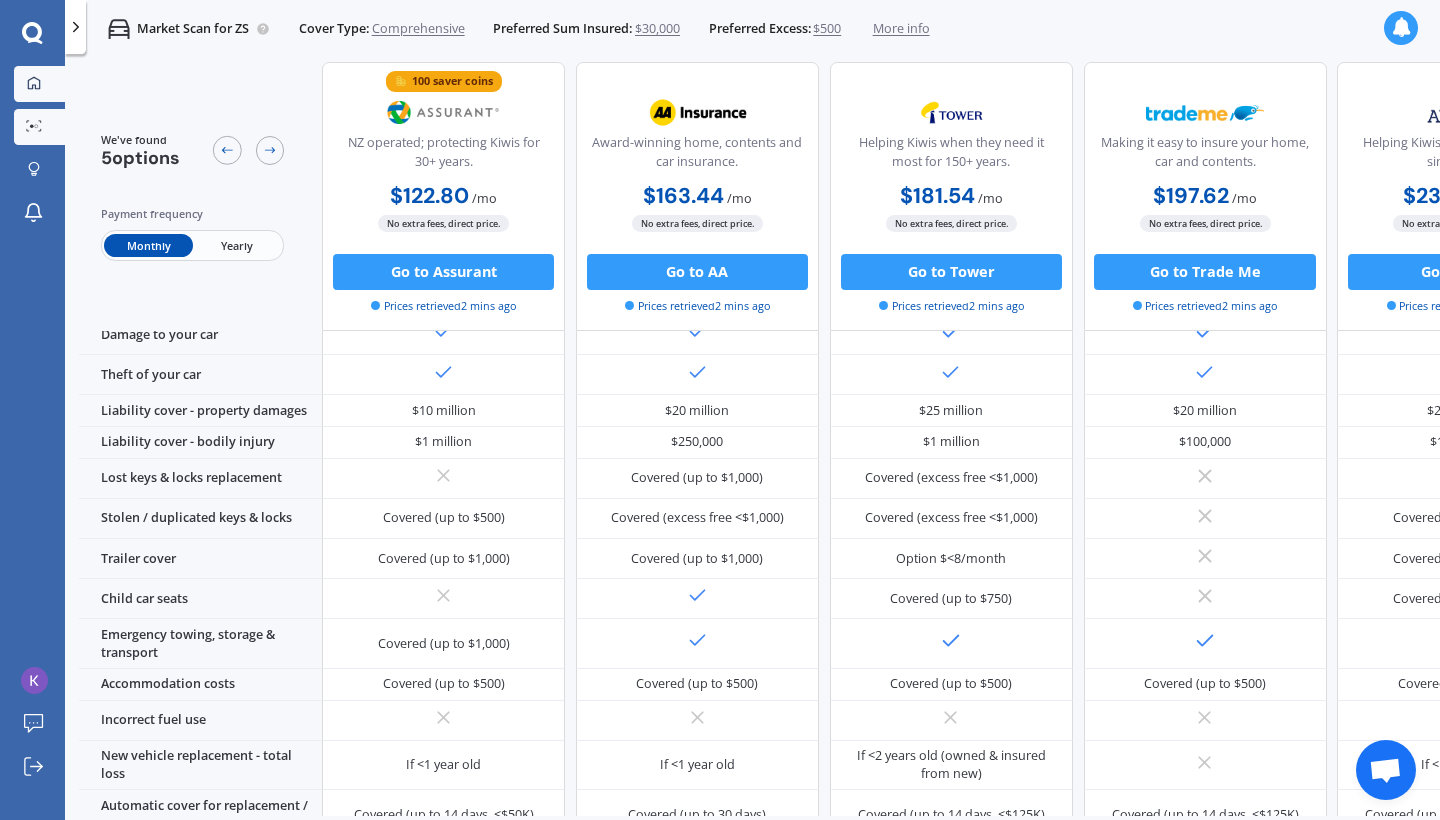 click at bounding box center (34, 84) 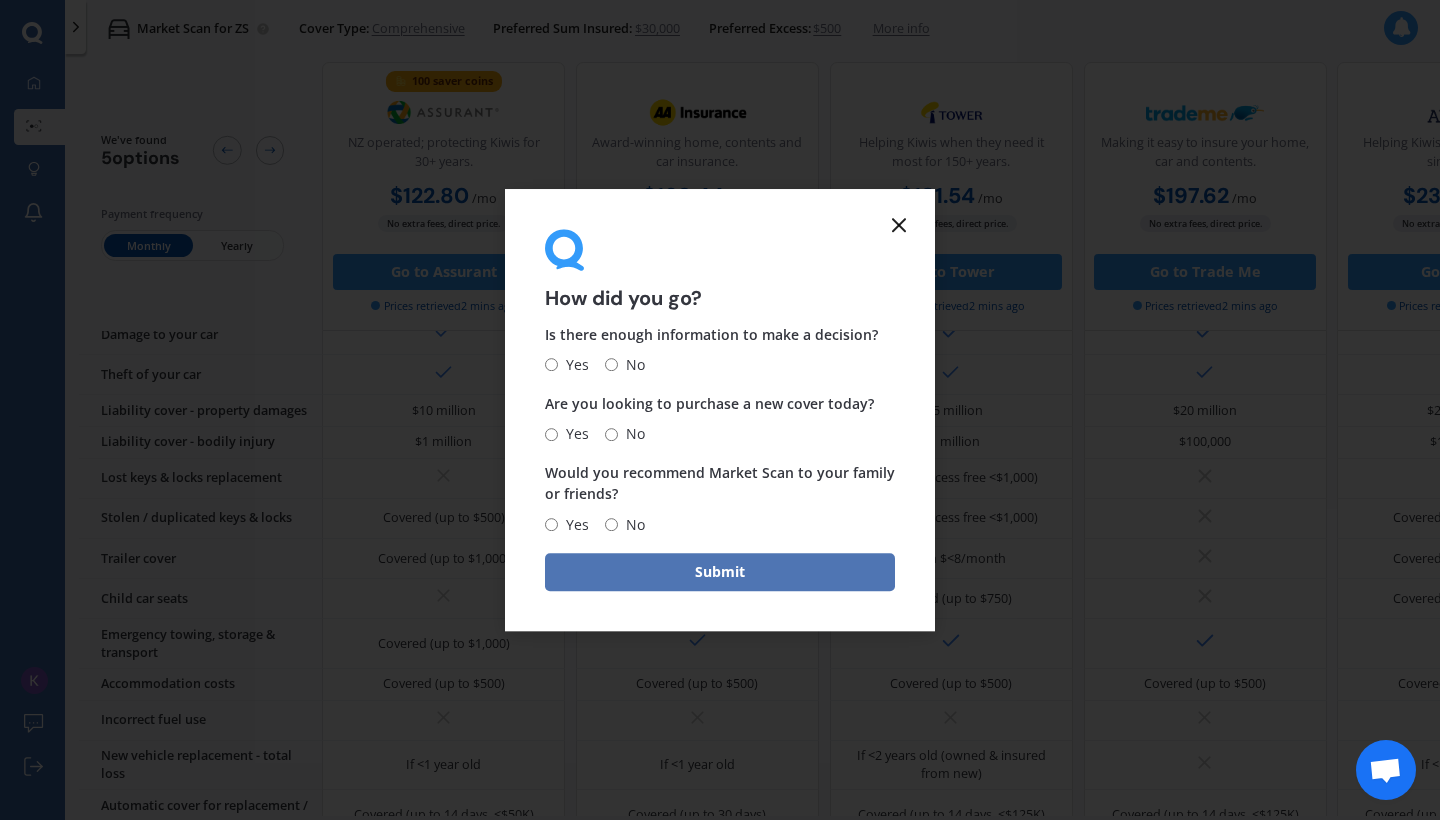 click on "Submit" at bounding box center [720, 572] 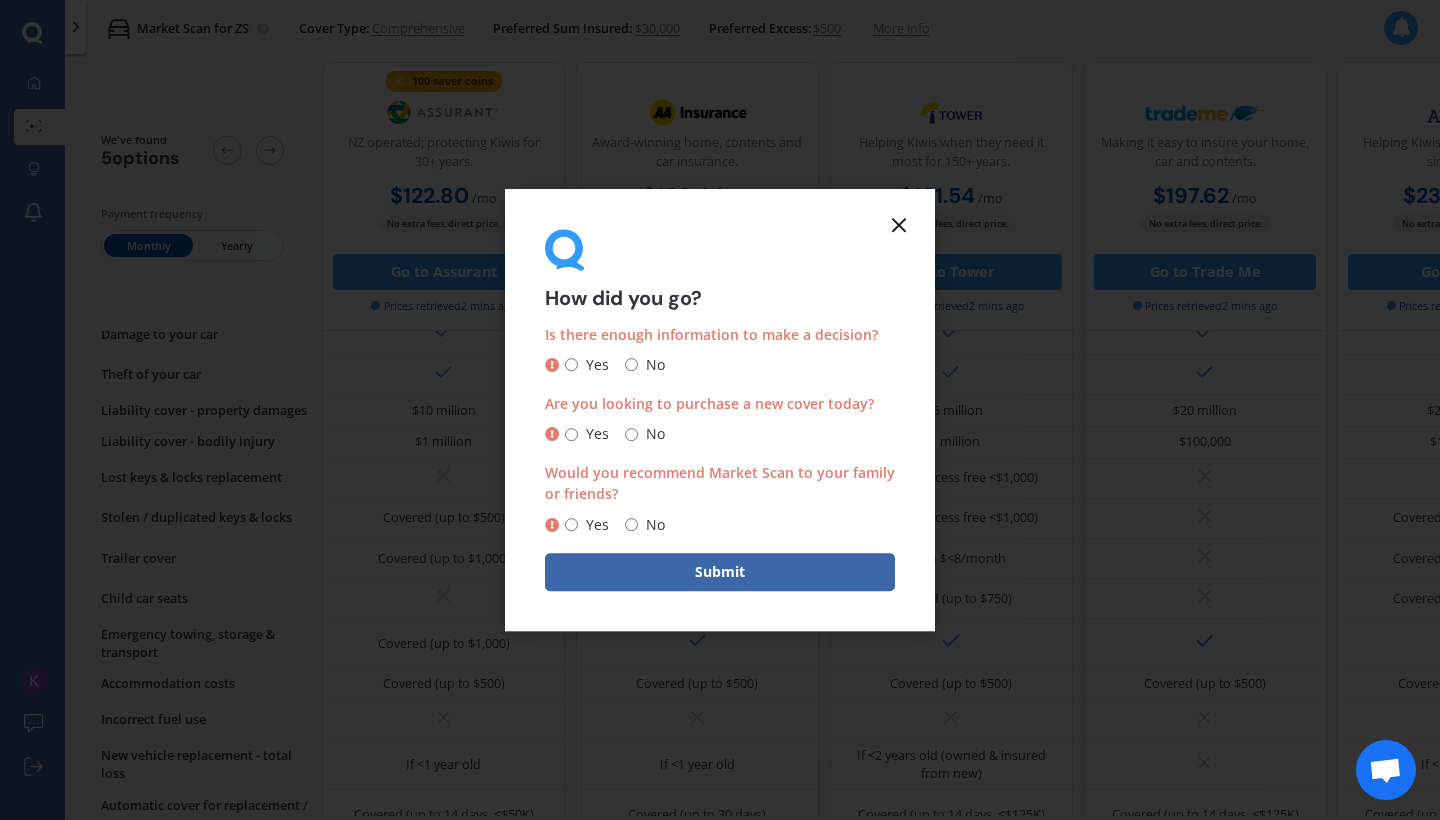 click on "No" at bounding box center (631, 365) 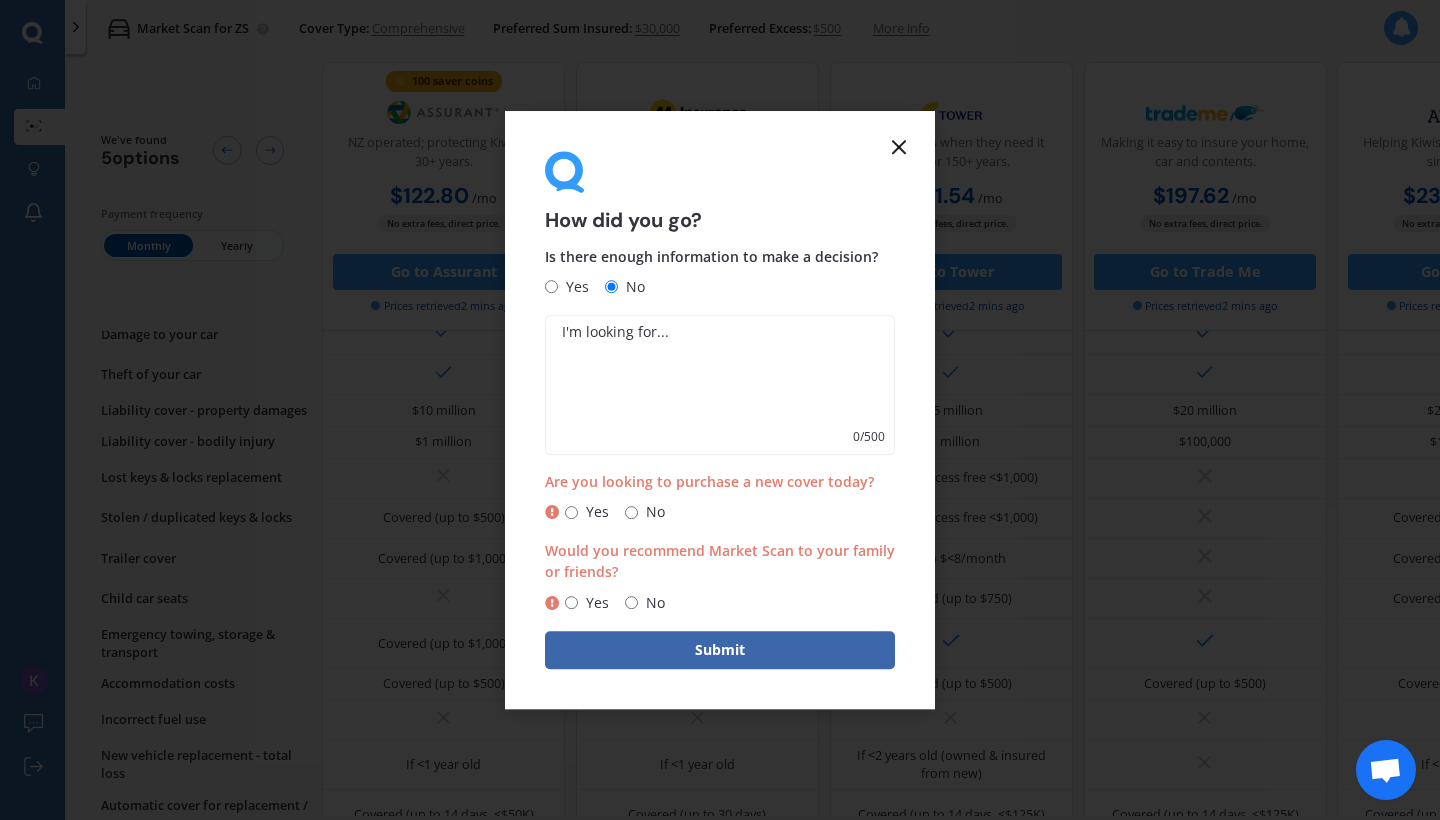 click 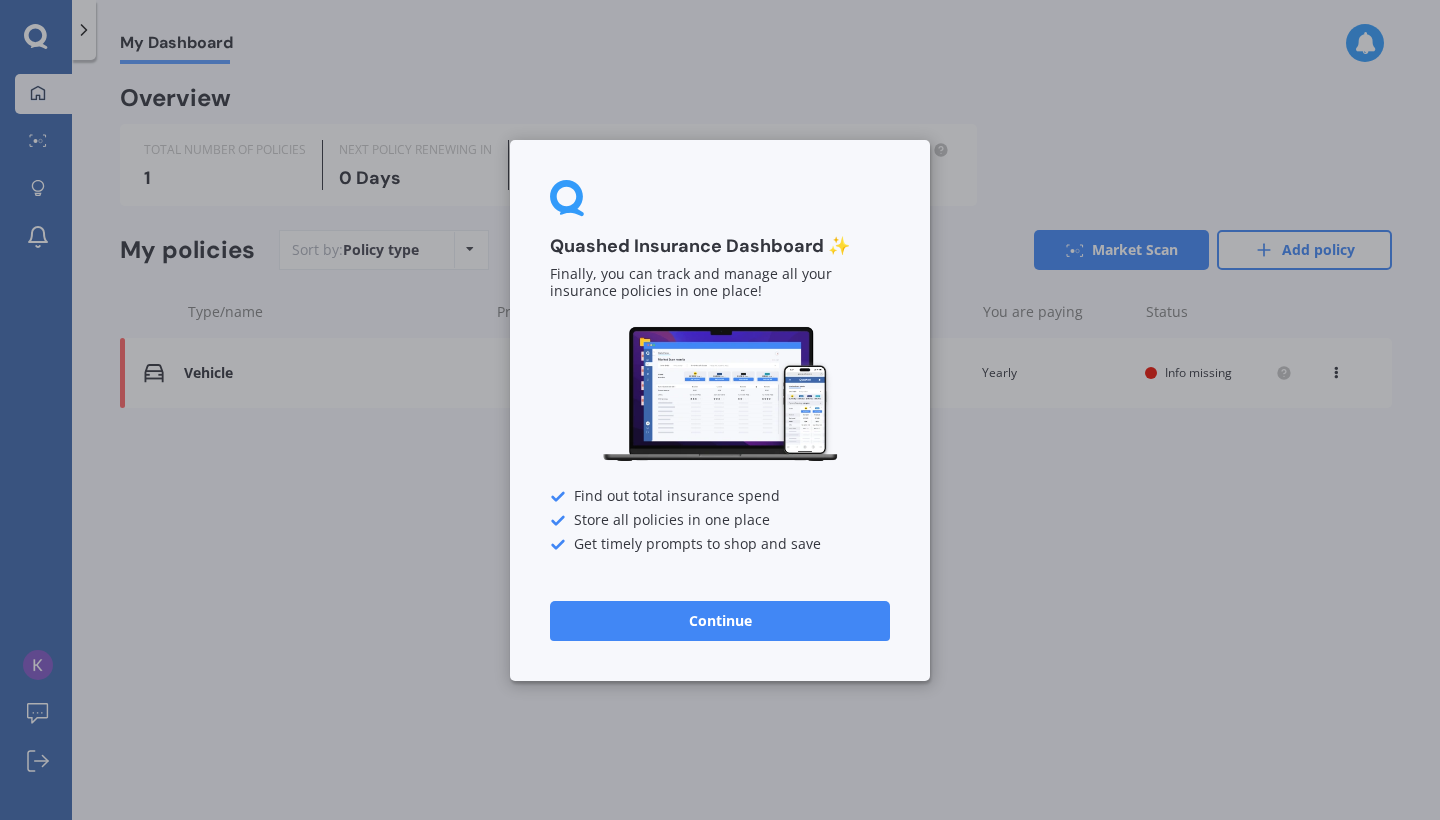 click on "Continue" at bounding box center (720, 620) 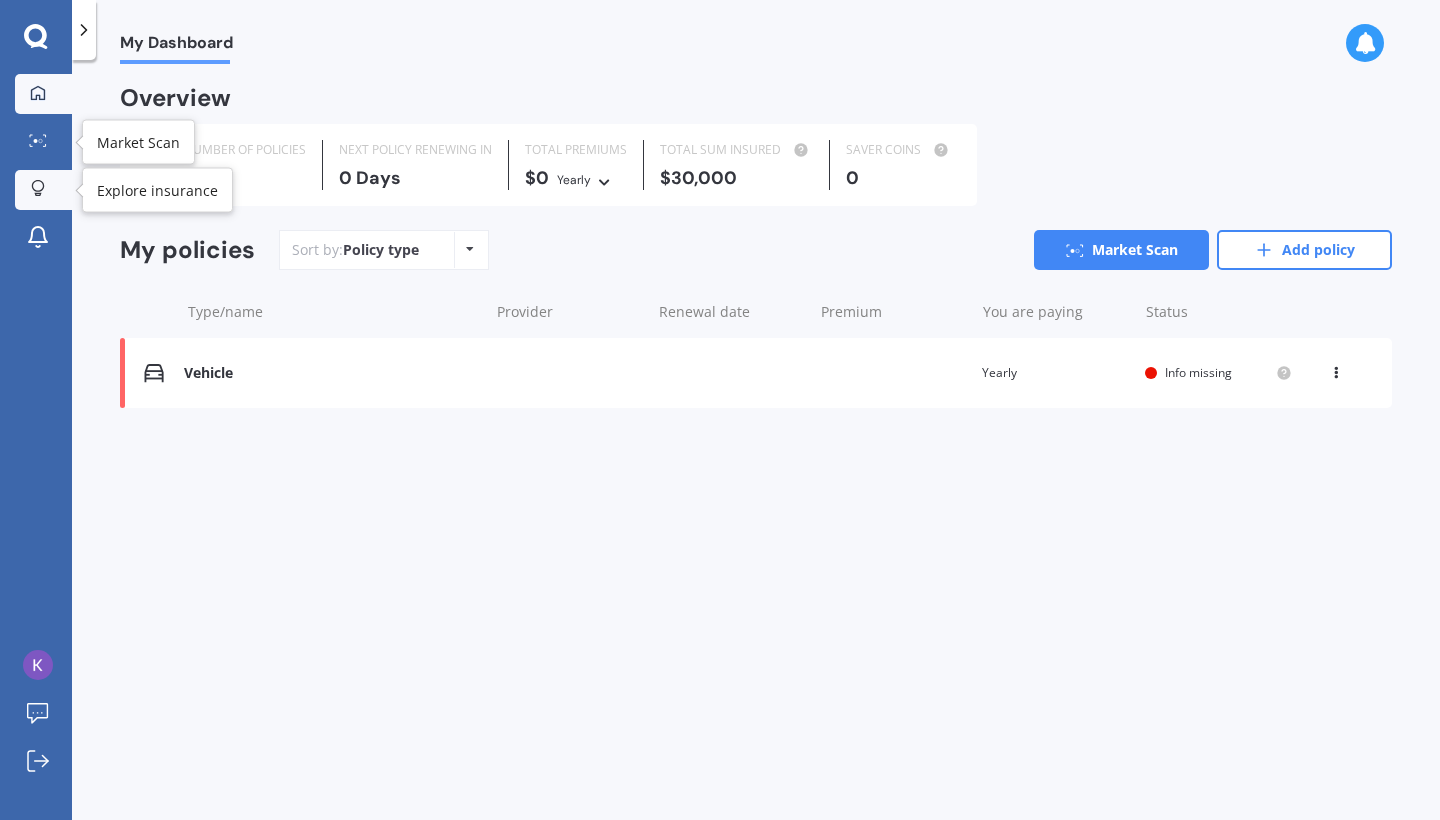 click on "Explore insurance" at bounding box center [43, 190] 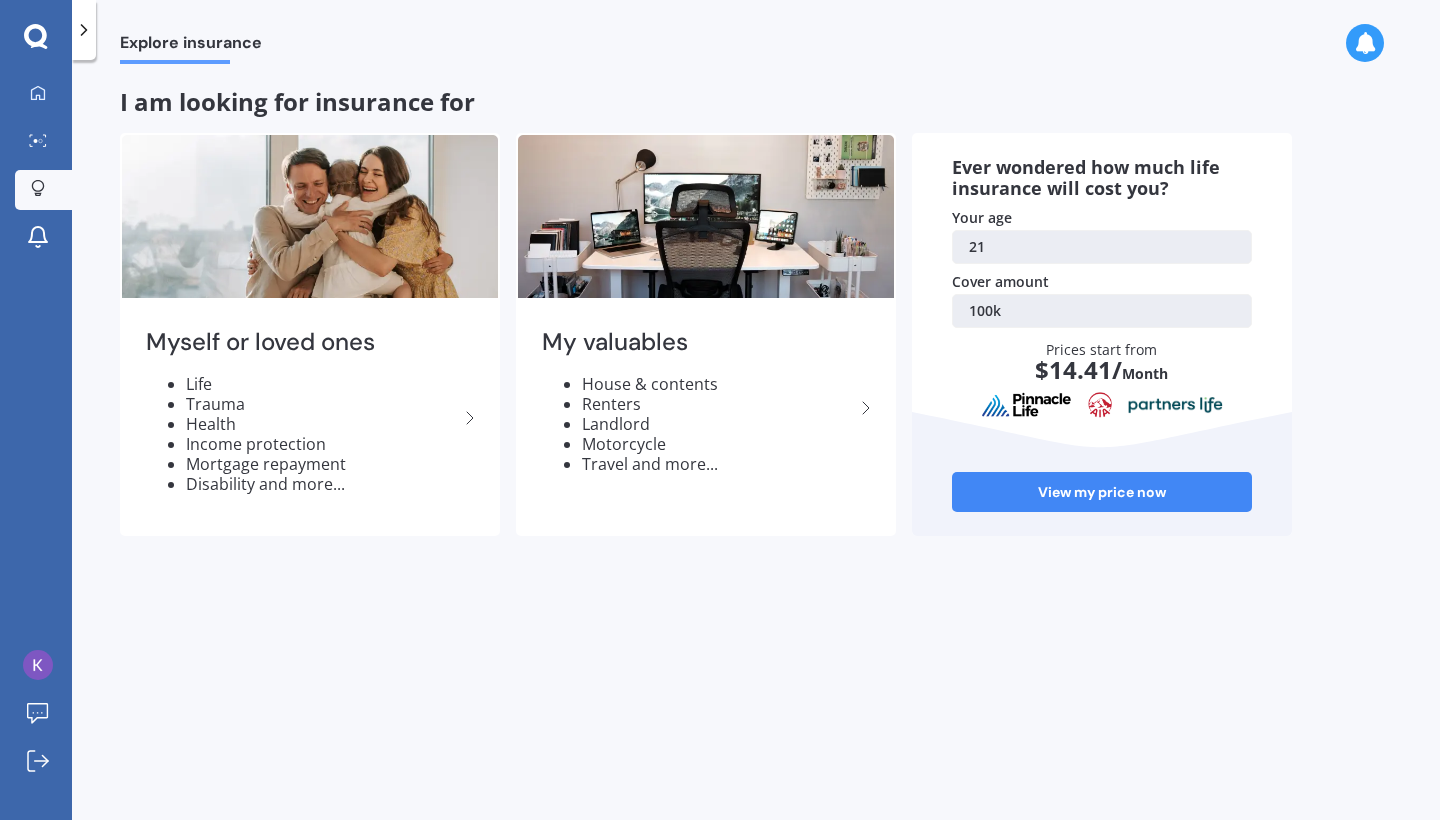 click 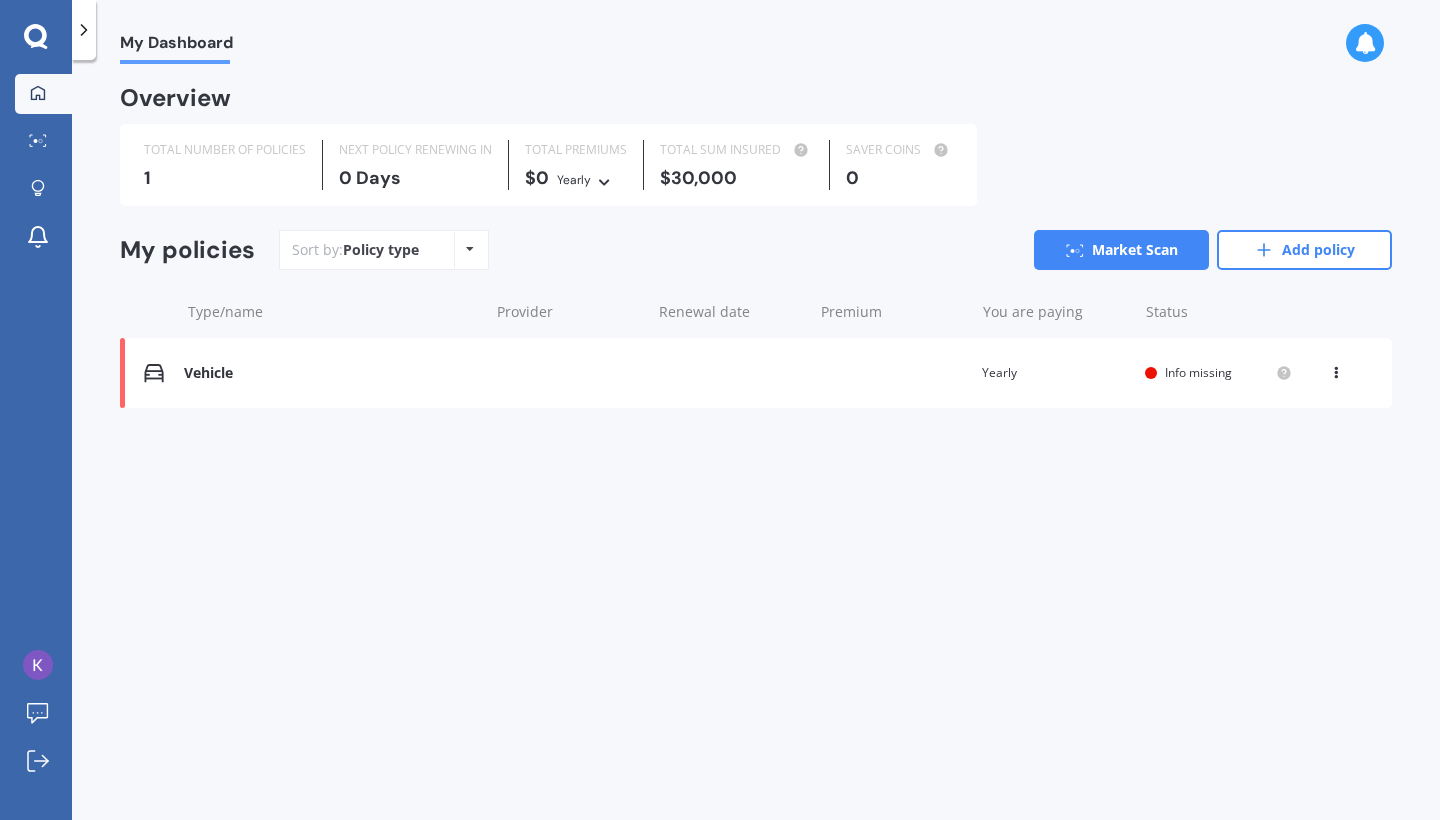 click at bounding box center [1336, 369] 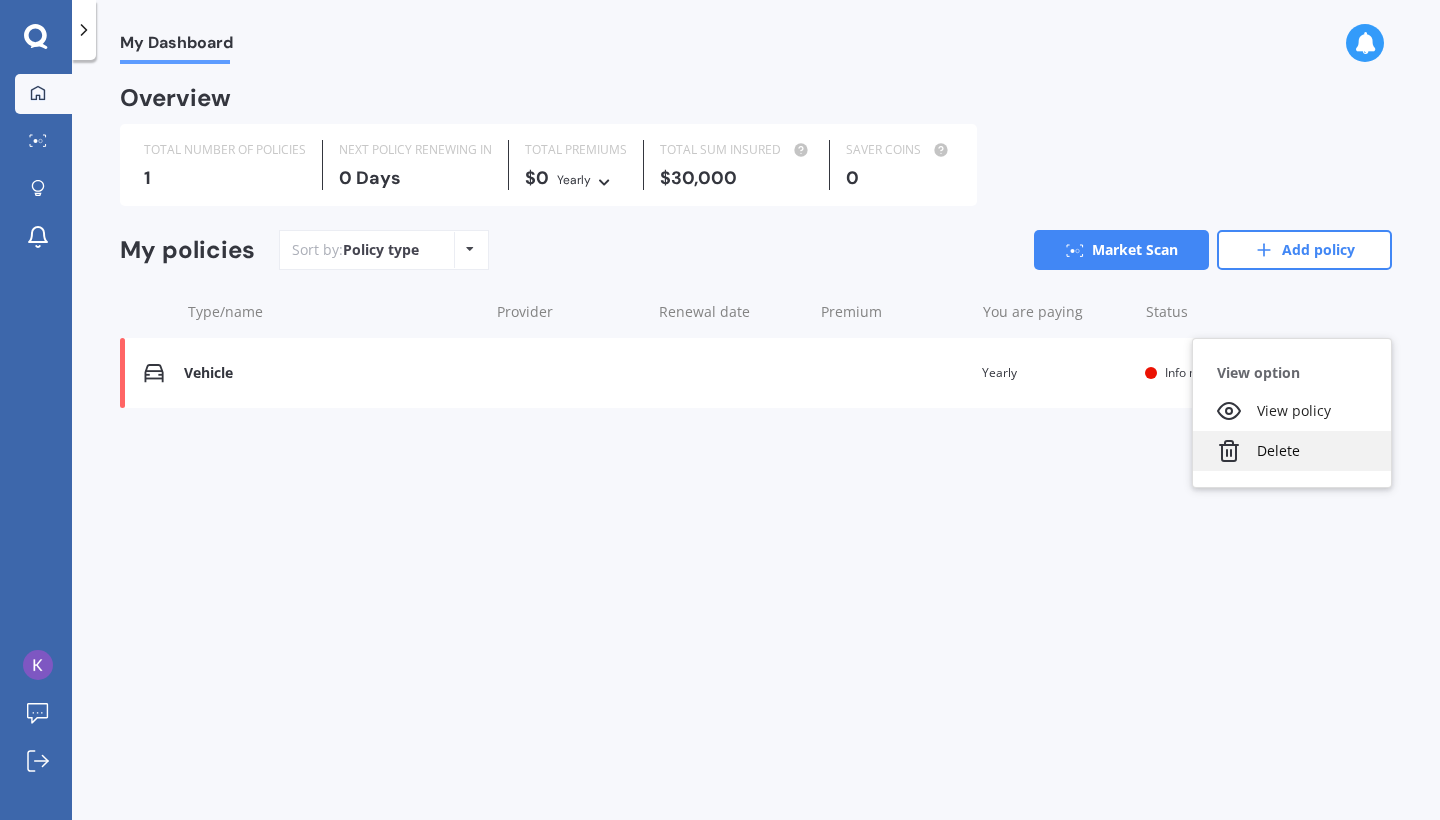 click on "Delete" at bounding box center [1292, 451] 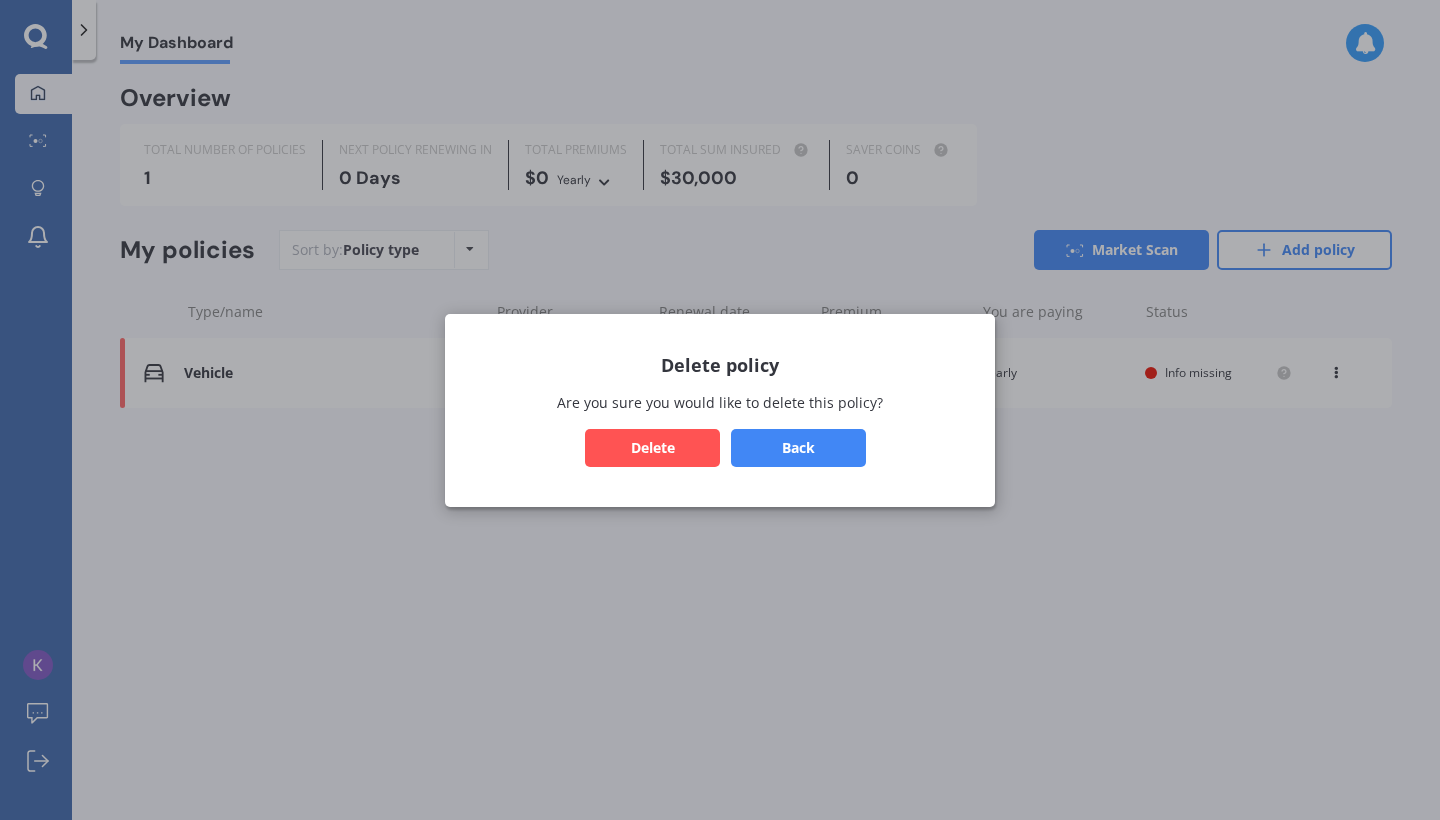 click on "Delete" at bounding box center (652, 447) 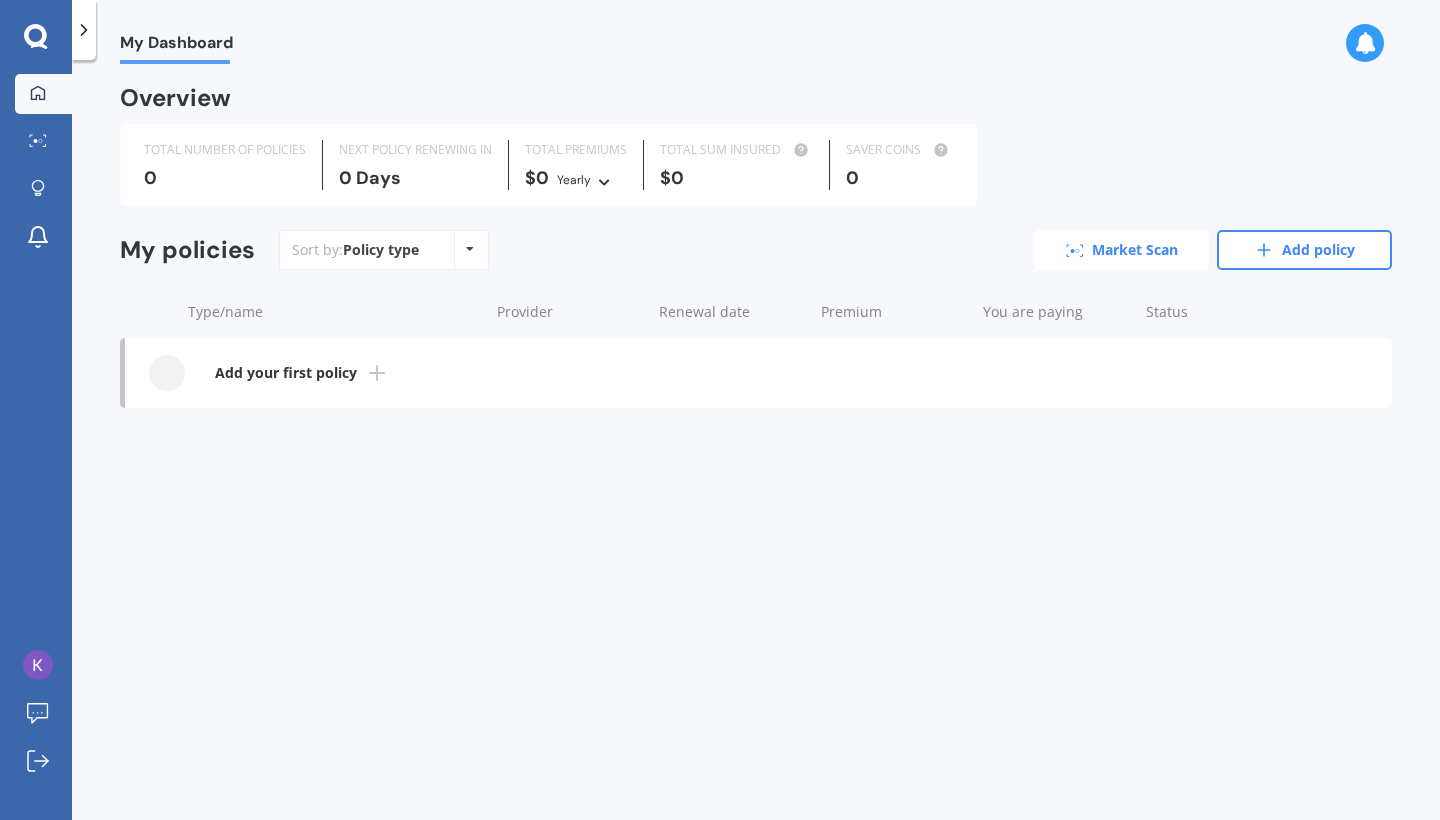 click on "Market Scan" at bounding box center (1121, 250) 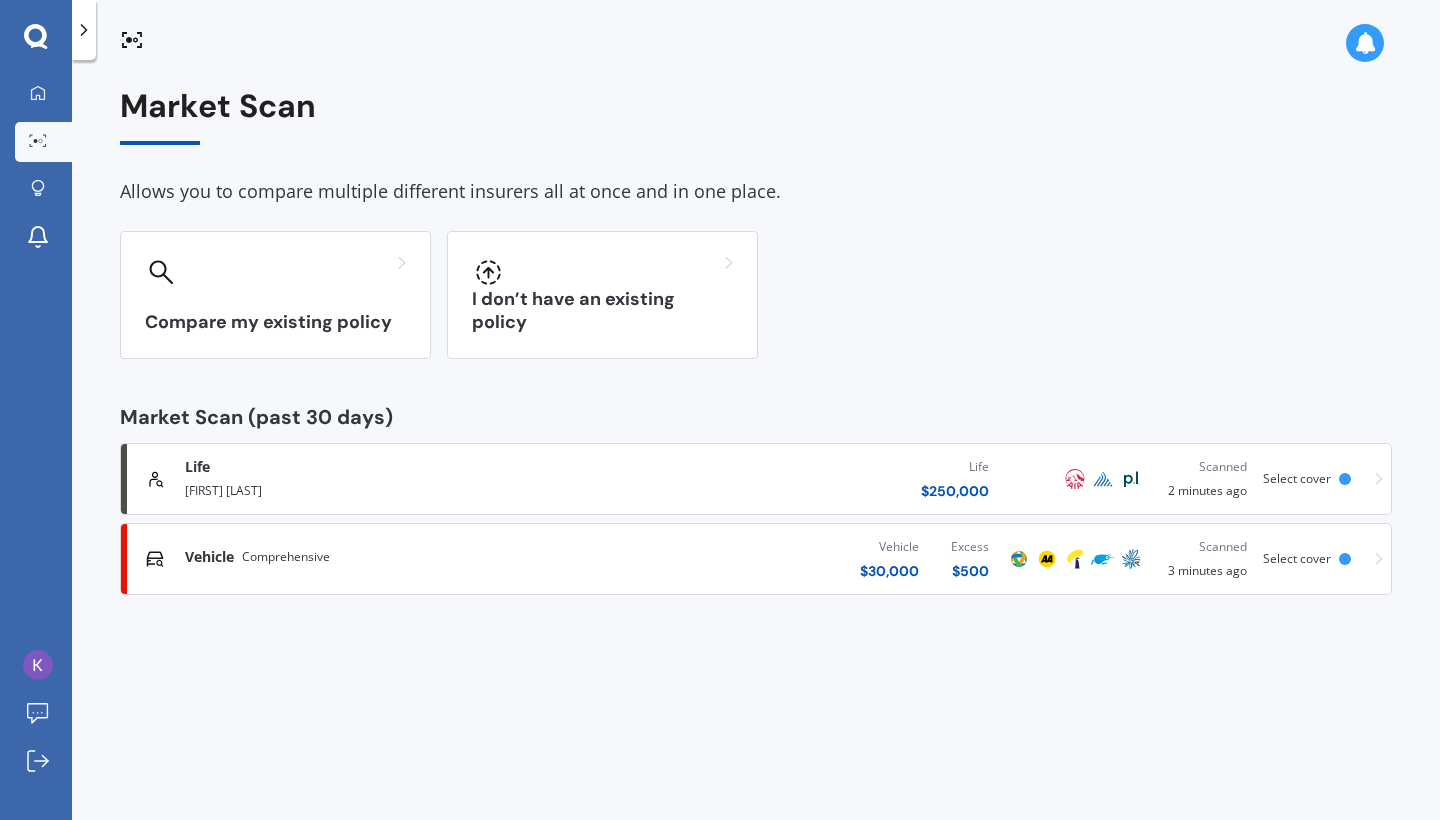 click on "Life" at bounding box center (380, 467) 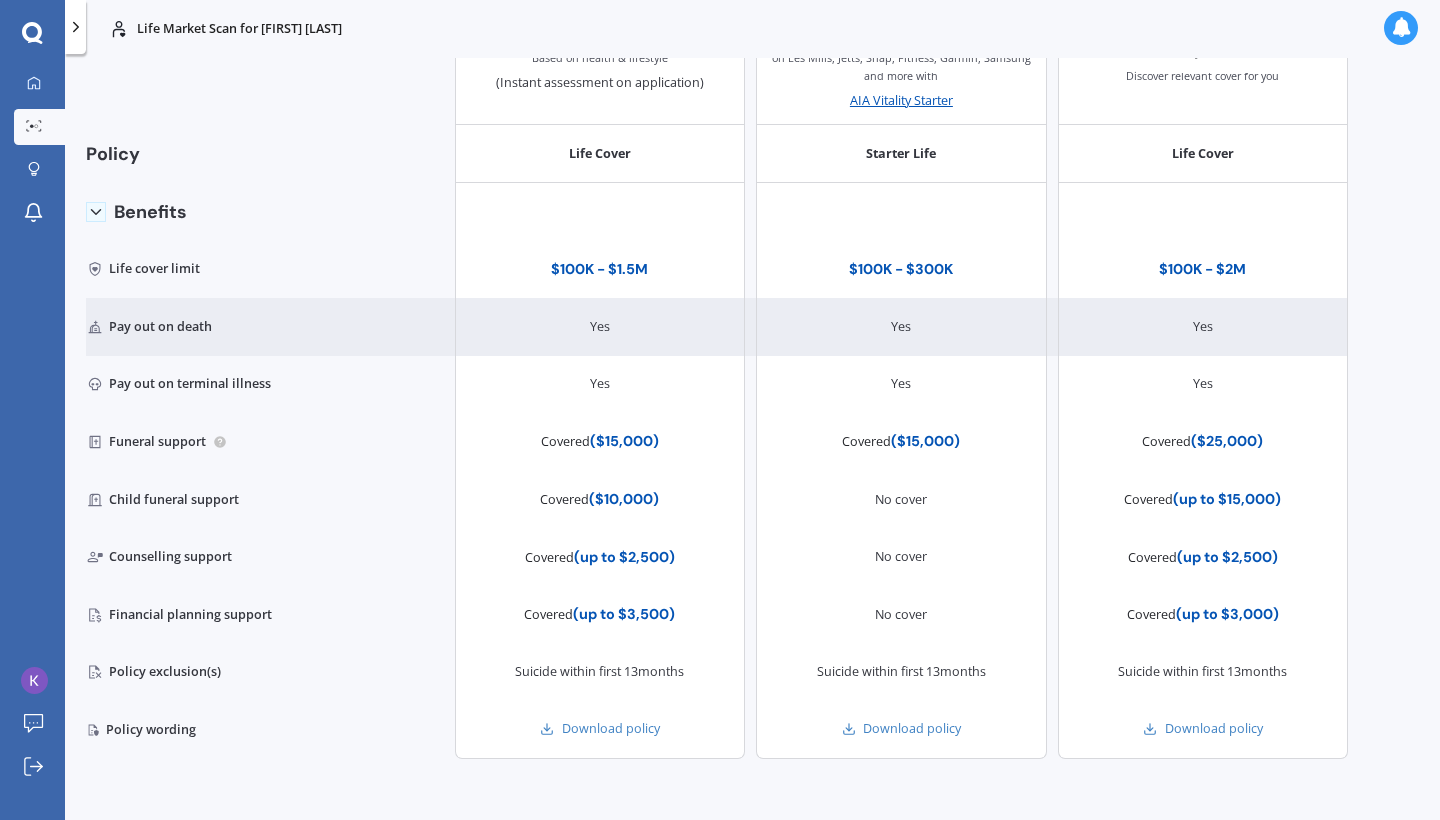 scroll, scrollTop: 540, scrollLeft: 0, axis: vertical 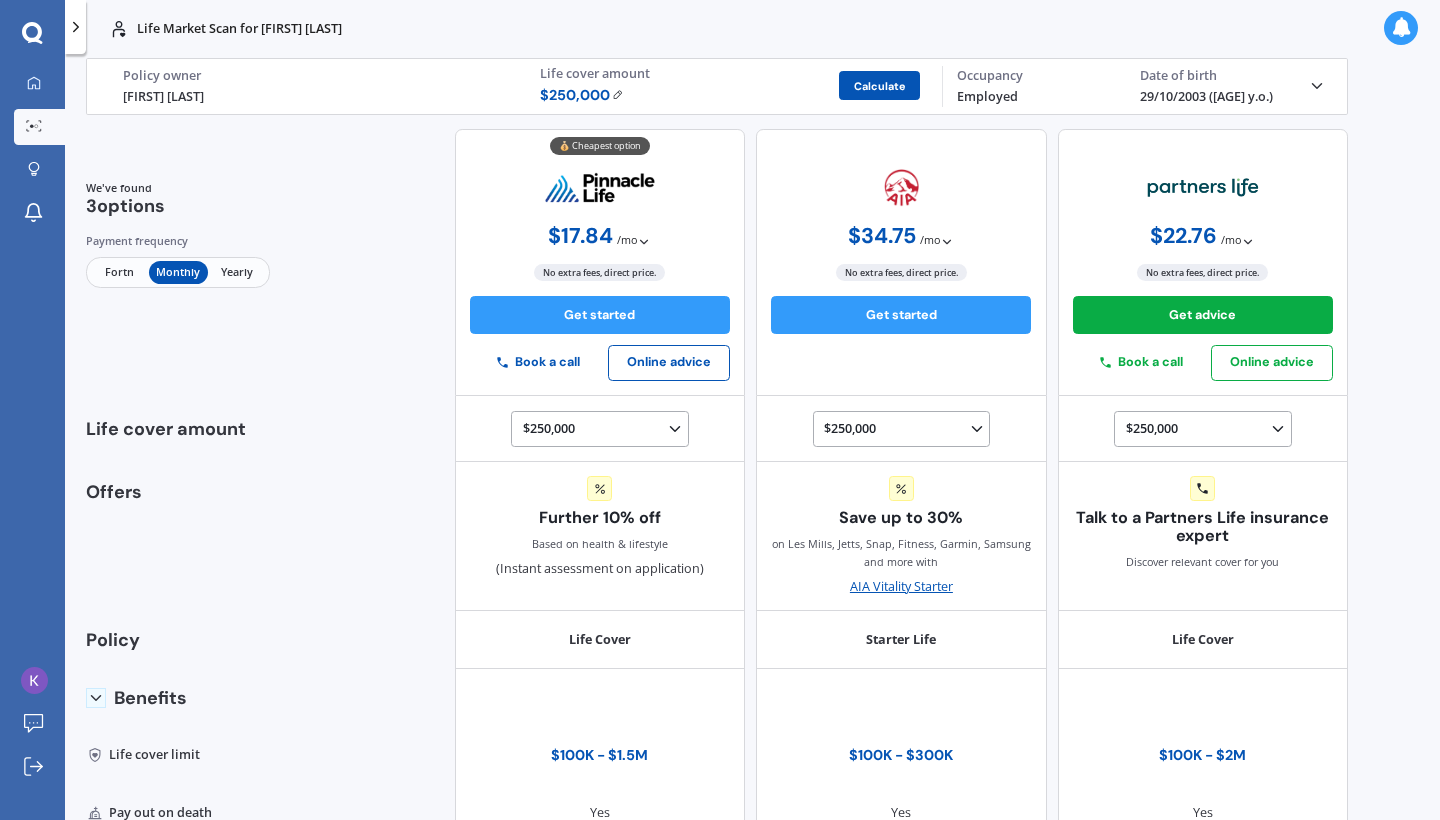 click on "Calculate" at bounding box center (879, 85) 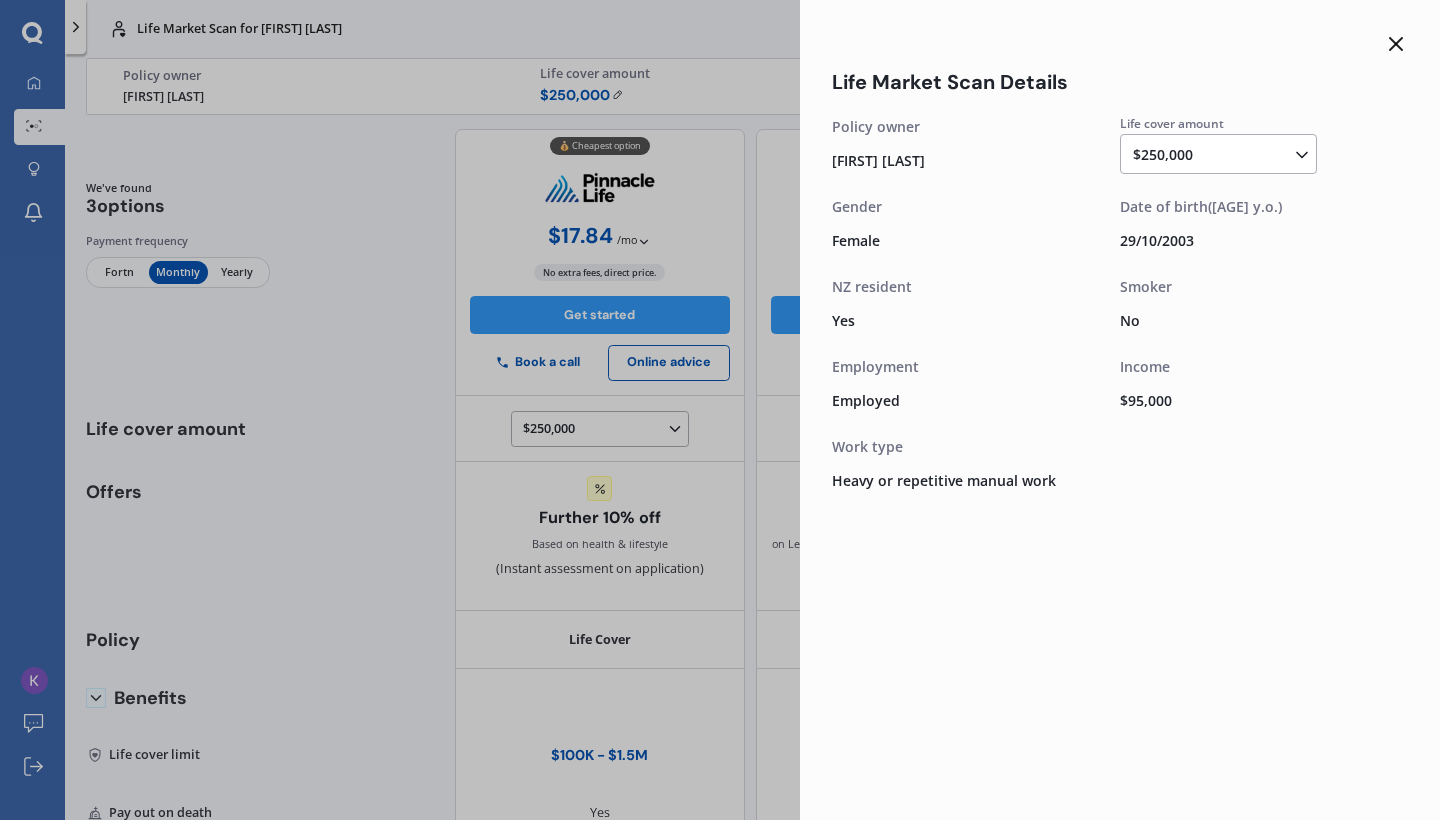click on "$250,000 $100,000 $150,000 $200,000 $250,000 $300,000 $350,000 $400,000 $500,000 $750,000 $1,000,000 $1,250,000 $1,500,000 $1,750,000 $2,000,000+" at bounding box center (1218, 154) 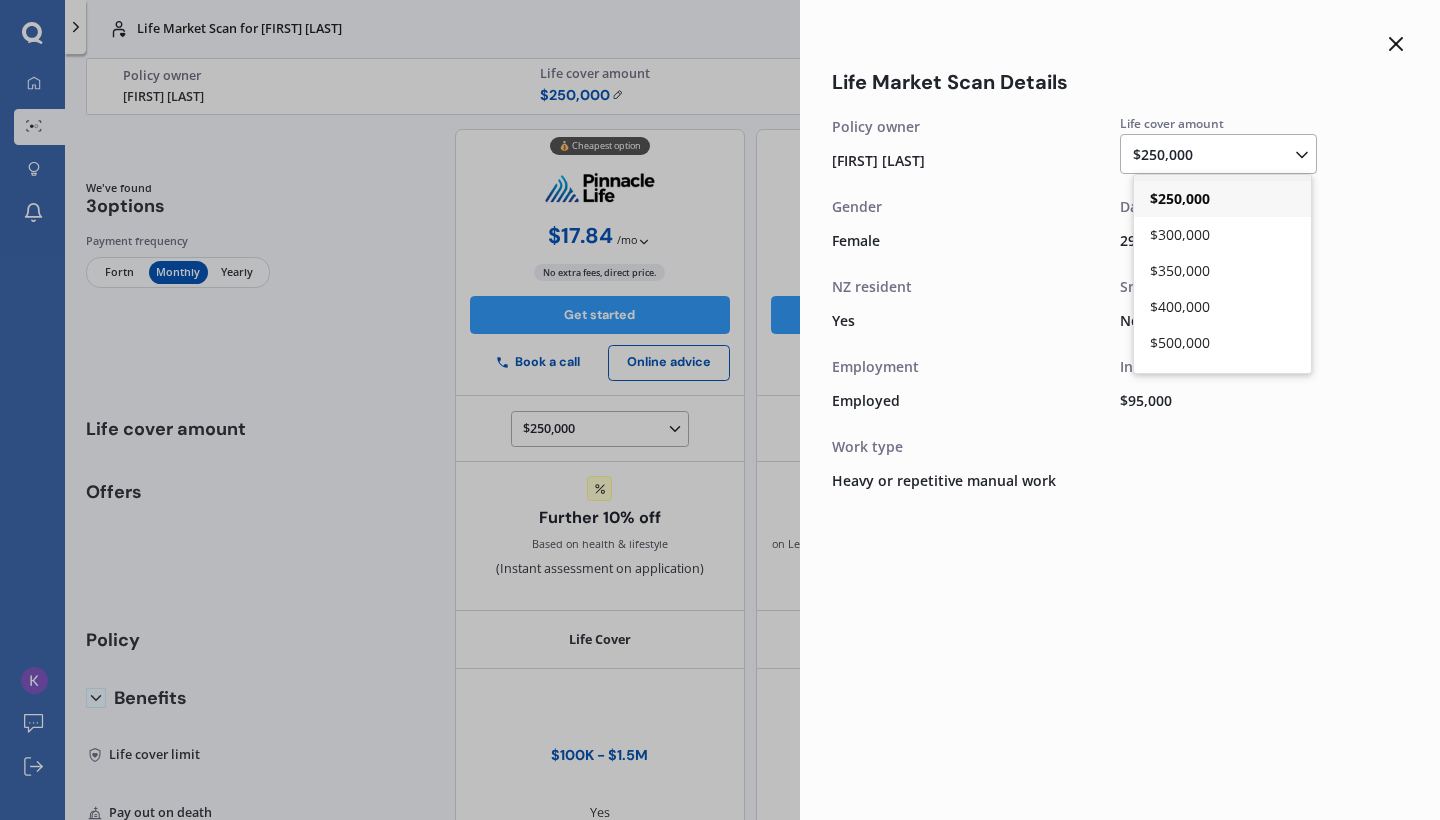 scroll, scrollTop: 116, scrollLeft: 0, axis: vertical 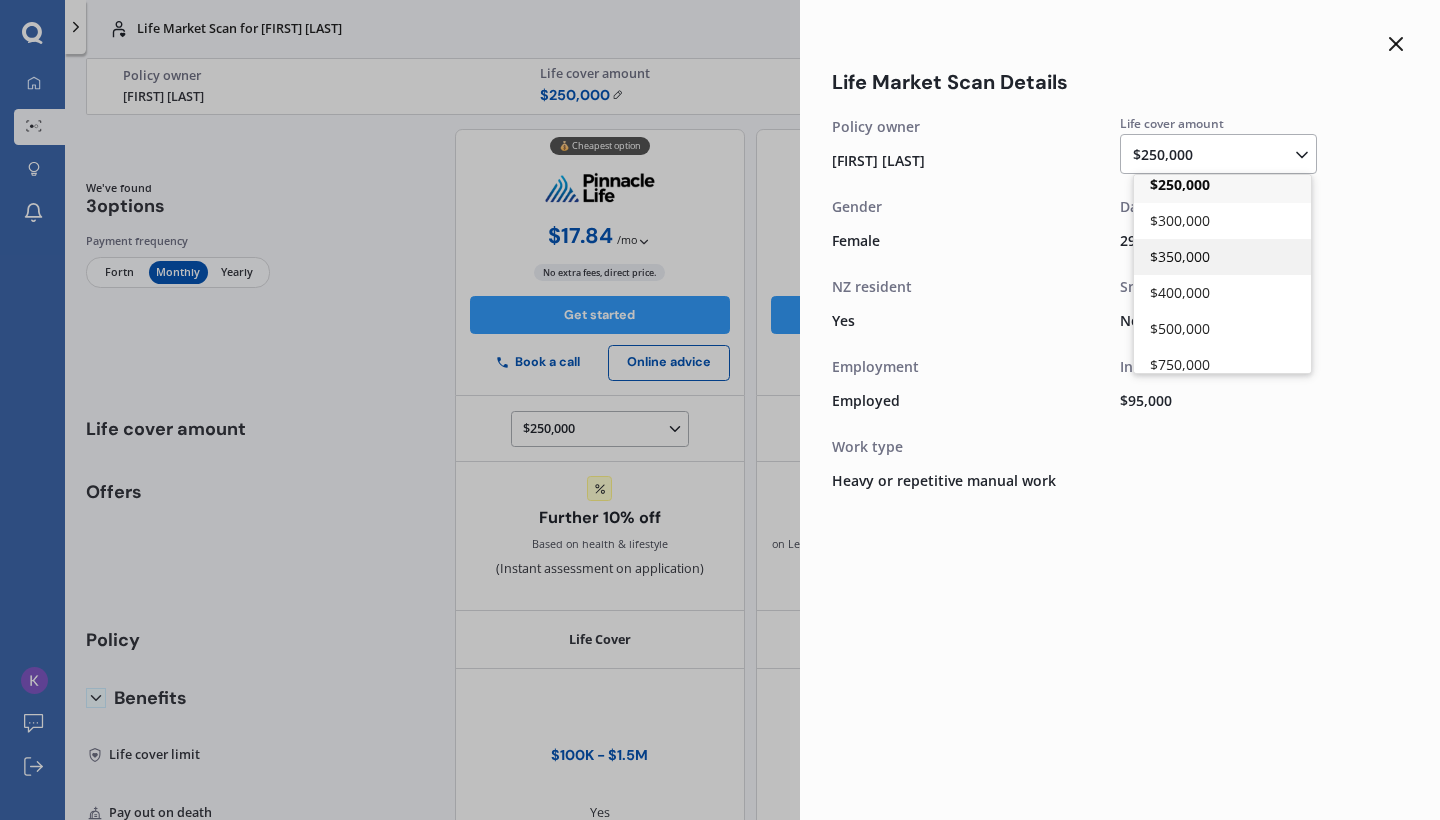 click on "$350,000" at bounding box center (1222, 257) 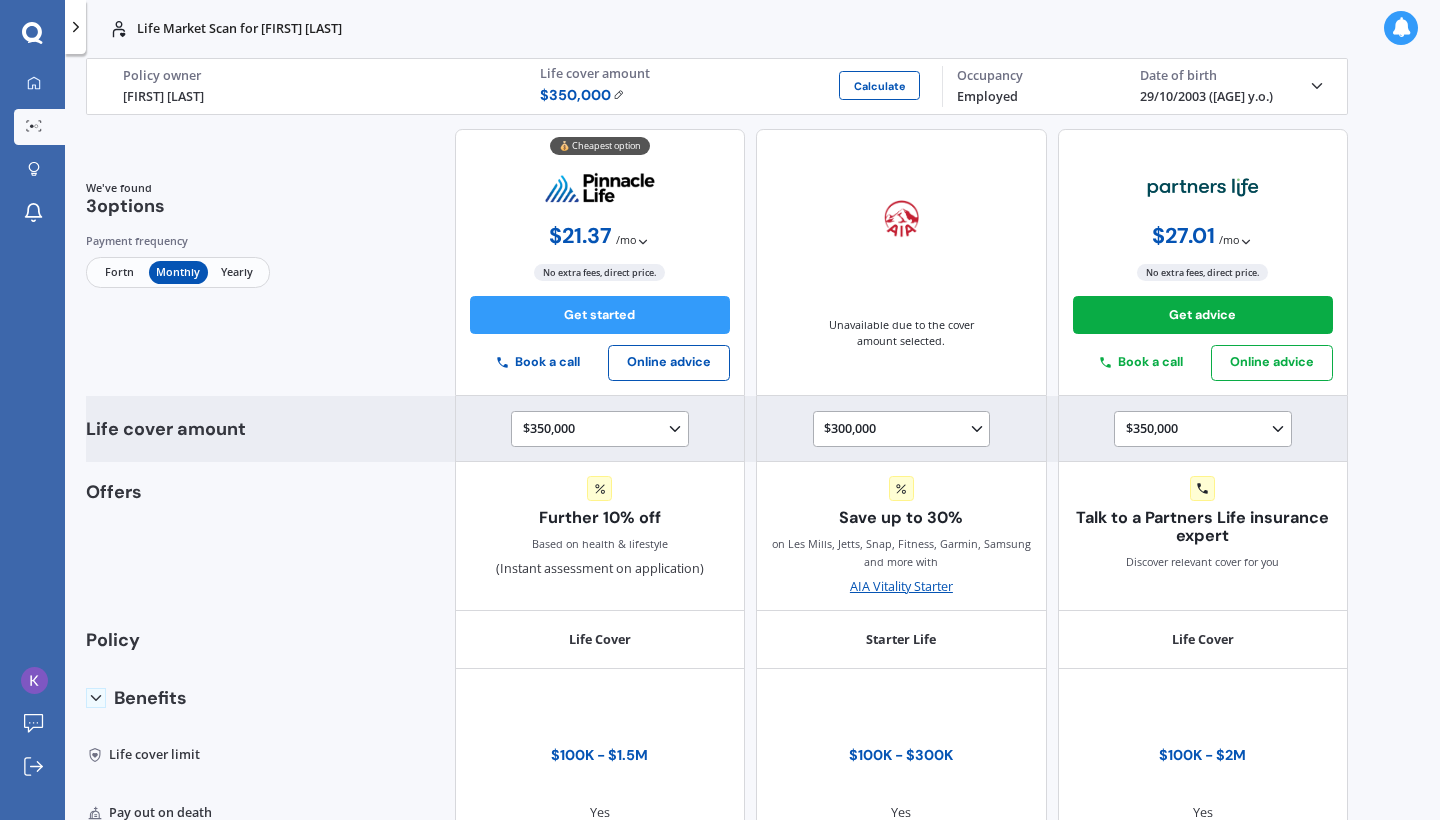 click on "$300,000 $100,000 $150,000 $200,000 $250,000 $300,000" at bounding box center [904, 430] 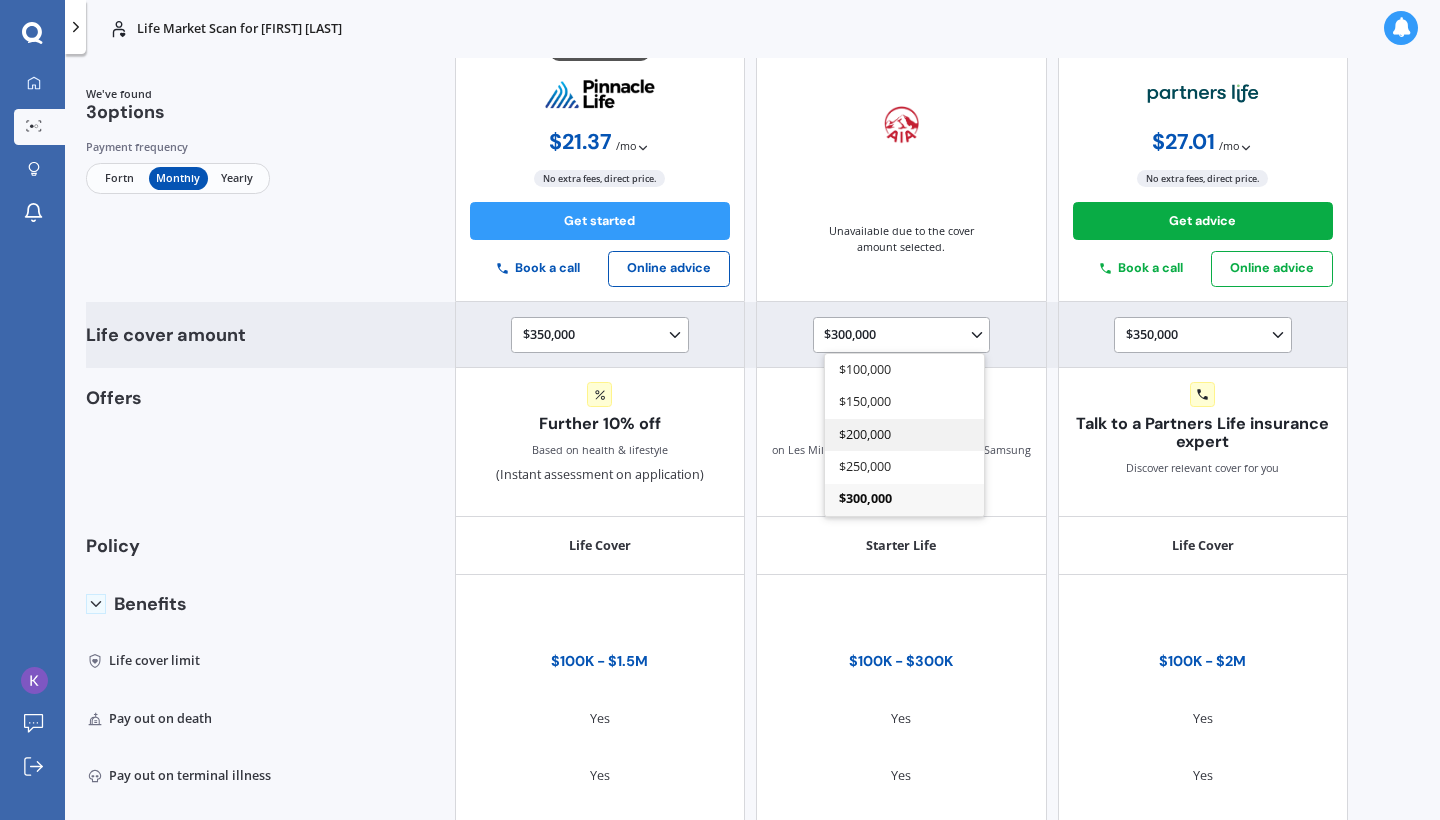 scroll, scrollTop: 111, scrollLeft: 0, axis: vertical 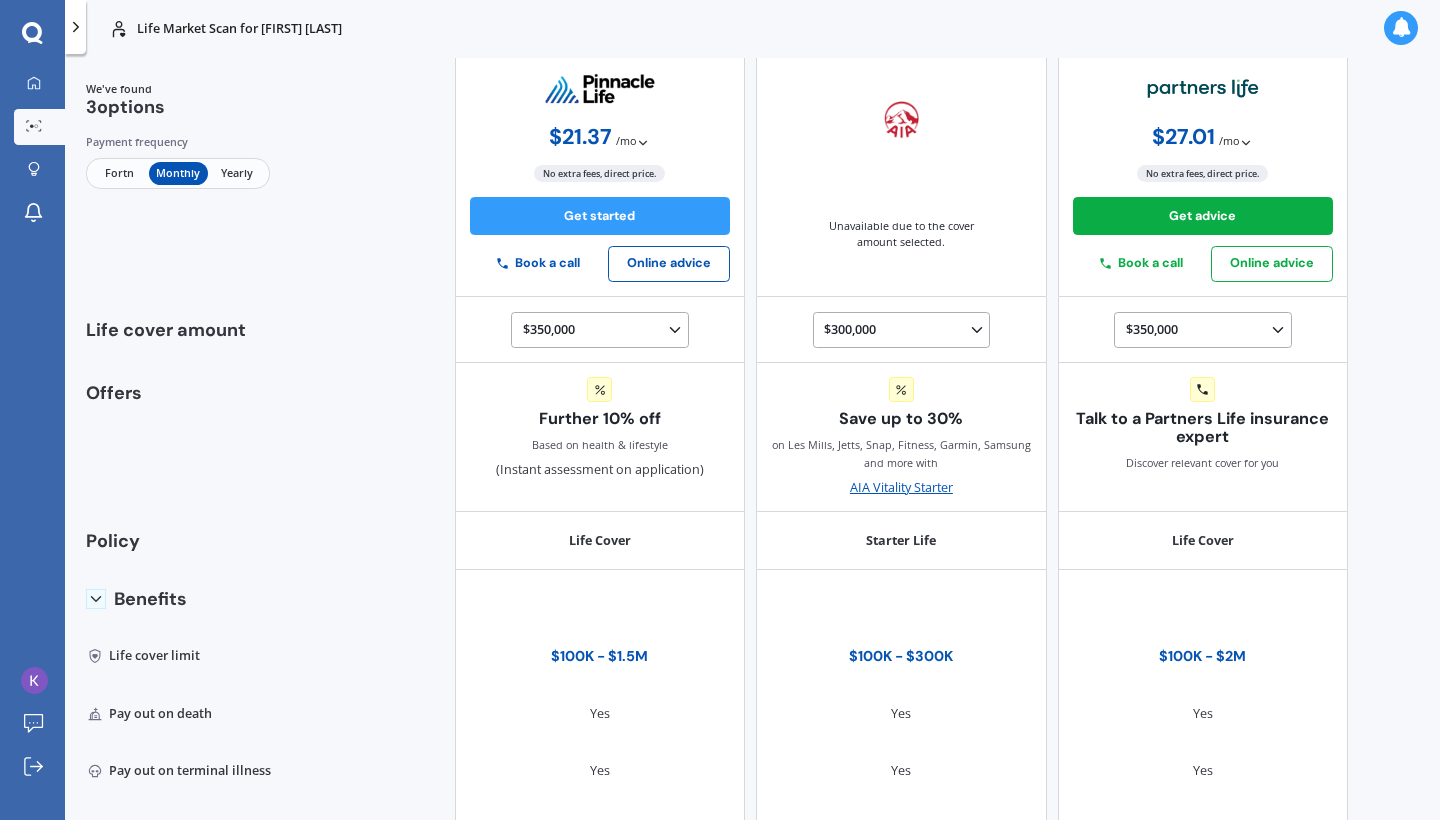 click on "Life Market Scan for [FIRST] [LAST] Life Market Scan for [FIRST] [LAST] Life [FIRST] [LAST] Policy owner $ 350,000 Calculate Life cover amount Employed Occupancy 29/10/2003 ([AGE] y.o.) Date of birth Life Policy owner [FIRST] [LAST] Preferred sum insured $ 350,000 Calculate Employment Employed Date of birth 29/10/2003 ([AGE] y.o.) Smoker No NZ resident Yes Income $95,000 We've found 3 options Payment frequency Fortn Monthly Yearly 💰 Cheapest option $ 21.37 / mo Only monthly payments available $ 21.37 / mo No extra fees, direct price. Get started Book a call Online advice Unavailable due to the cover amount selected. $ 27.01 / mo Only monthly payments available $ 324.08 / yr $ 27.01 / mo $ 12.47 / fortn No extra fees, direct price. Get advice Book a call Online advice Life cover amount $350,000 $100,000 $150,000 $200,000 $250,000 $300,000 $350,000 $400,000 $500,000 $750,000 $1,000,000 $1,250,000 $1,500,000 $300,000 $100,000 $150,000 $200,000 $250,000 $300,000 $350,000 $100,000" at bounding box center (752, 410) 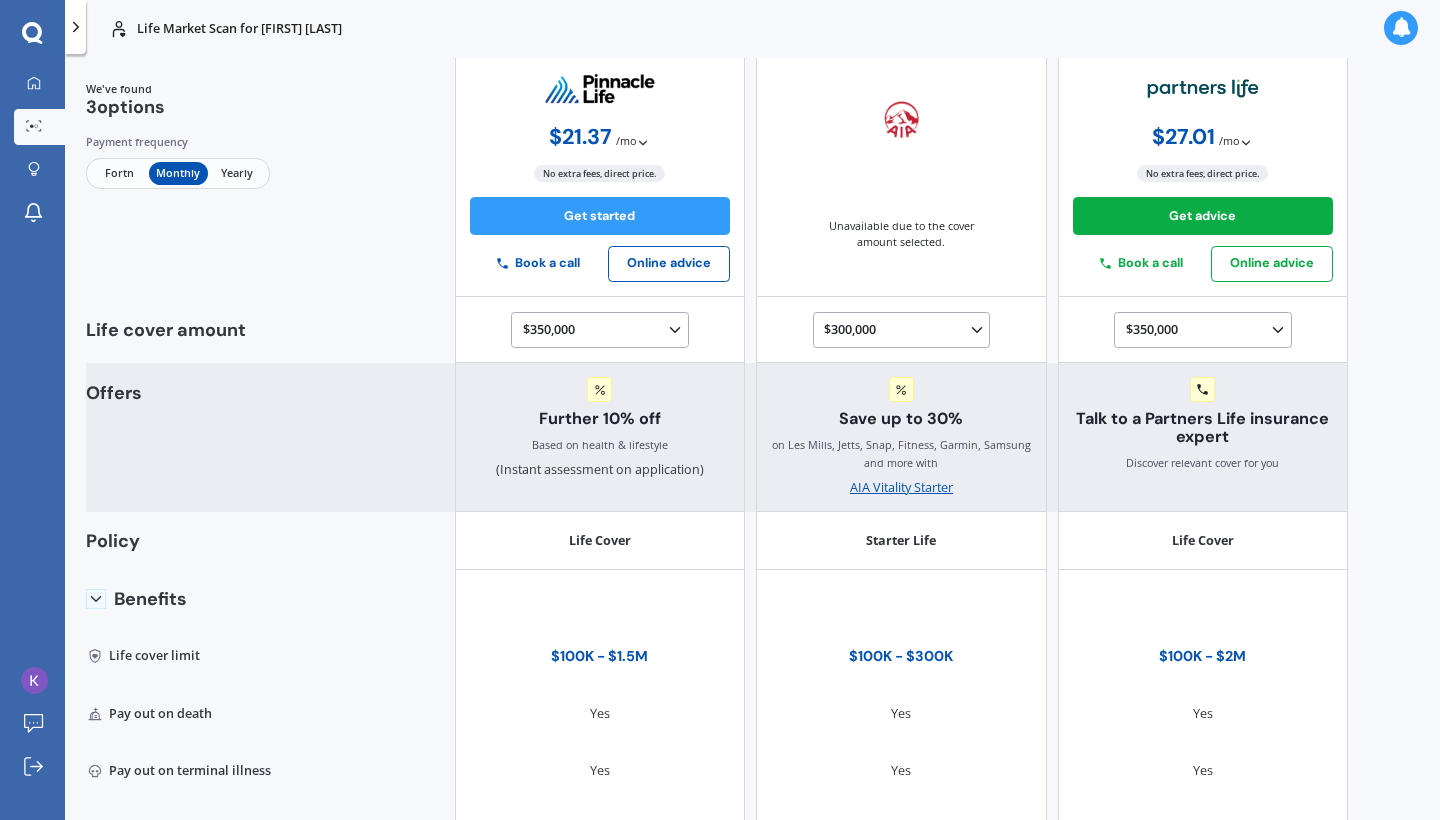 click on "AIA Vitality Starter" at bounding box center [901, 488] 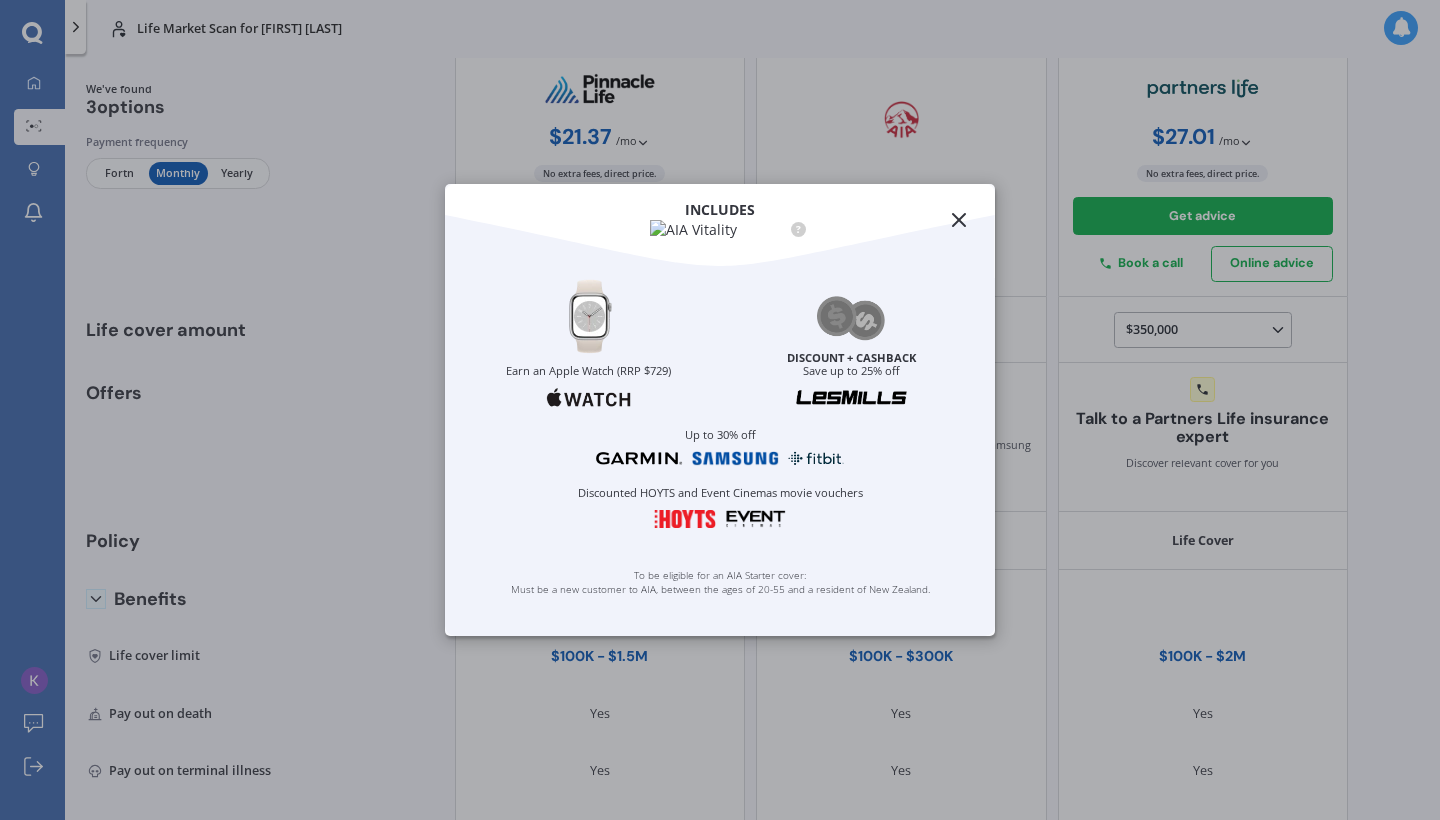 click at bounding box center (735, 458) 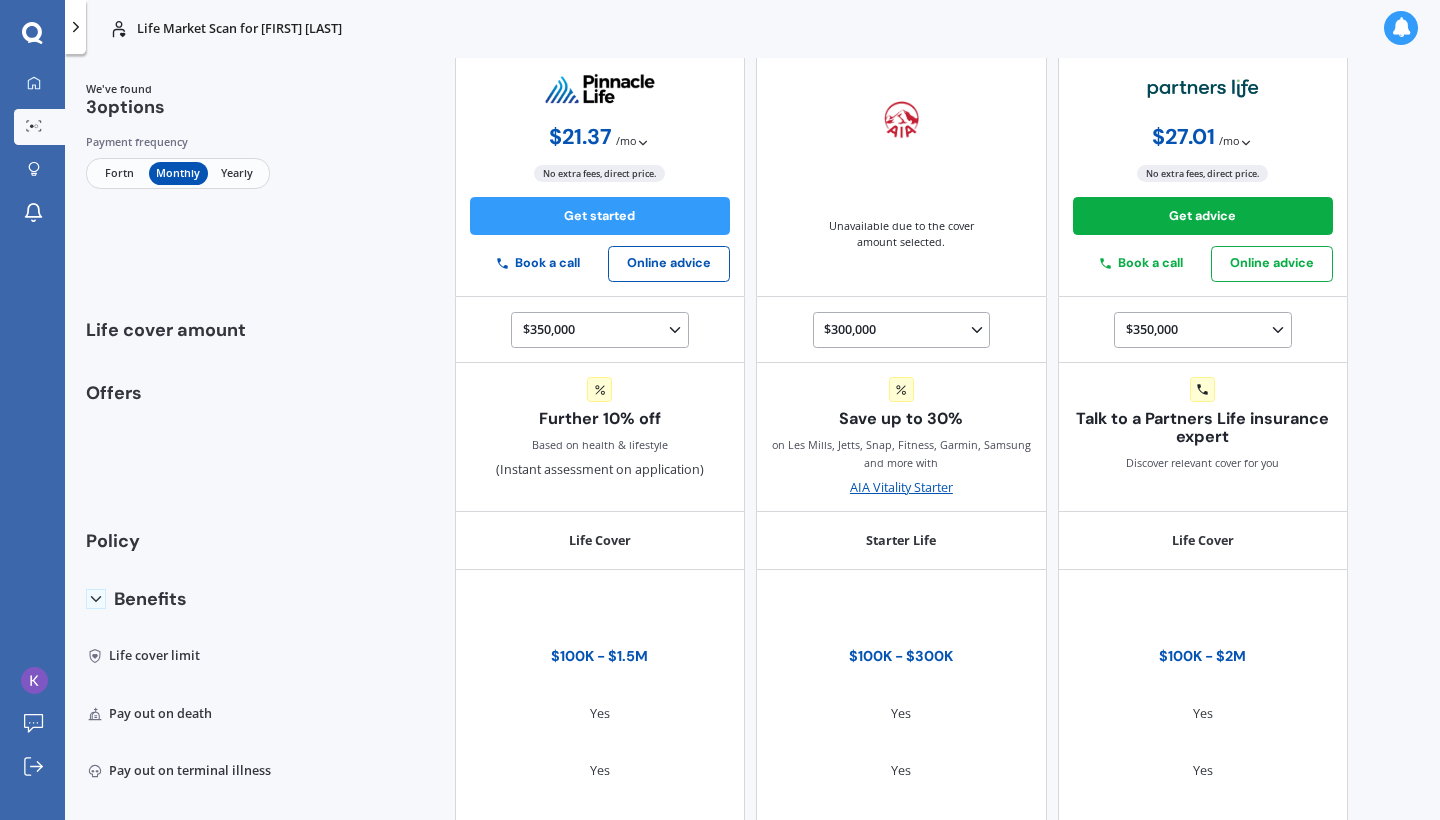 click on "Fortn" at bounding box center (119, 173) 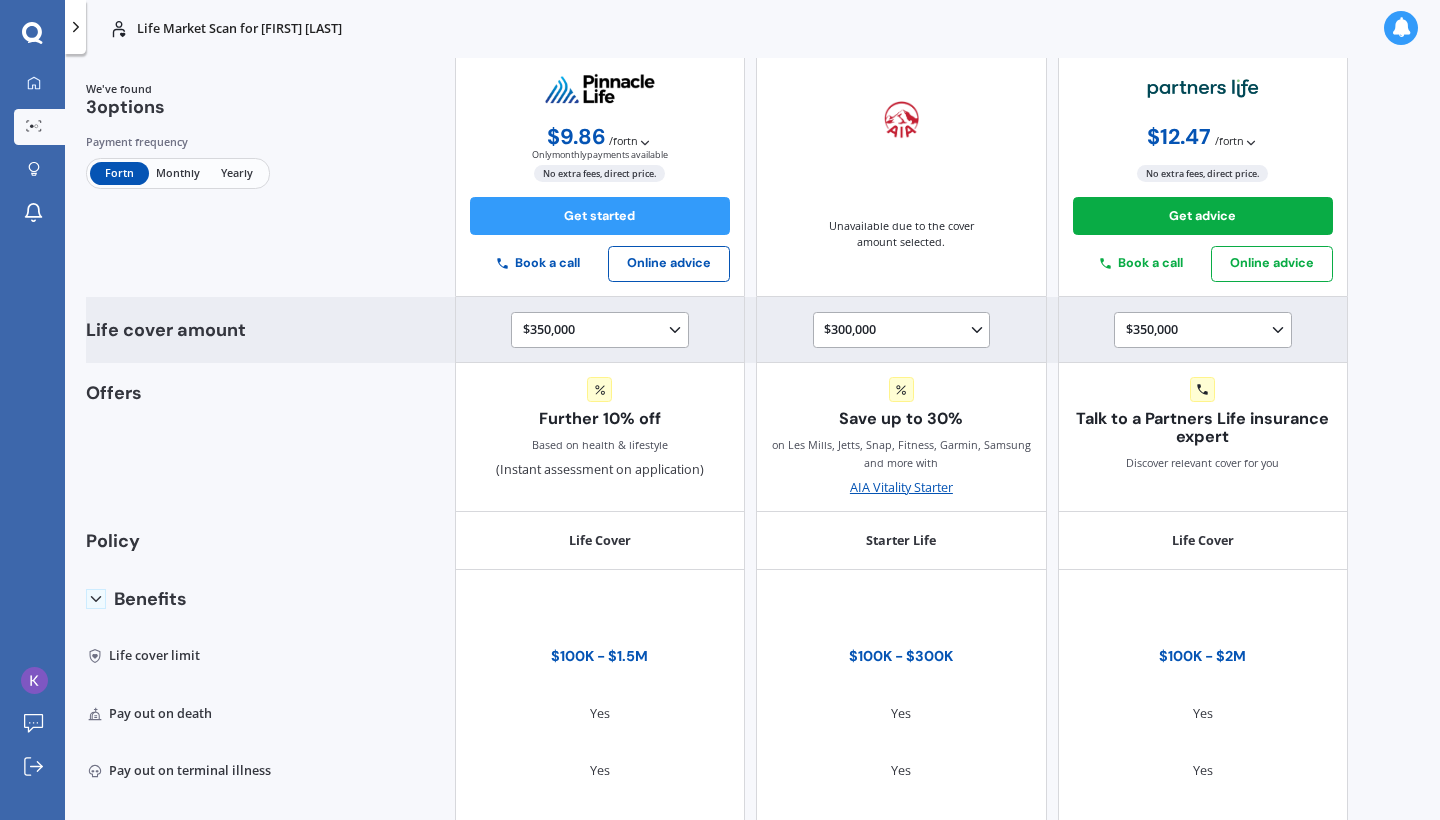 click on "$300,000 $100,000 $150,000 $200,000 $250,000 $300,000" at bounding box center (904, 331) 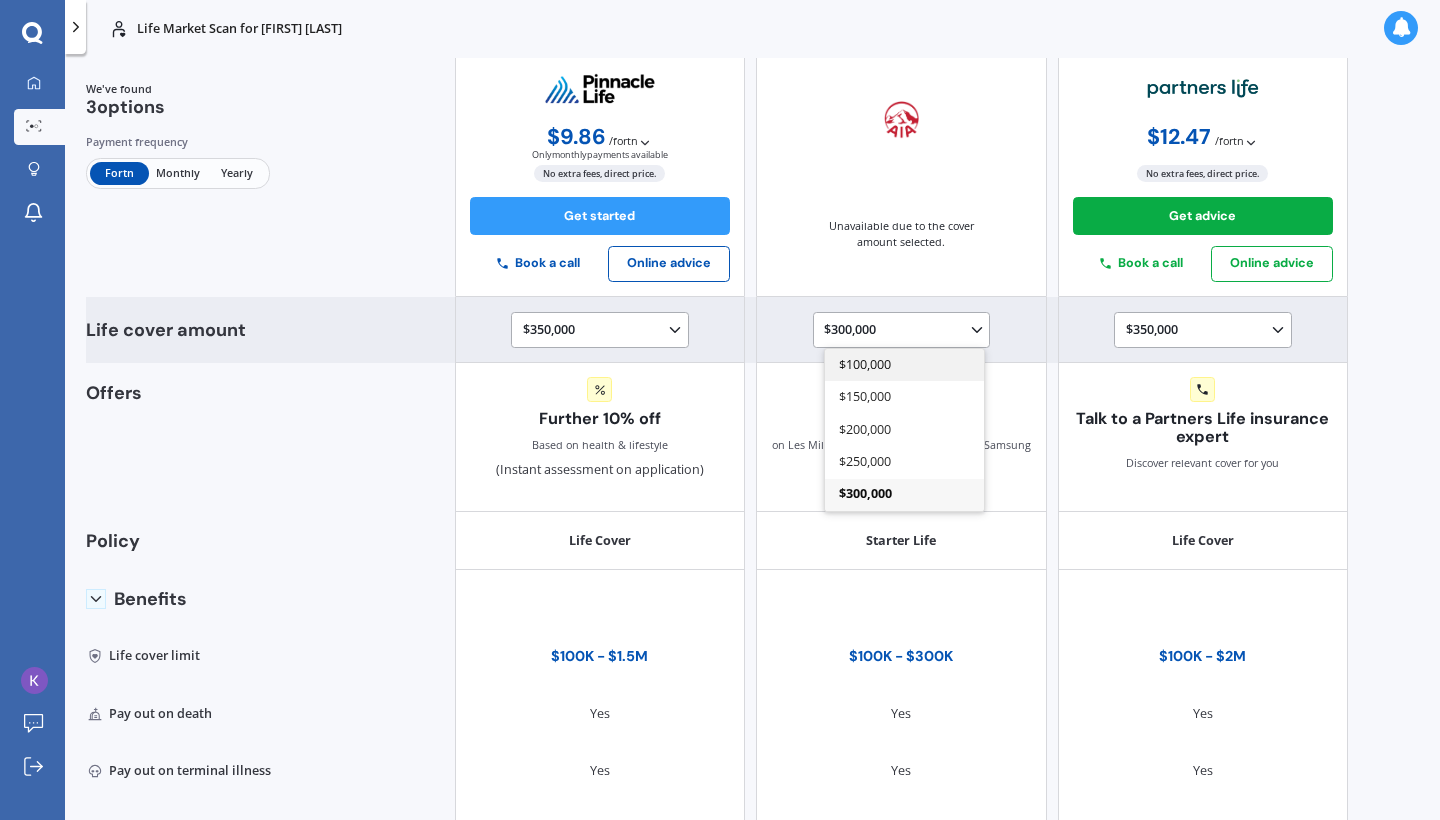click on "$100,000" at bounding box center [904, 365] 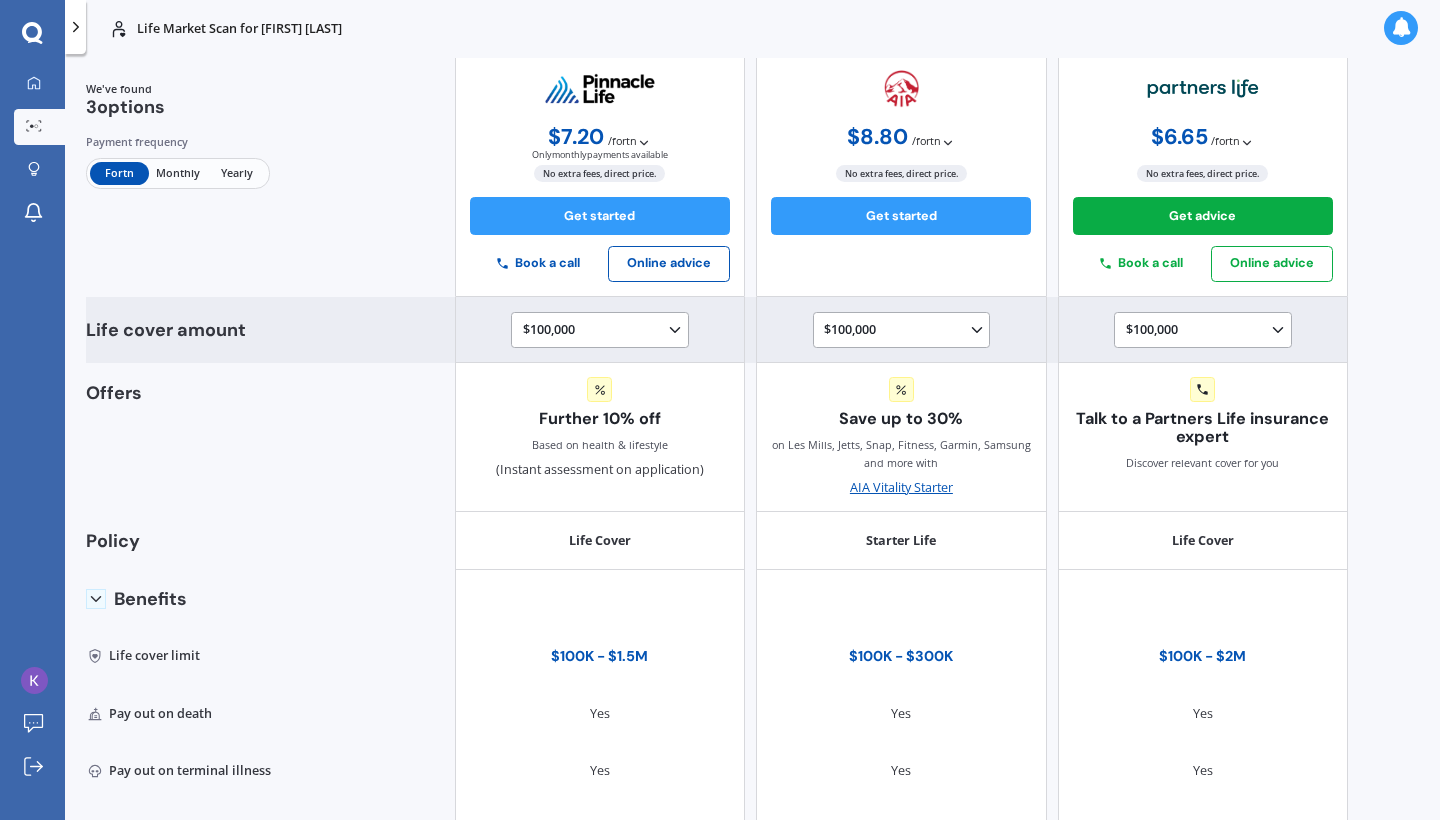 click on "$100,000 $100,000 $150,000 $200,000 $250,000 $300,000" at bounding box center [904, 331] 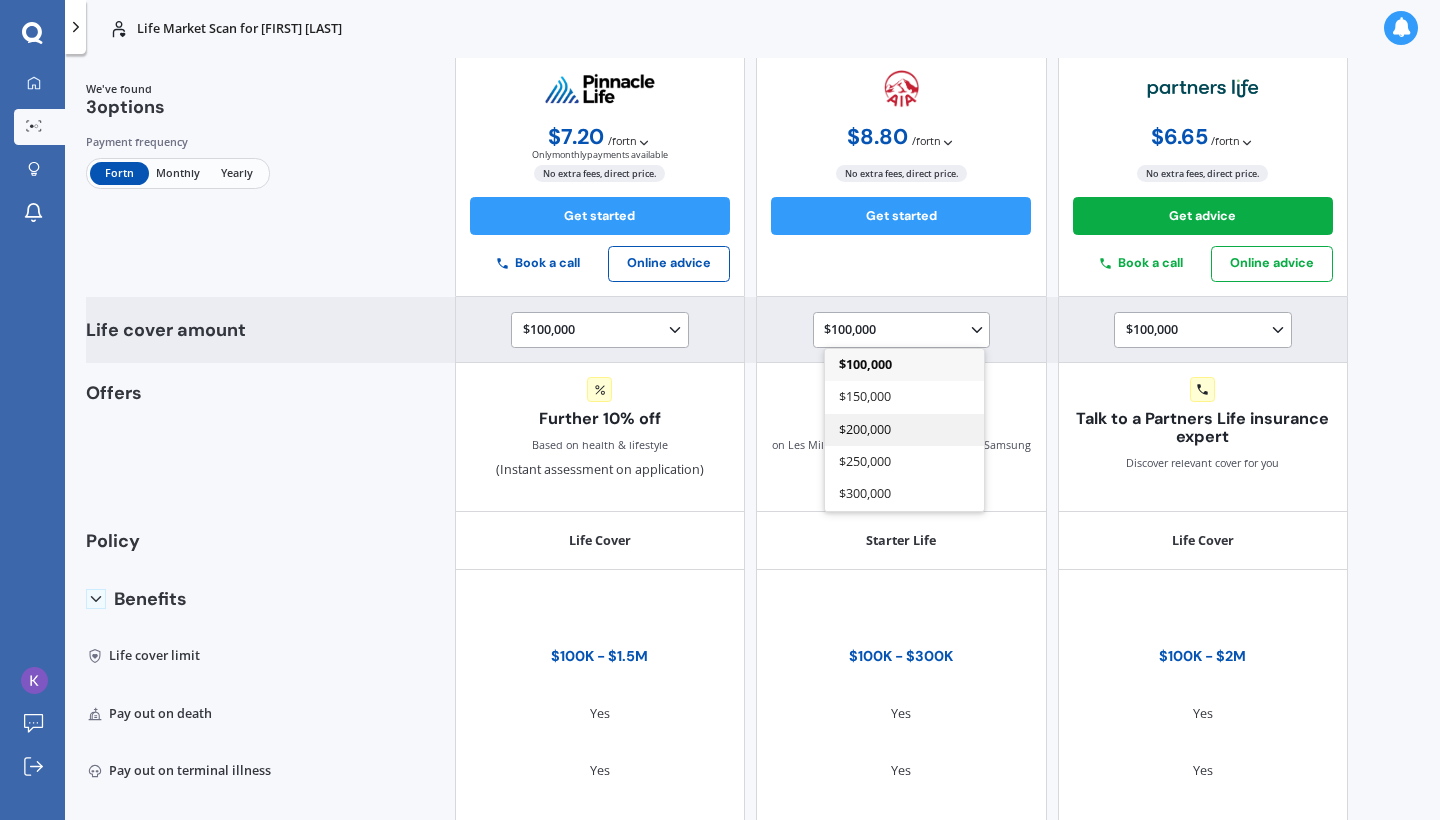 click on "$200,000" at bounding box center [866, 428] 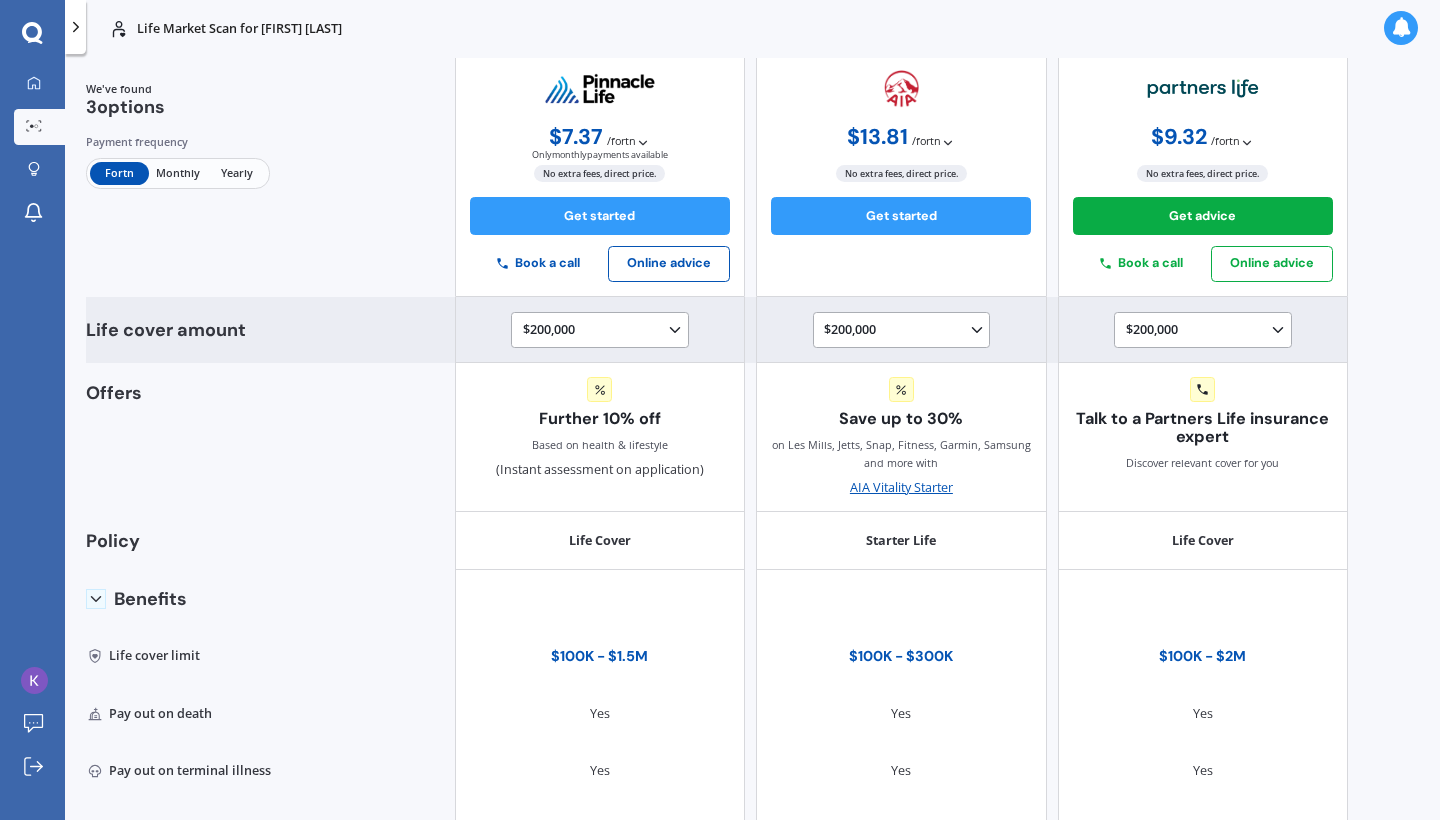 click on "$200,000 $100,000 $150,000 $200,000 $250,000 $300,000" at bounding box center [904, 331] 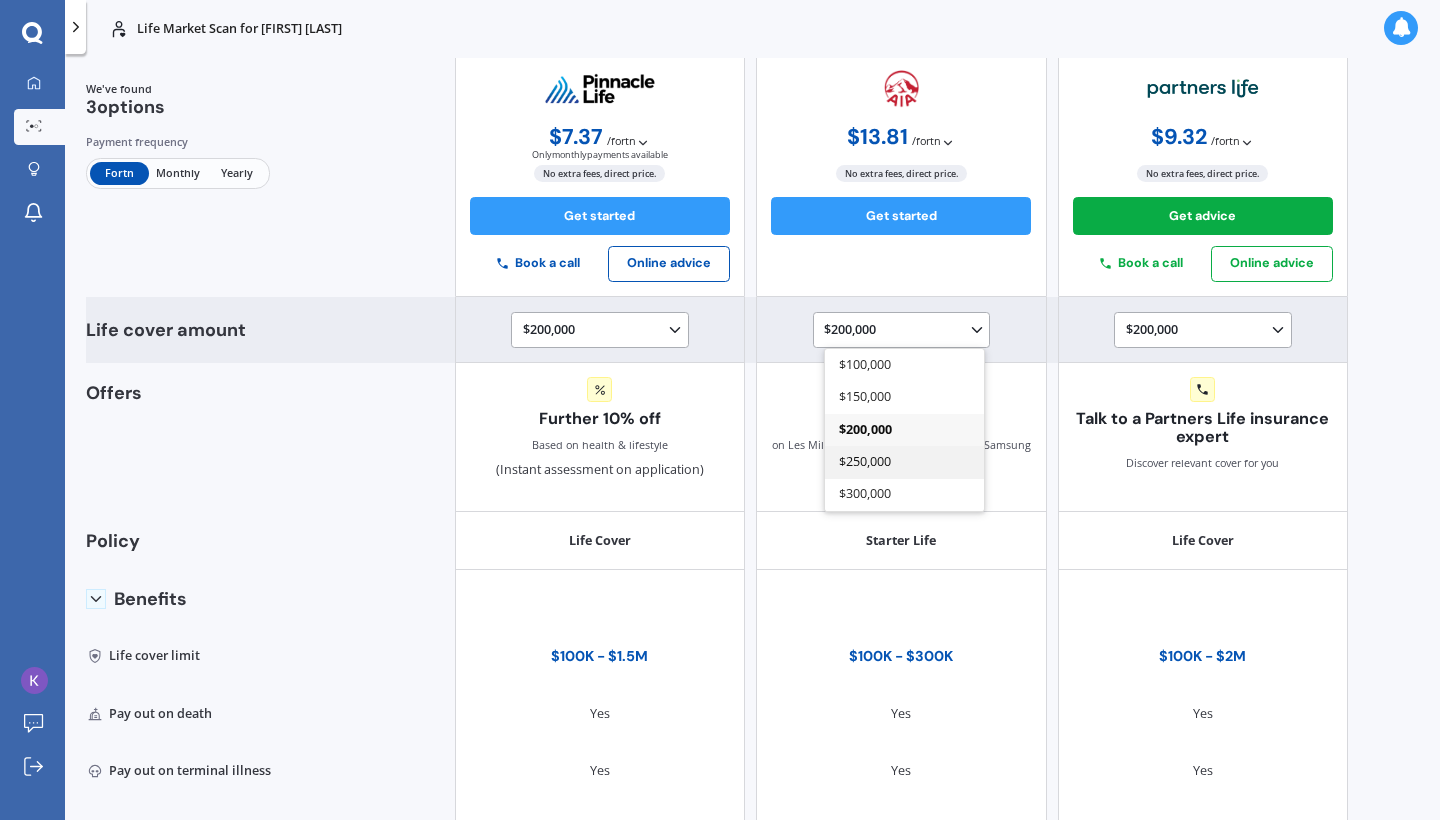 click on "$250,000" at bounding box center [866, 461] 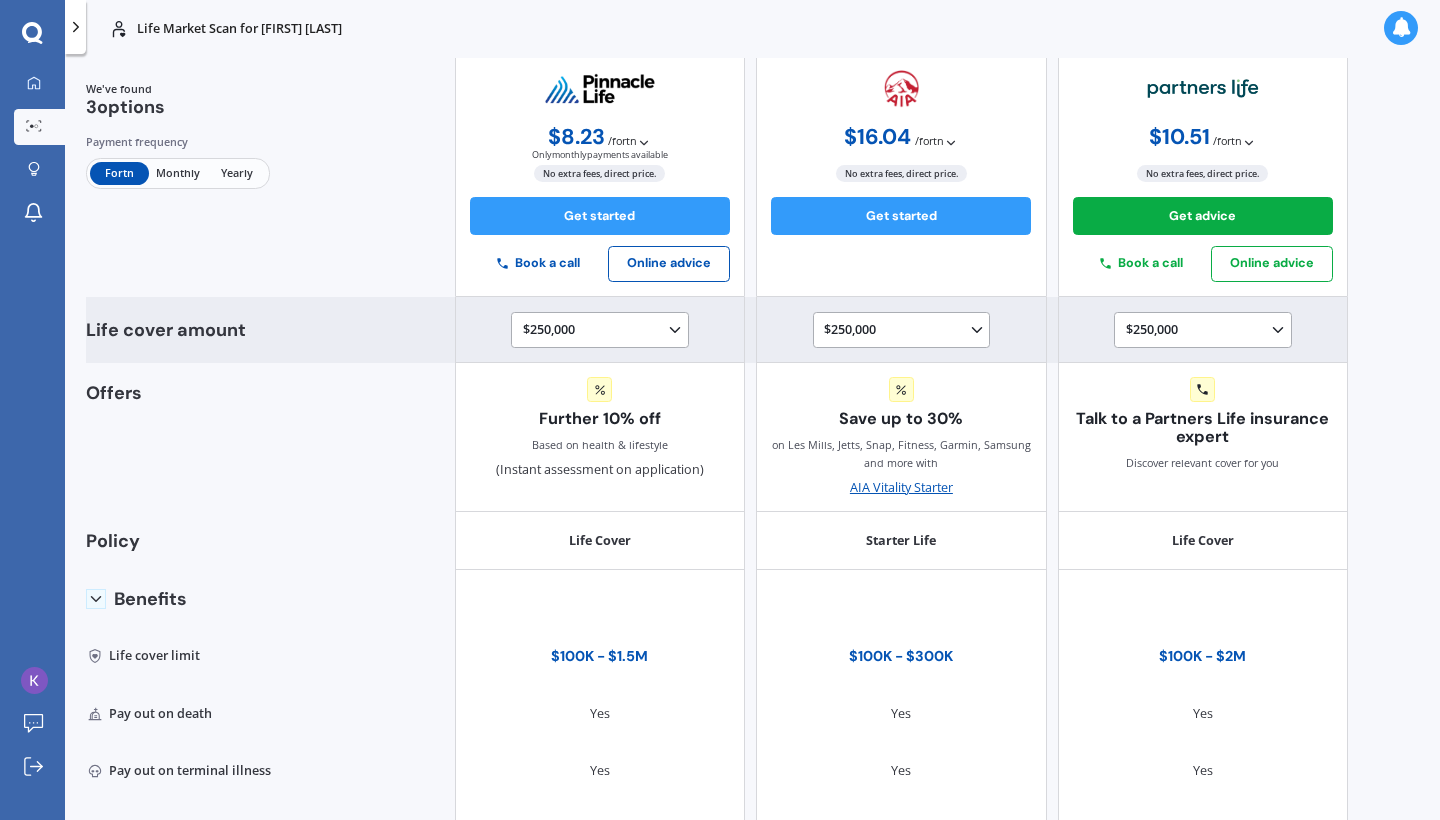 click on "$250,000 $100,000 $150,000 $200,000 $250,000 $300,000" at bounding box center [904, 331] 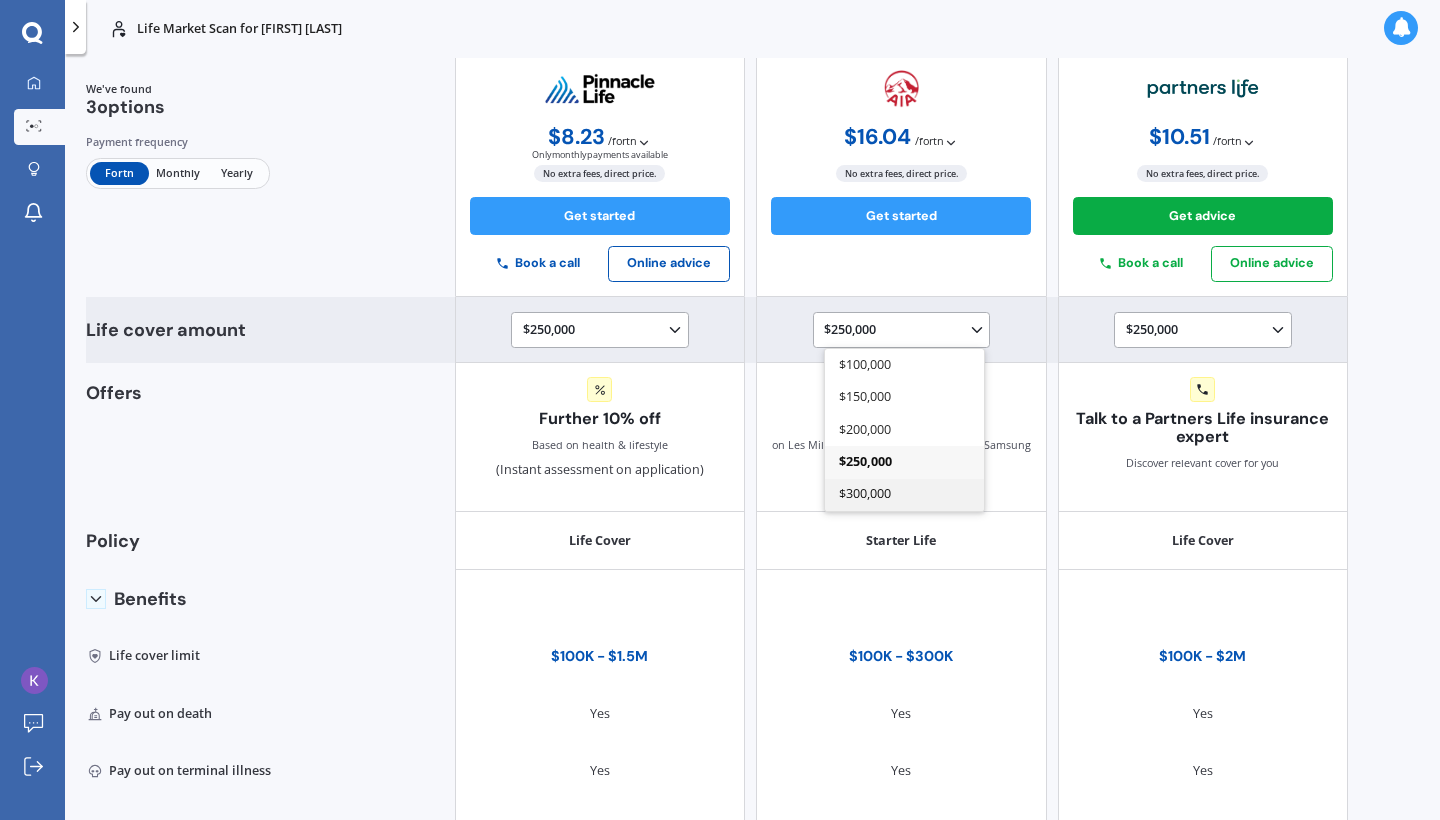 click on "$300,000" at bounding box center [866, 493] 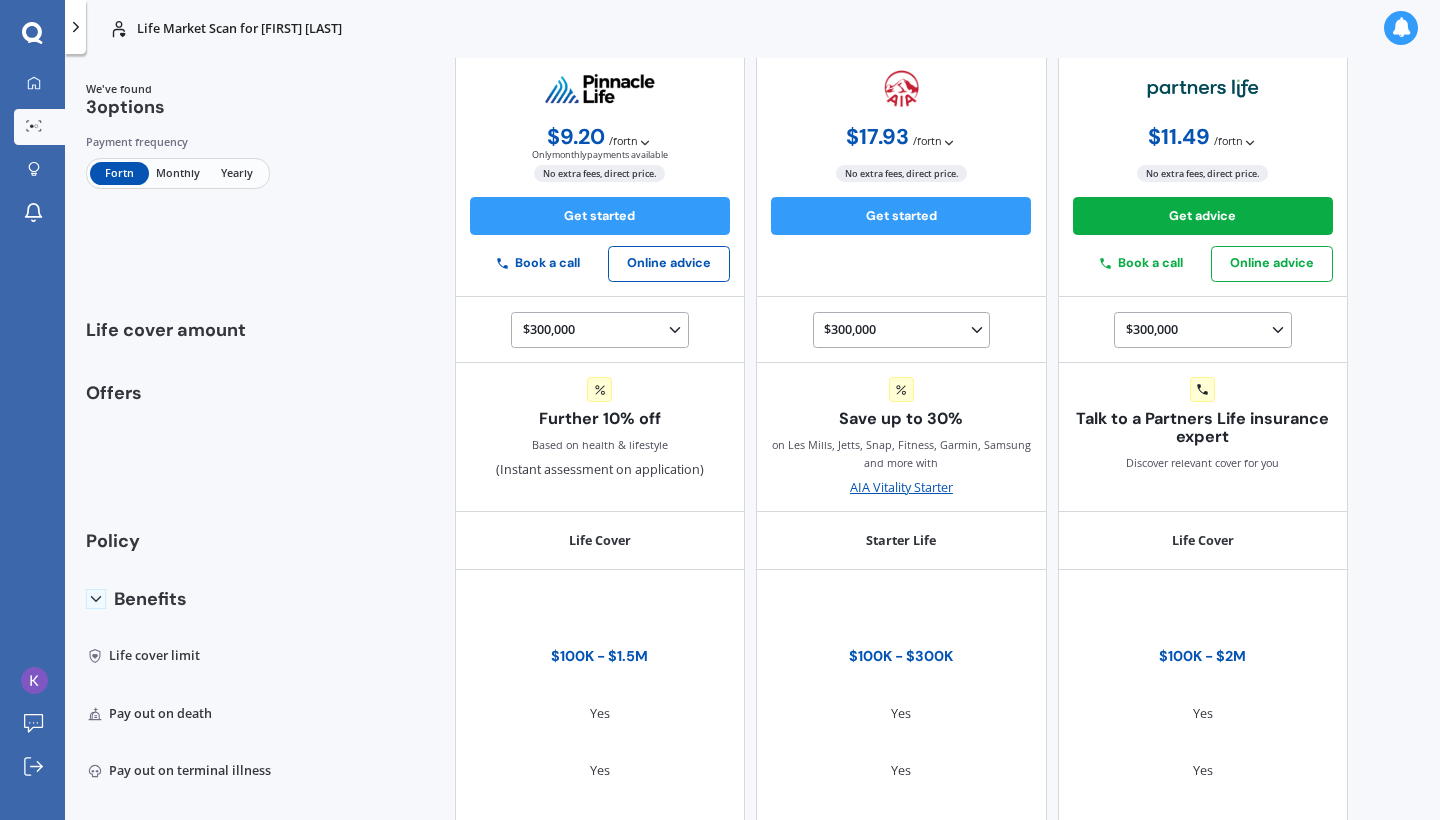 click on "Monthly" at bounding box center (178, 173) 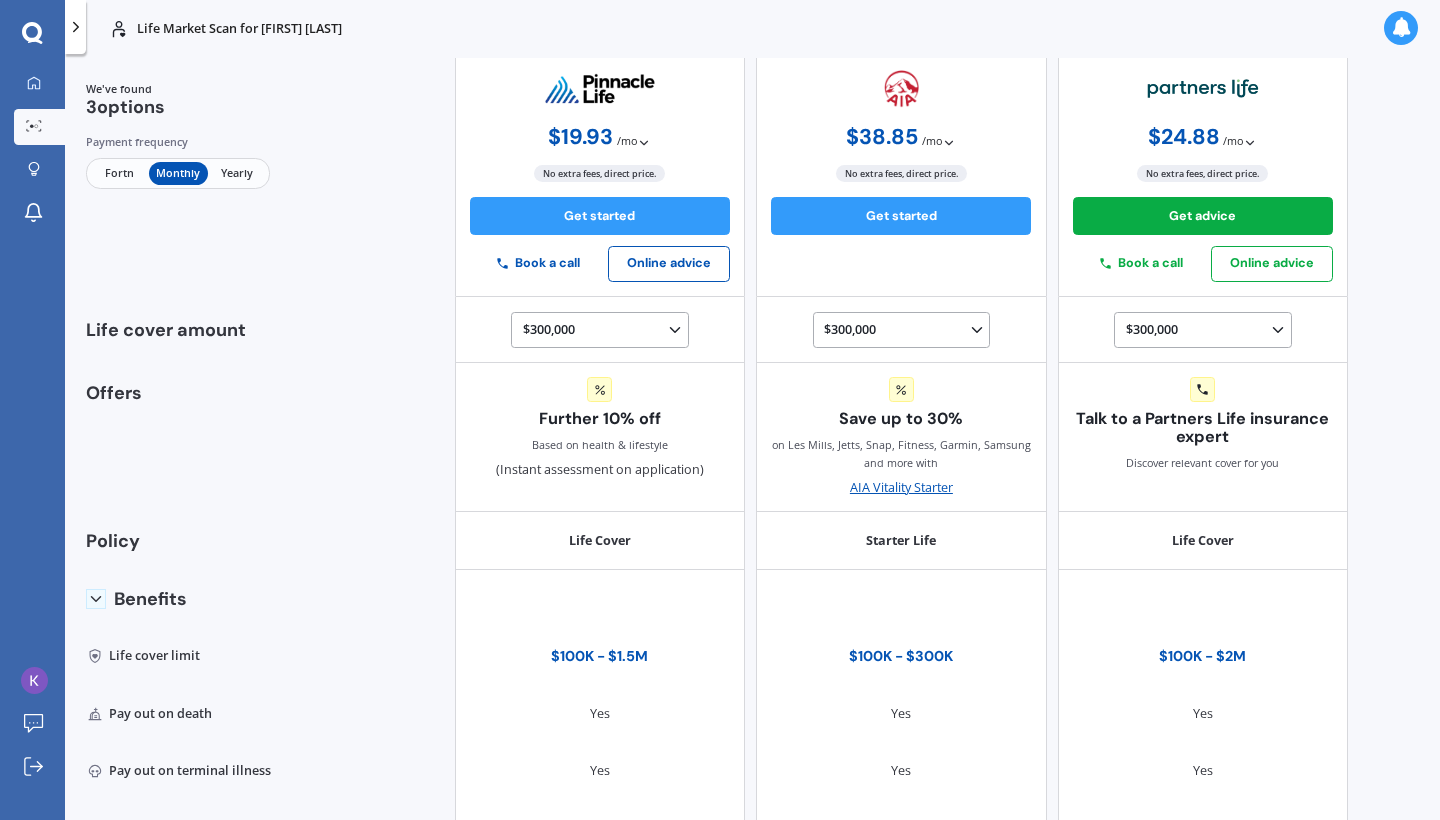 click on "Fortn" at bounding box center [119, 173] 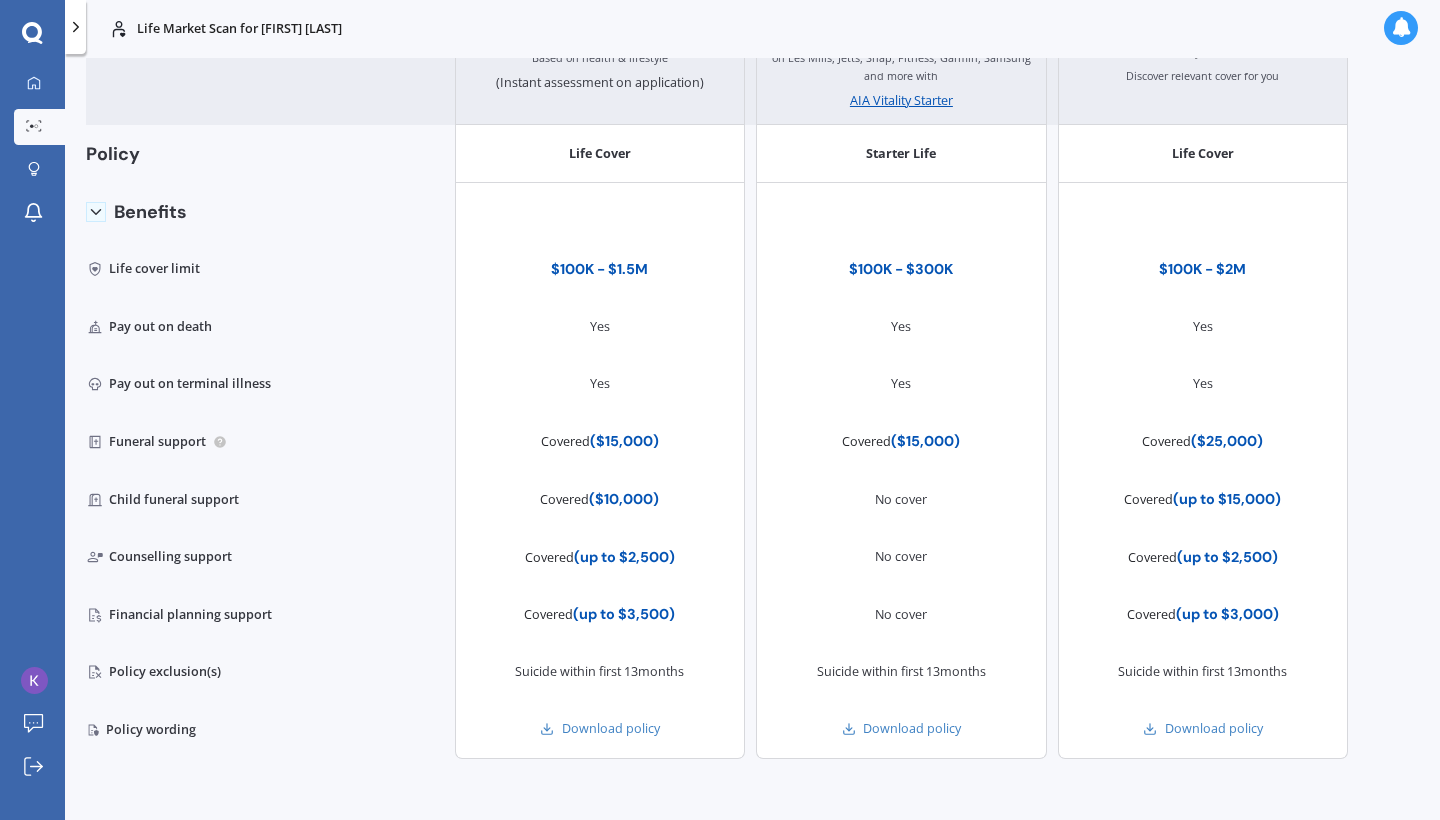 scroll, scrollTop: 540, scrollLeft: 0, axis: vertical 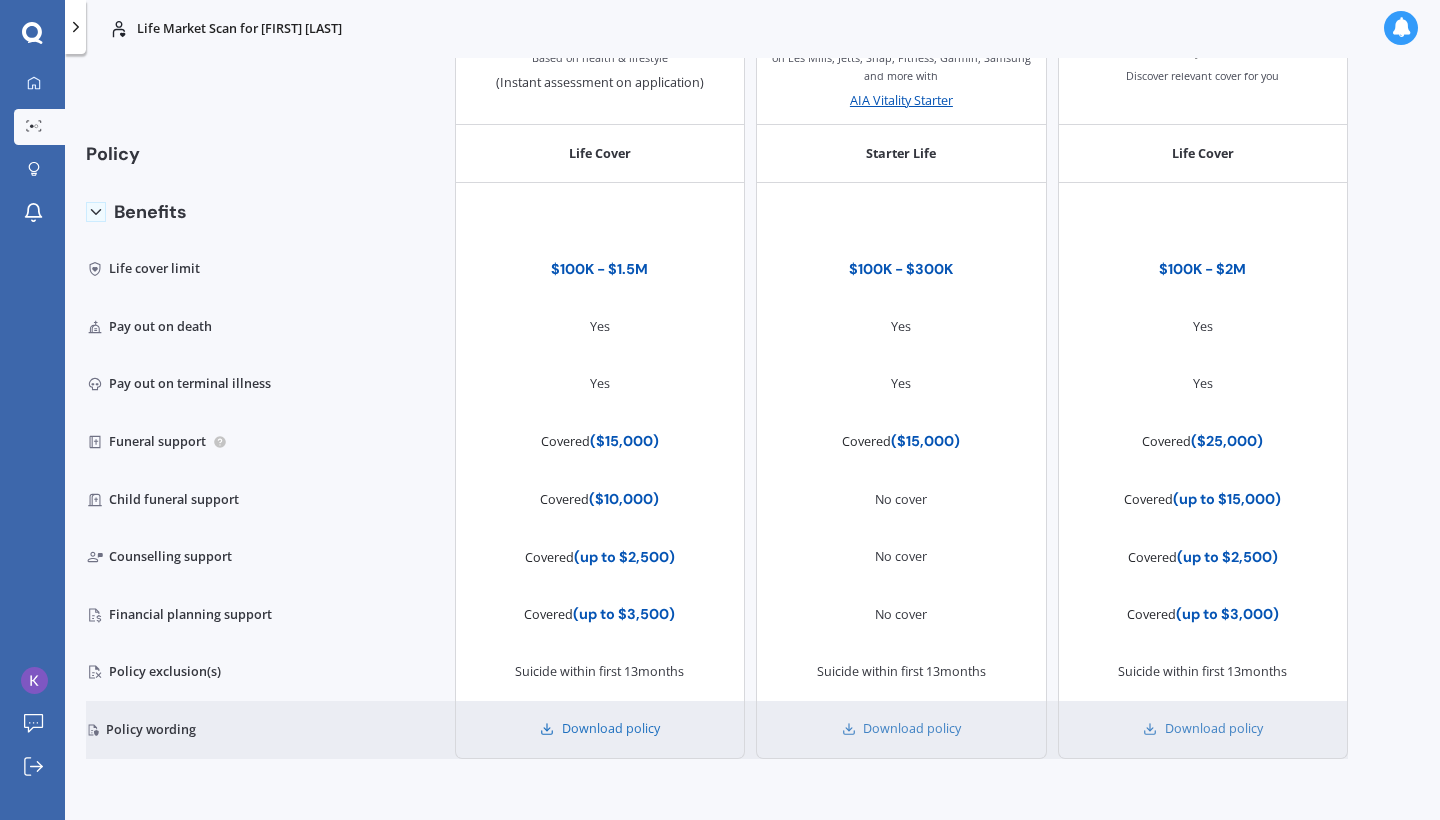 click on "Download policy" at bounding box center [600, 729] 